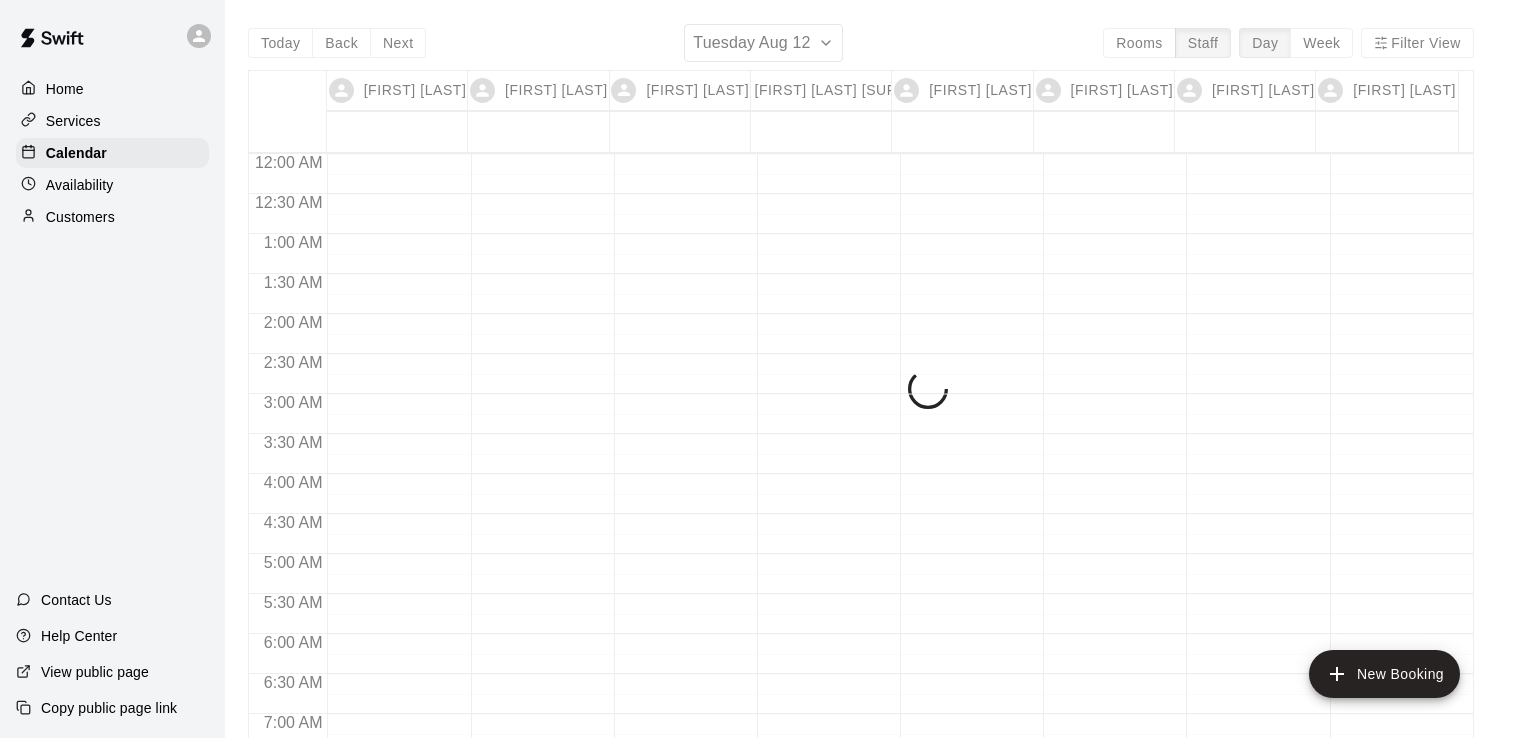 scroll, scrollTop: 0, scrollLeft: 0, axis: both 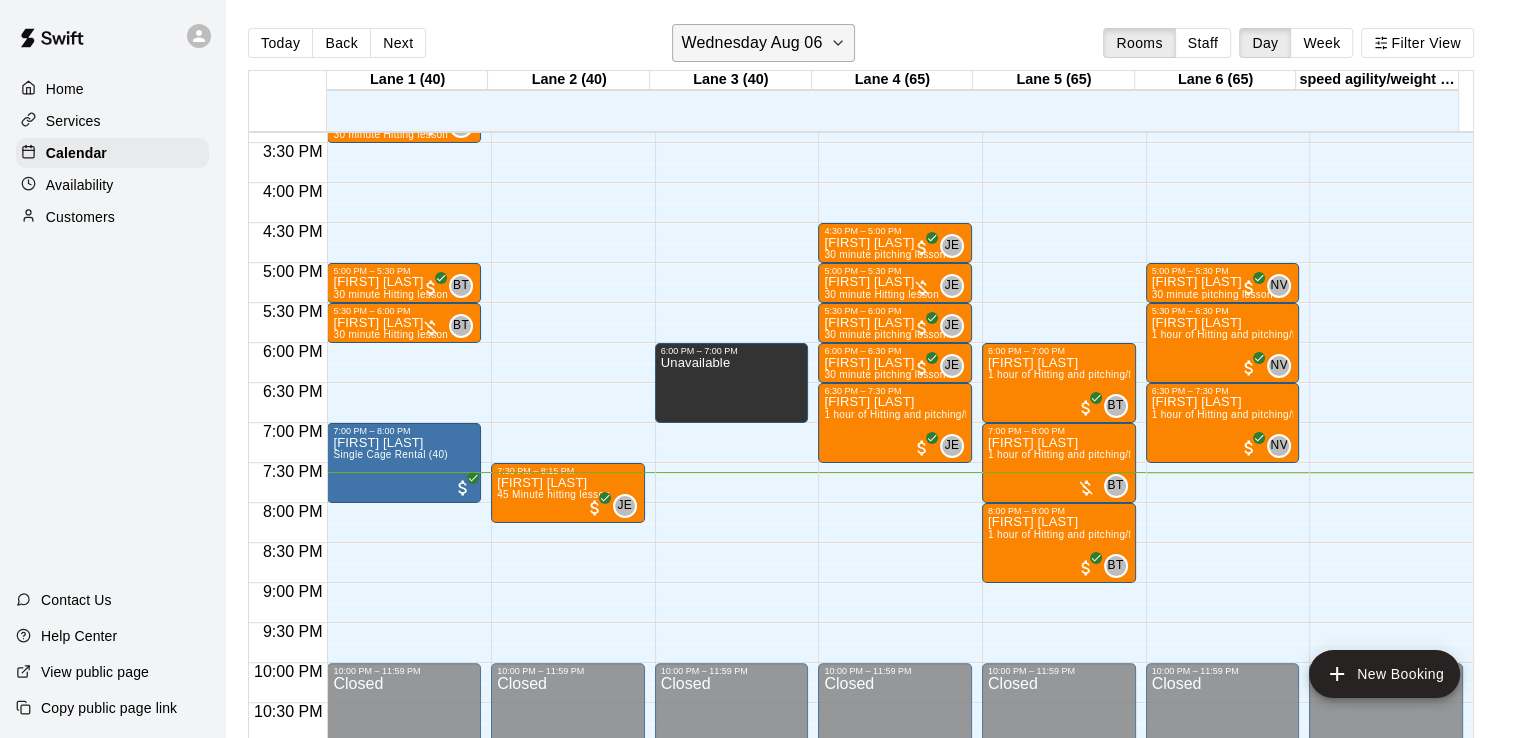 click on "Wednesday Aug 06" at bounding box center (751, 43) 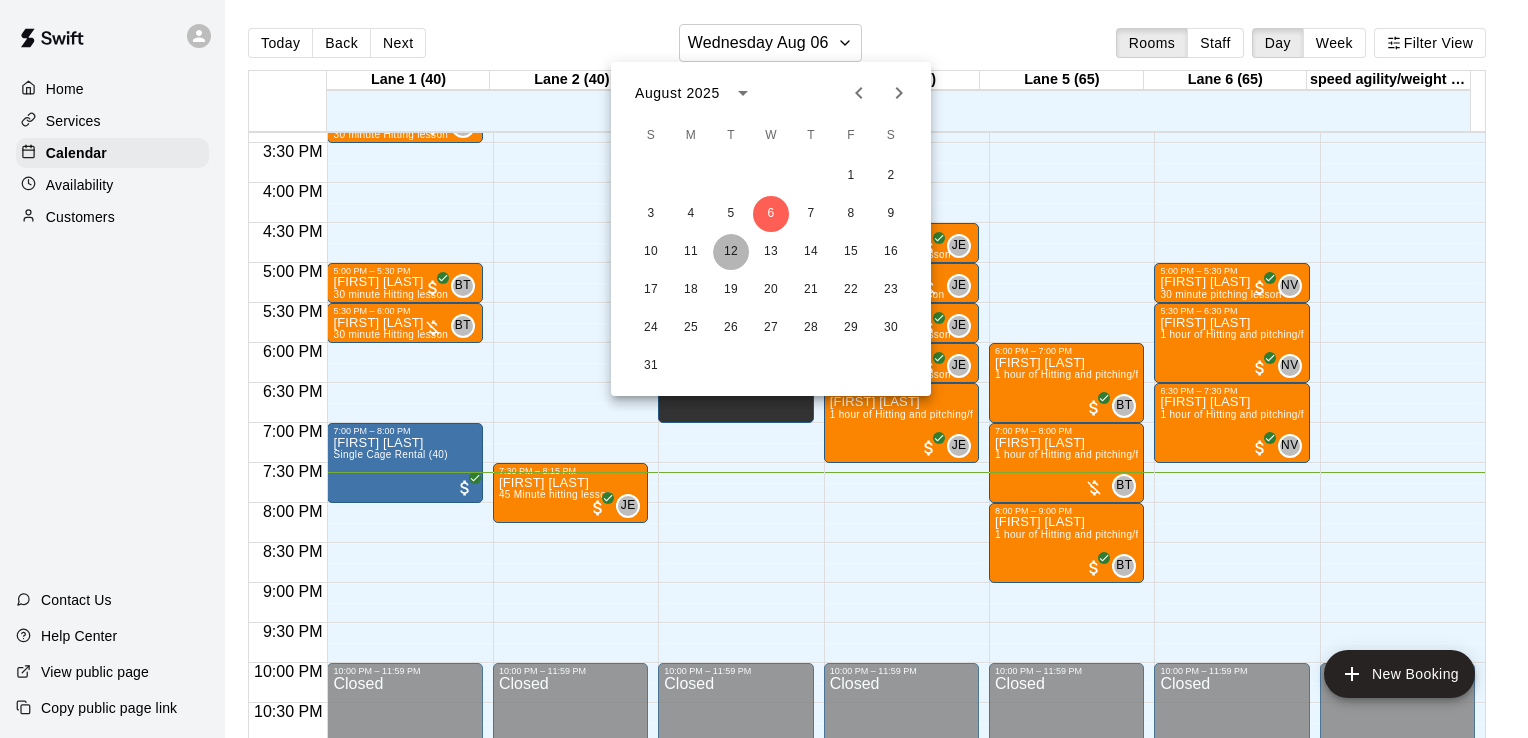 click on "12" at bounding box center (731, 252) 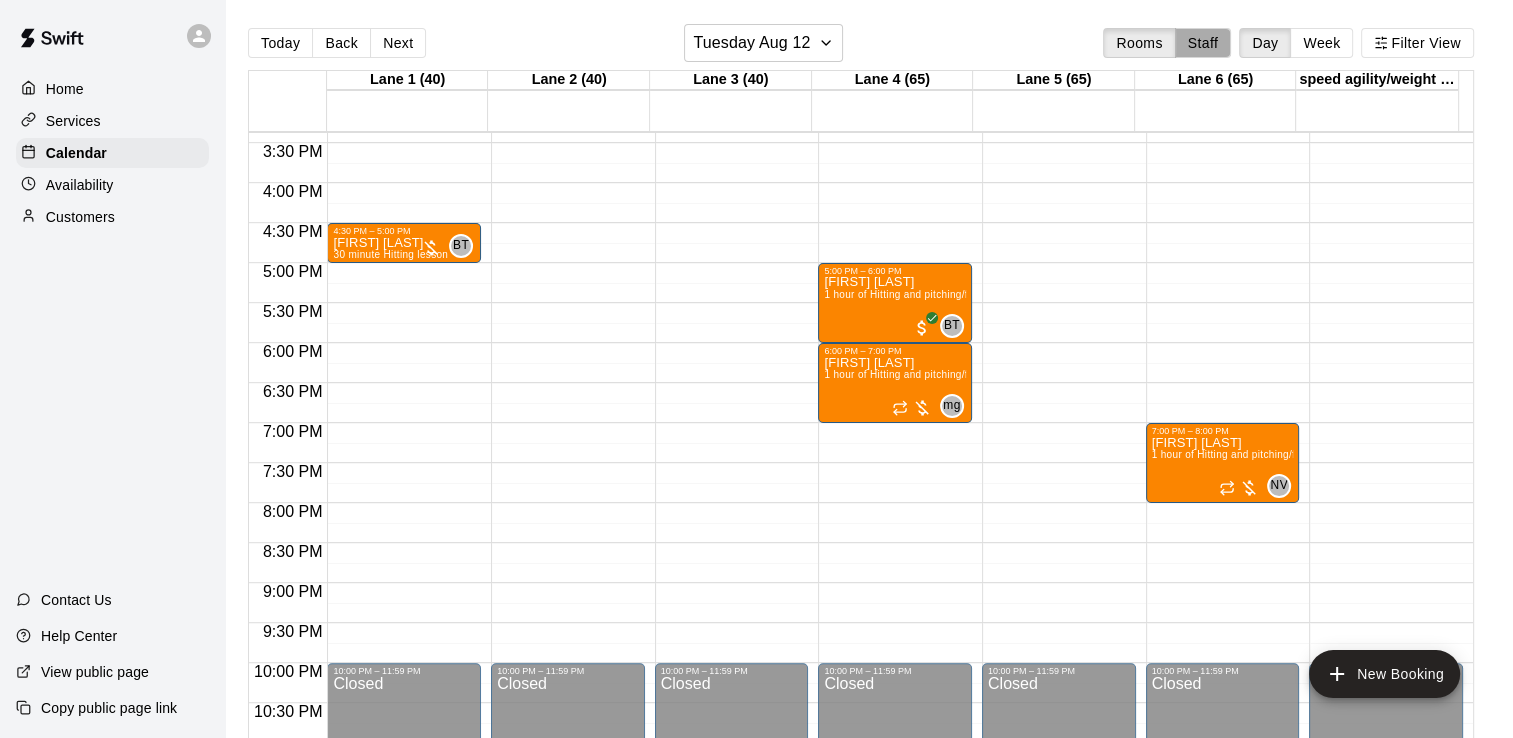 click on "Staff" at bounding box center [1203, 43] 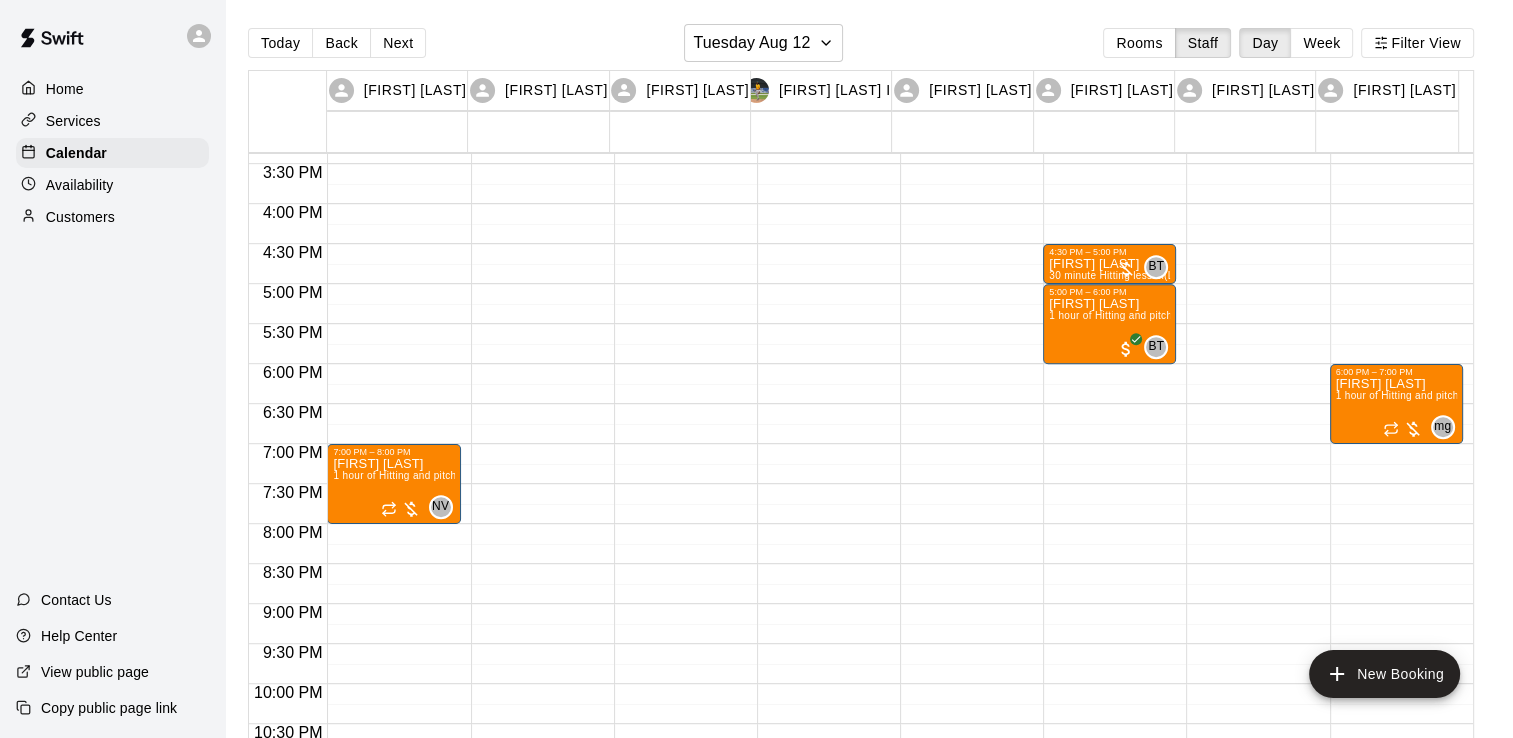 click on "7:00 PM – 8:00 PM [FIRST] [LAST] 1 hour of Hitting and pitching/fielding  (Lane 6 (65)) NV 0" at bounding box center [393, -116] 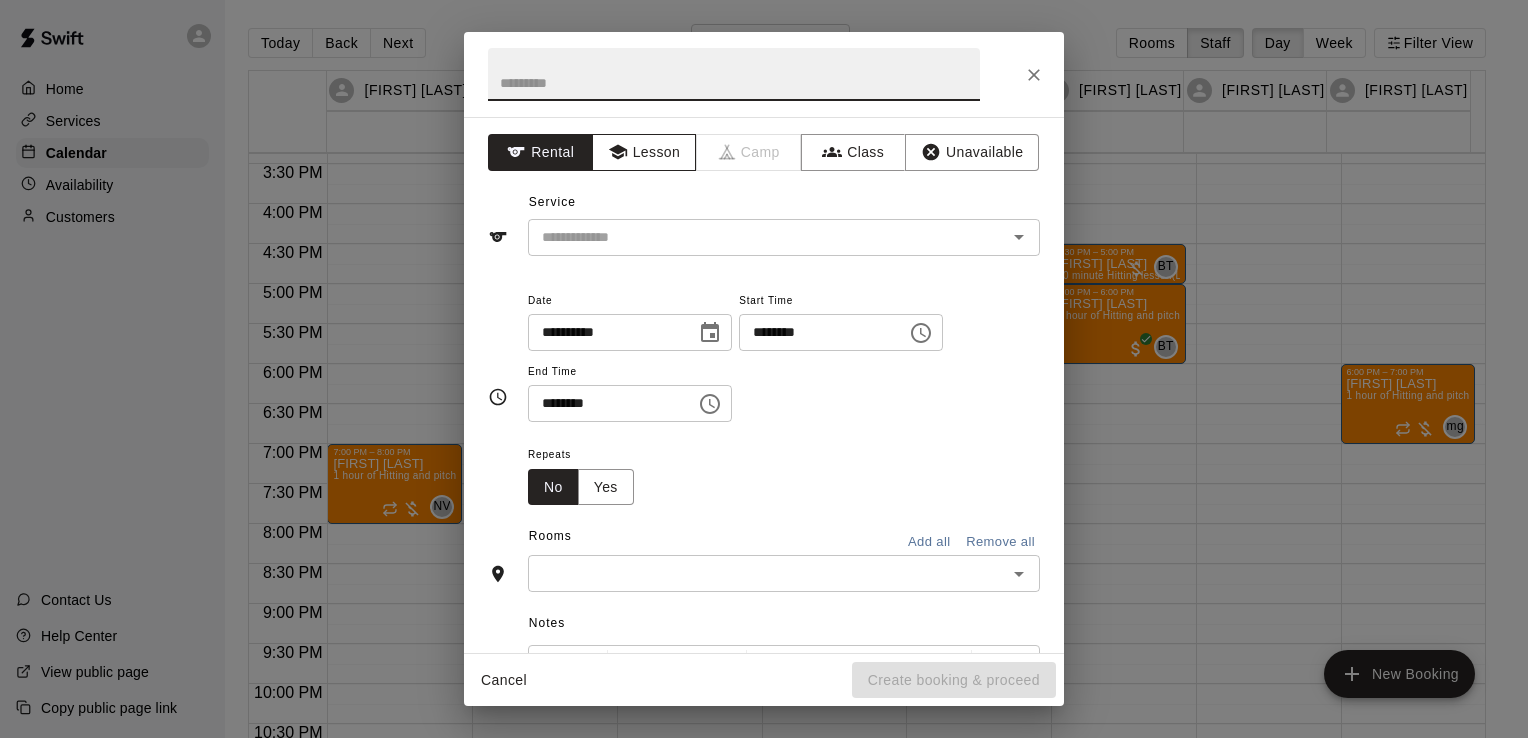 click on "Lesson" at bounding box center (644, 152) 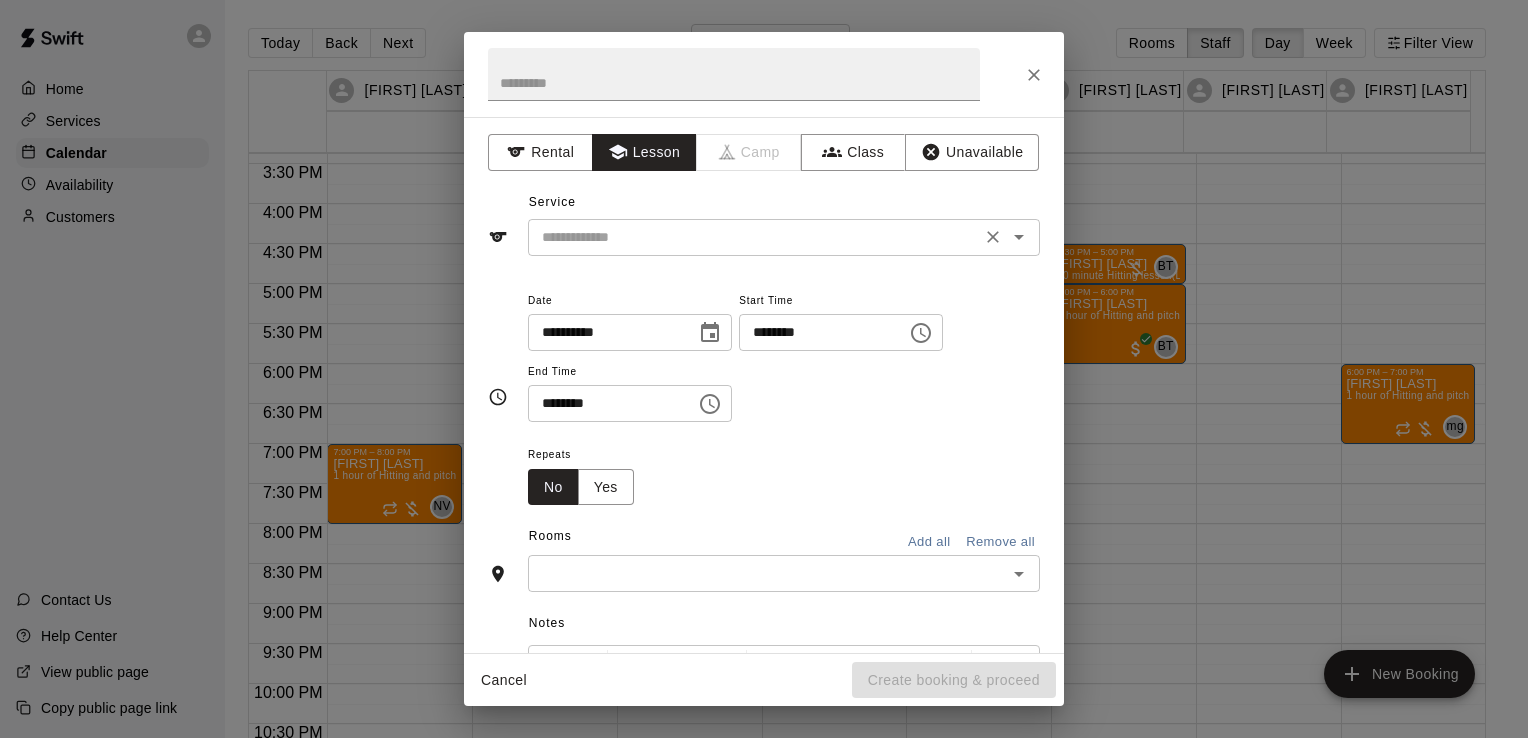click at bounding box center (754, 237) 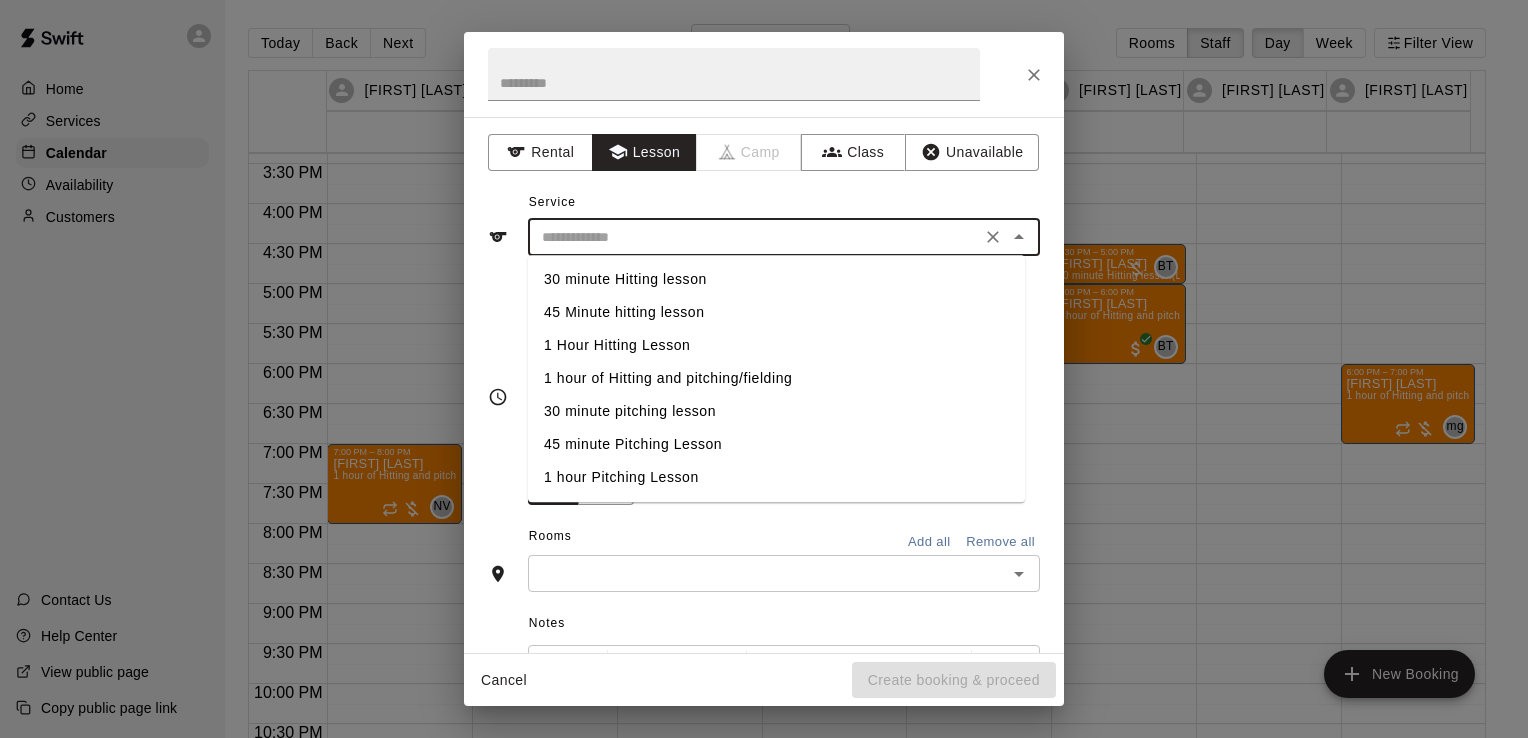 click on "1 hour of Hitting and pitching/fielding" at bounding box center (776, 378) 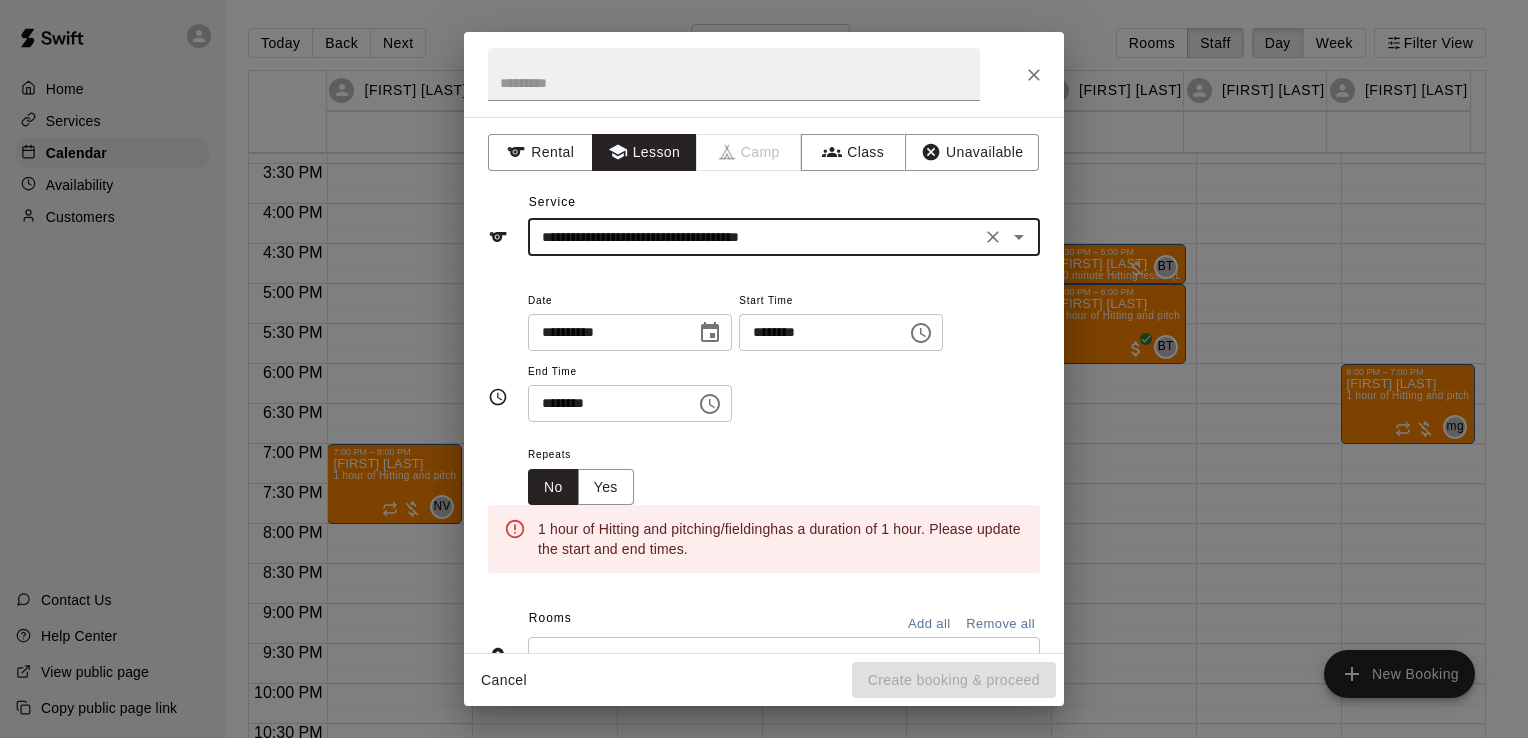 click 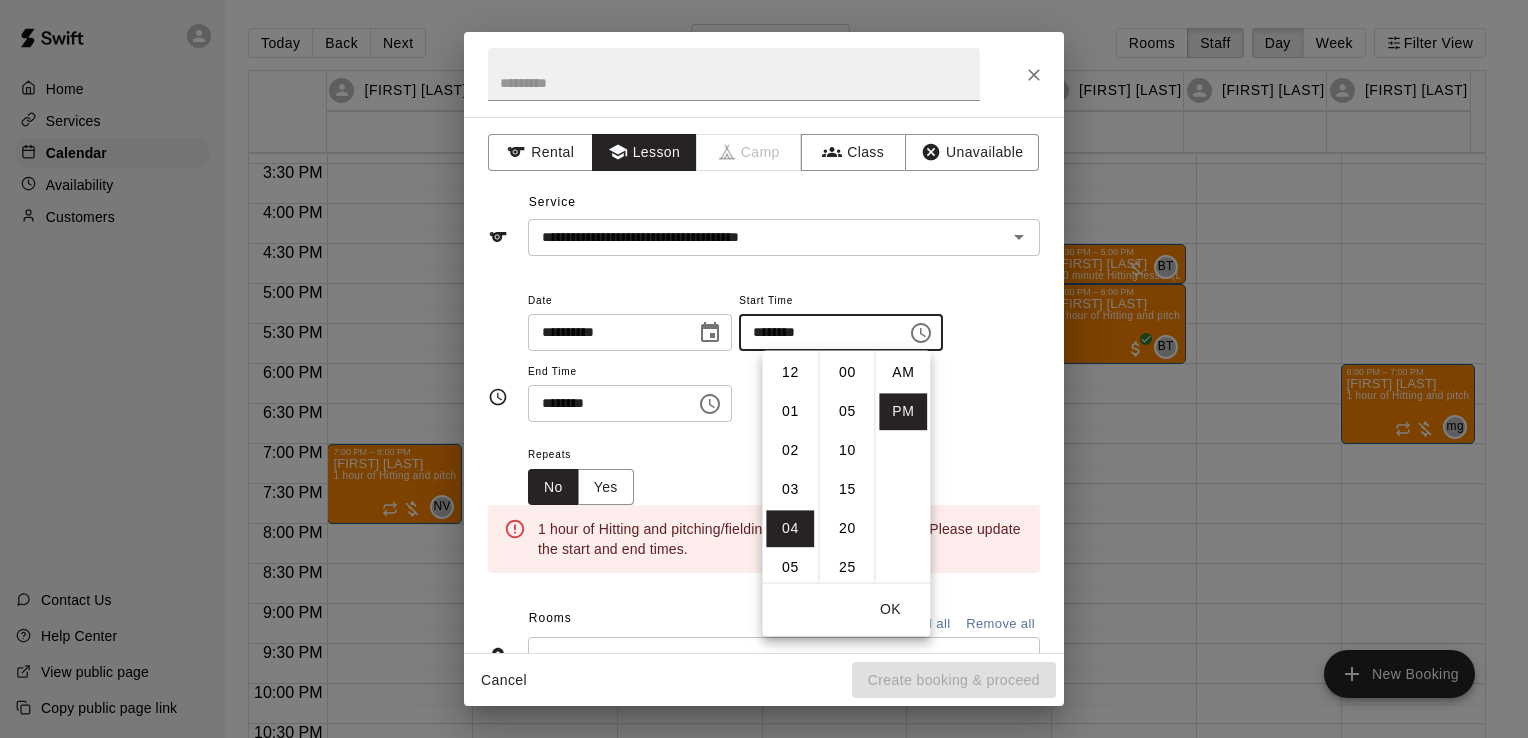 scroll, scrollTop: 156, scrollLeft: 0, axis: vertical 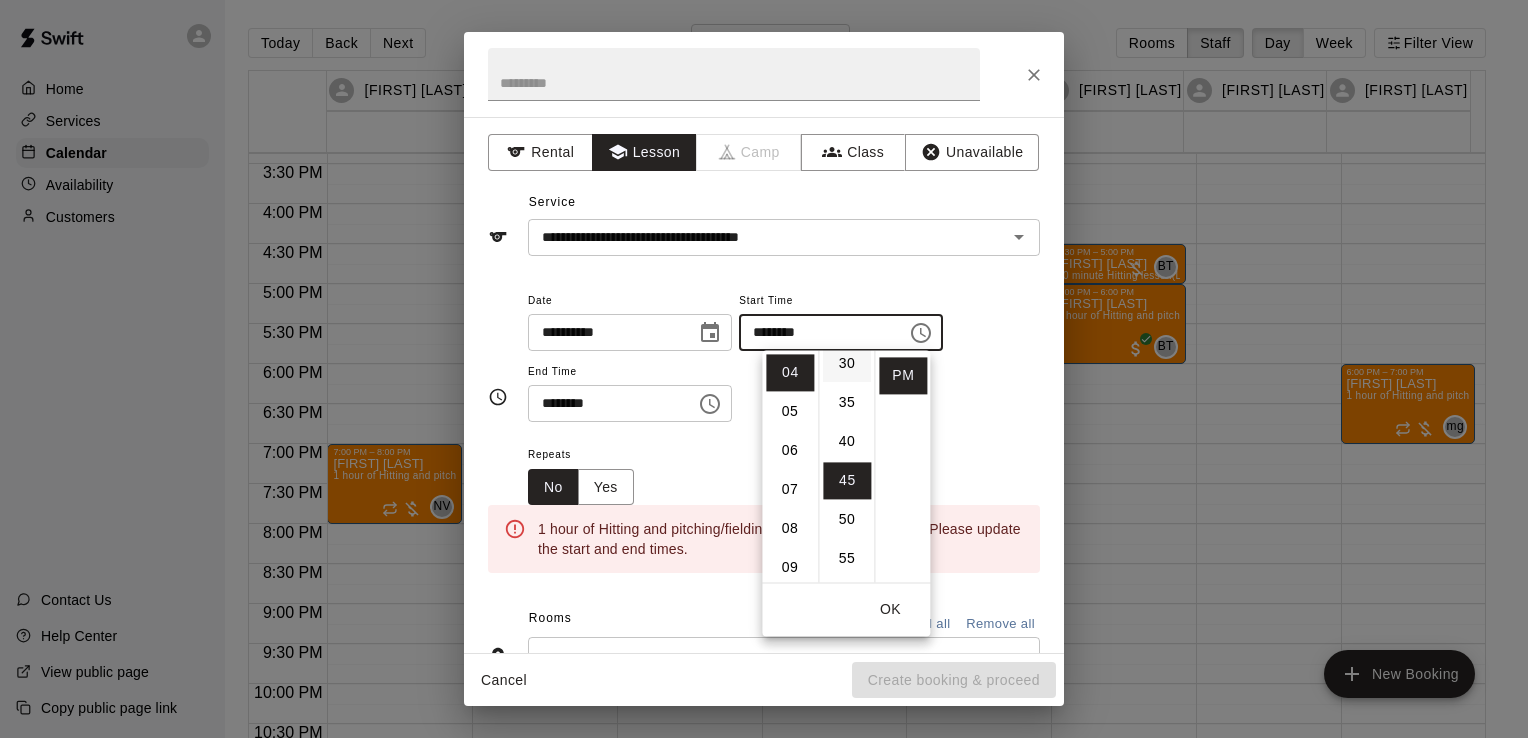 click on "30" at bounding box center (847, 363) 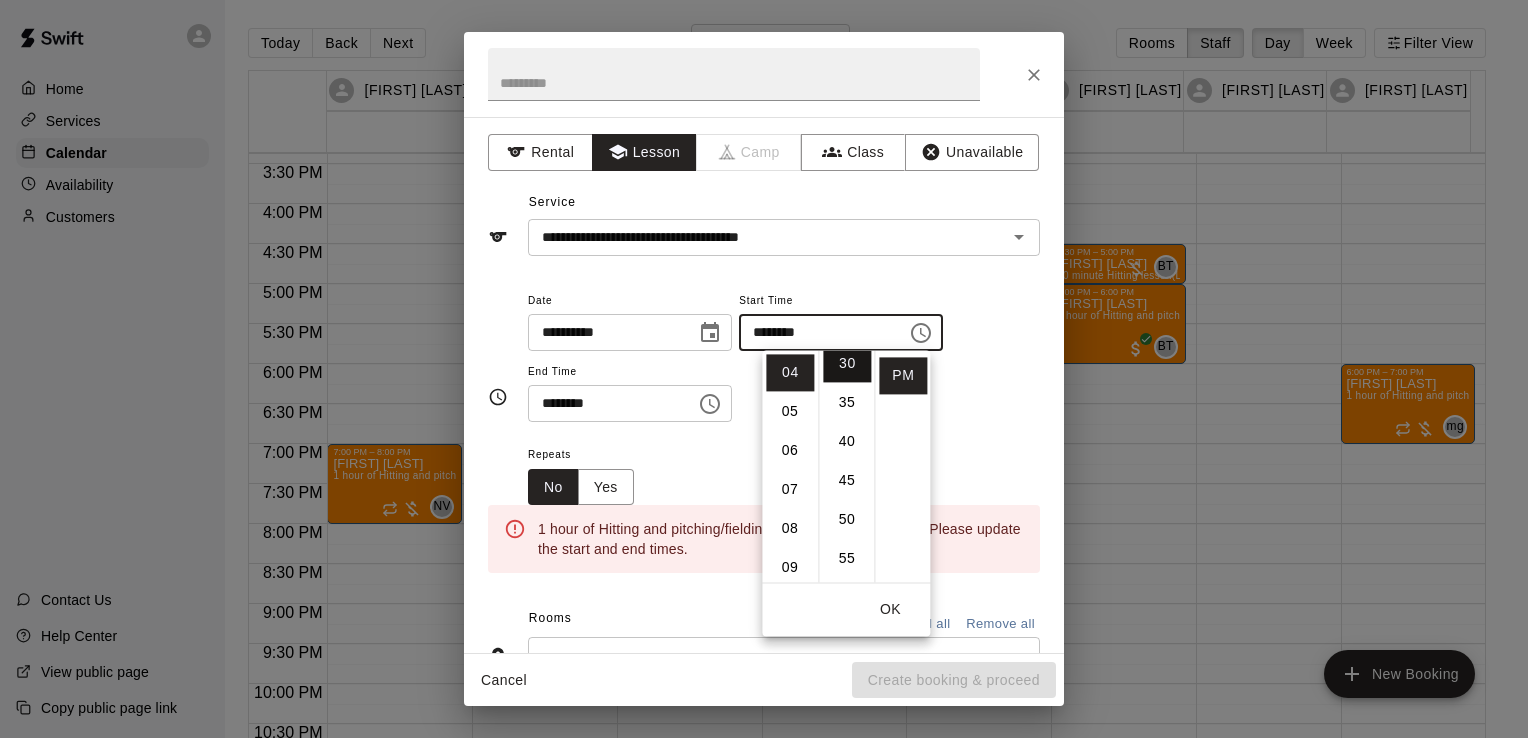 type on "********" 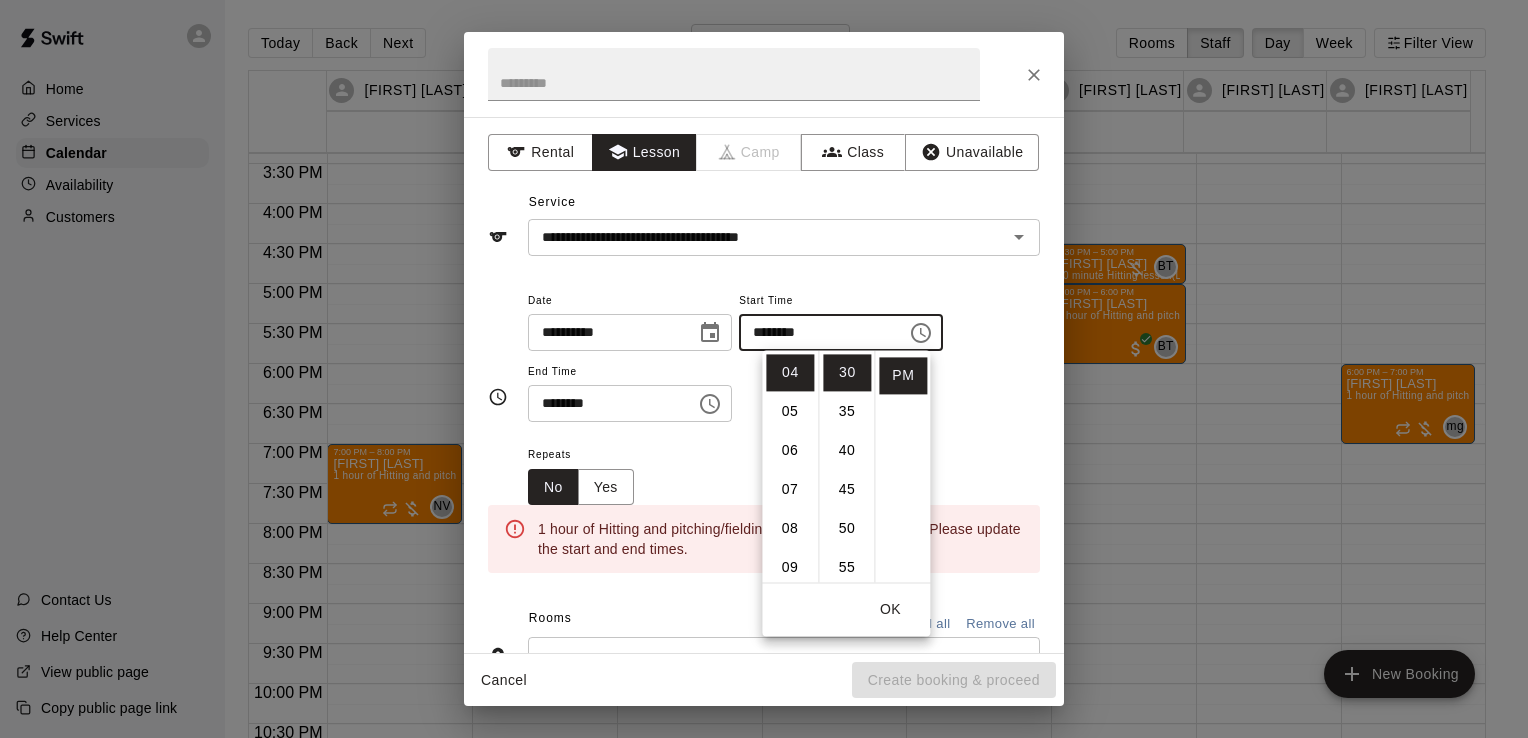 click on "********" at bounding box center [605, 403] 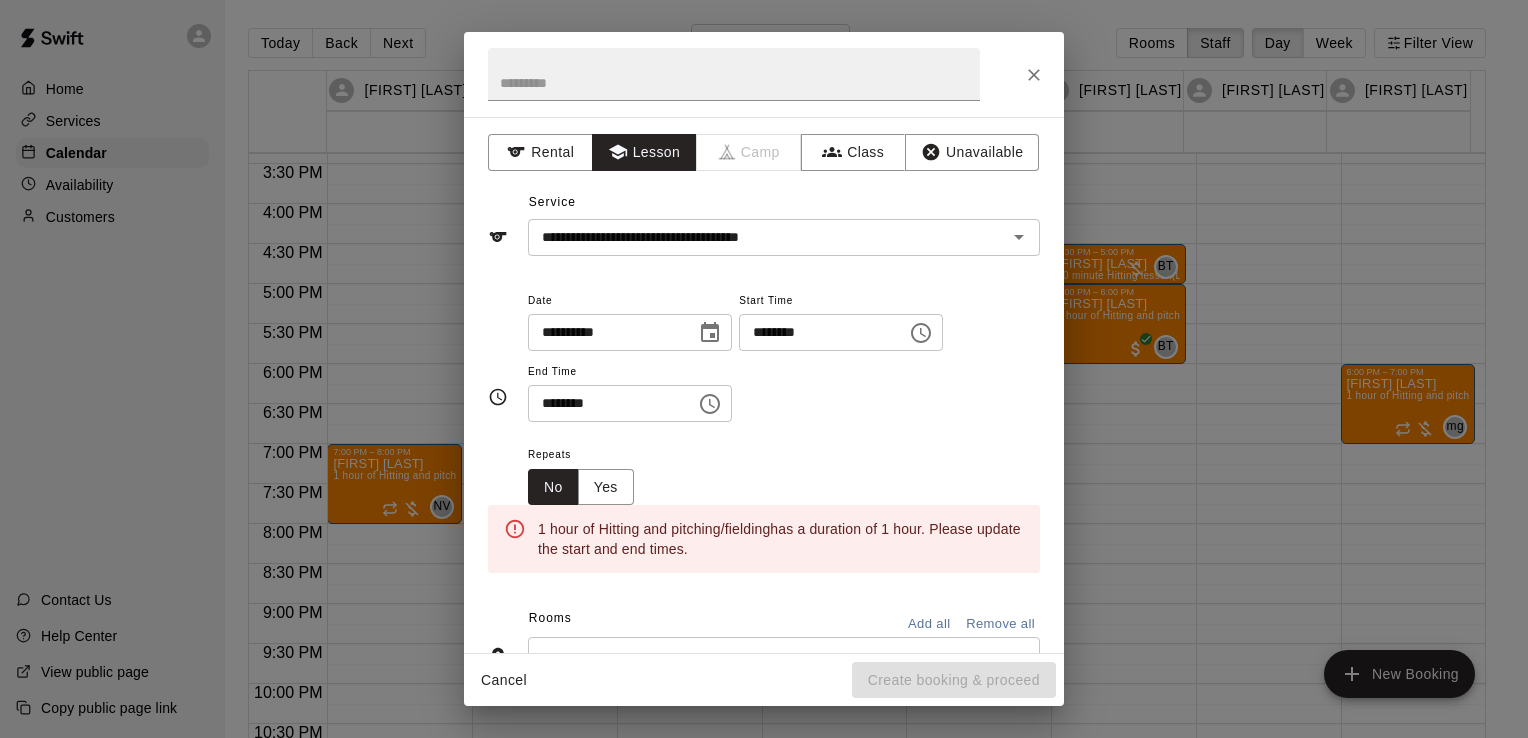 click 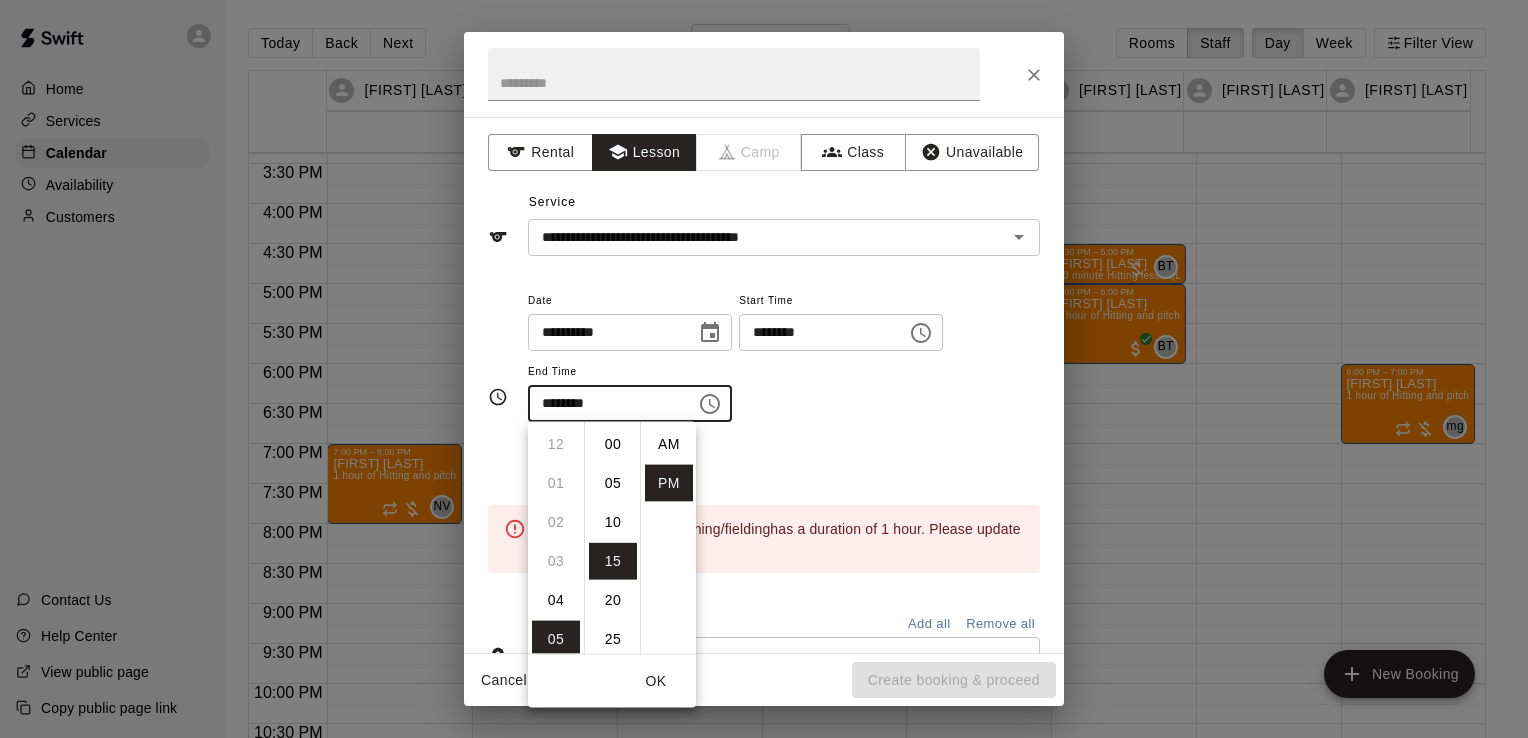 scroll, scrollTop: 195, scrollLeft: 0, axis: vertical 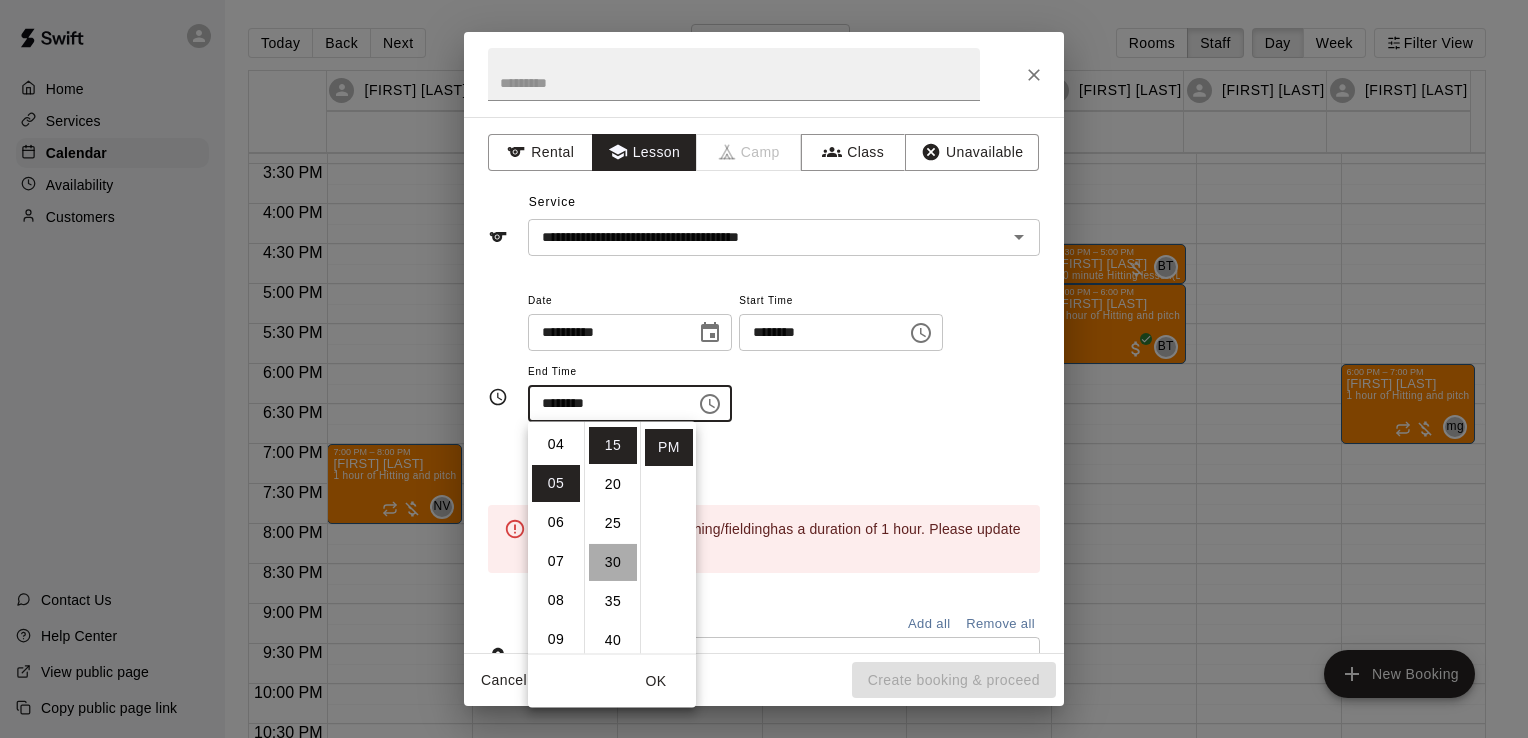 click on "30" at bounding box center [613, 562] 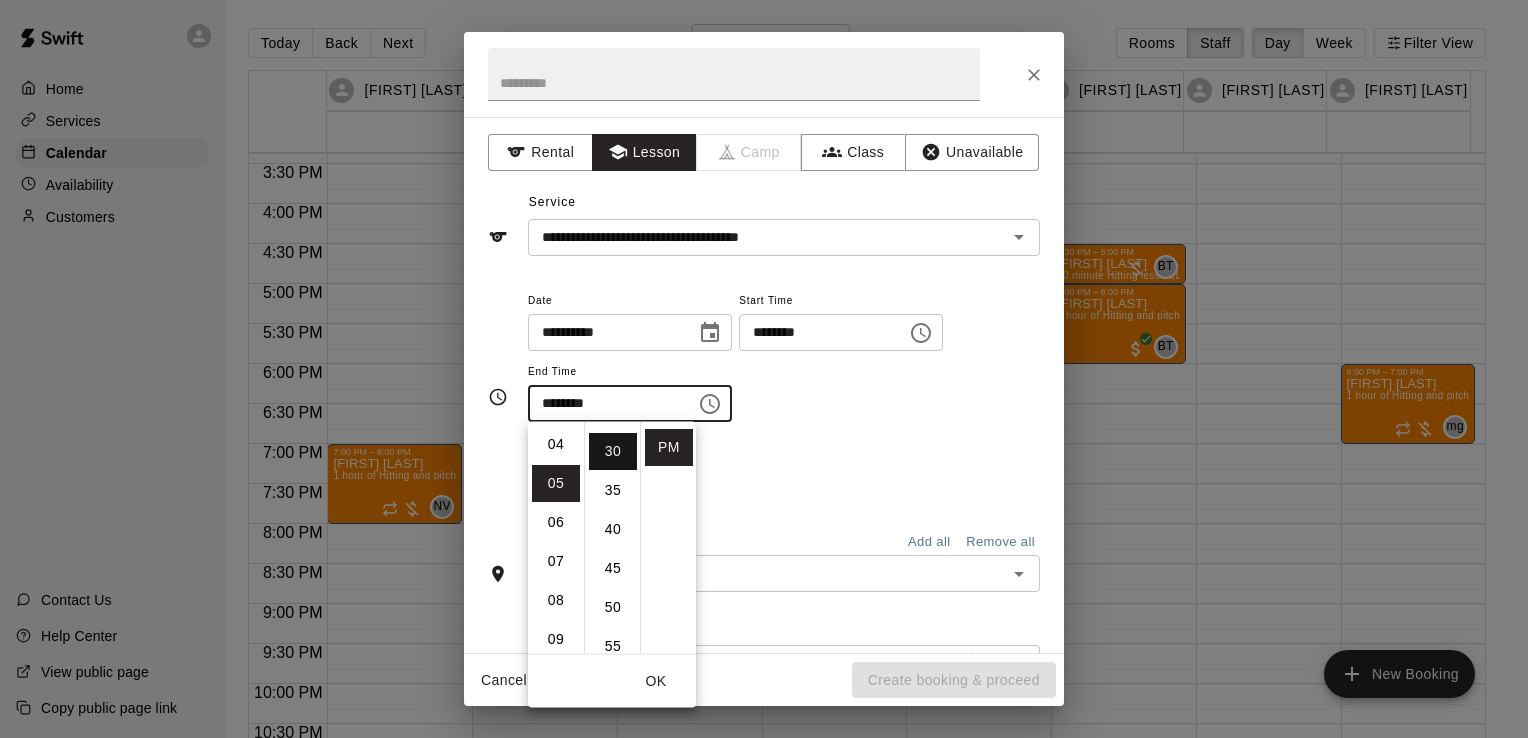 scroll, scrollTop: 234, scrollLeft: 0, axis: vertical 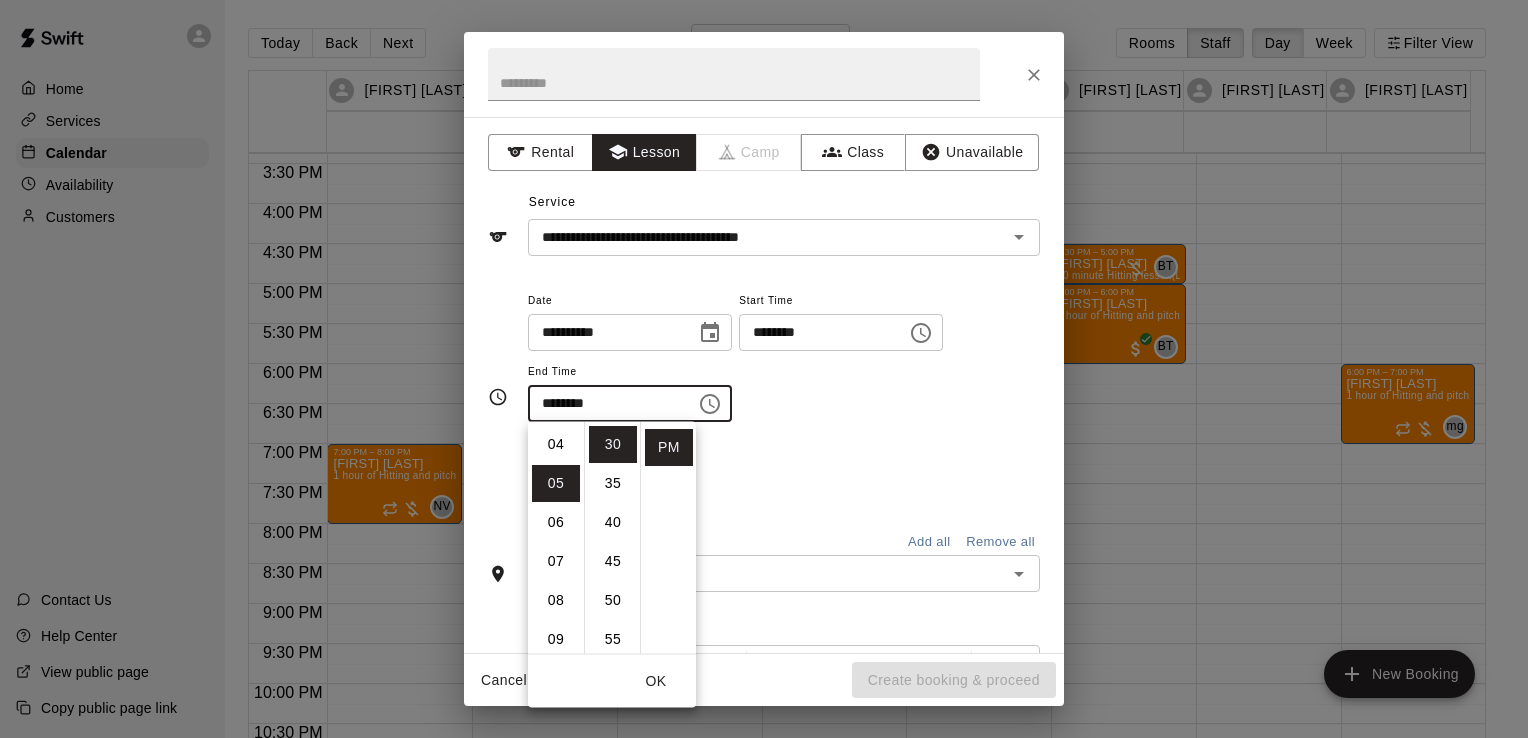click on "Repeats No Yes" at bounding box center [784, 473] 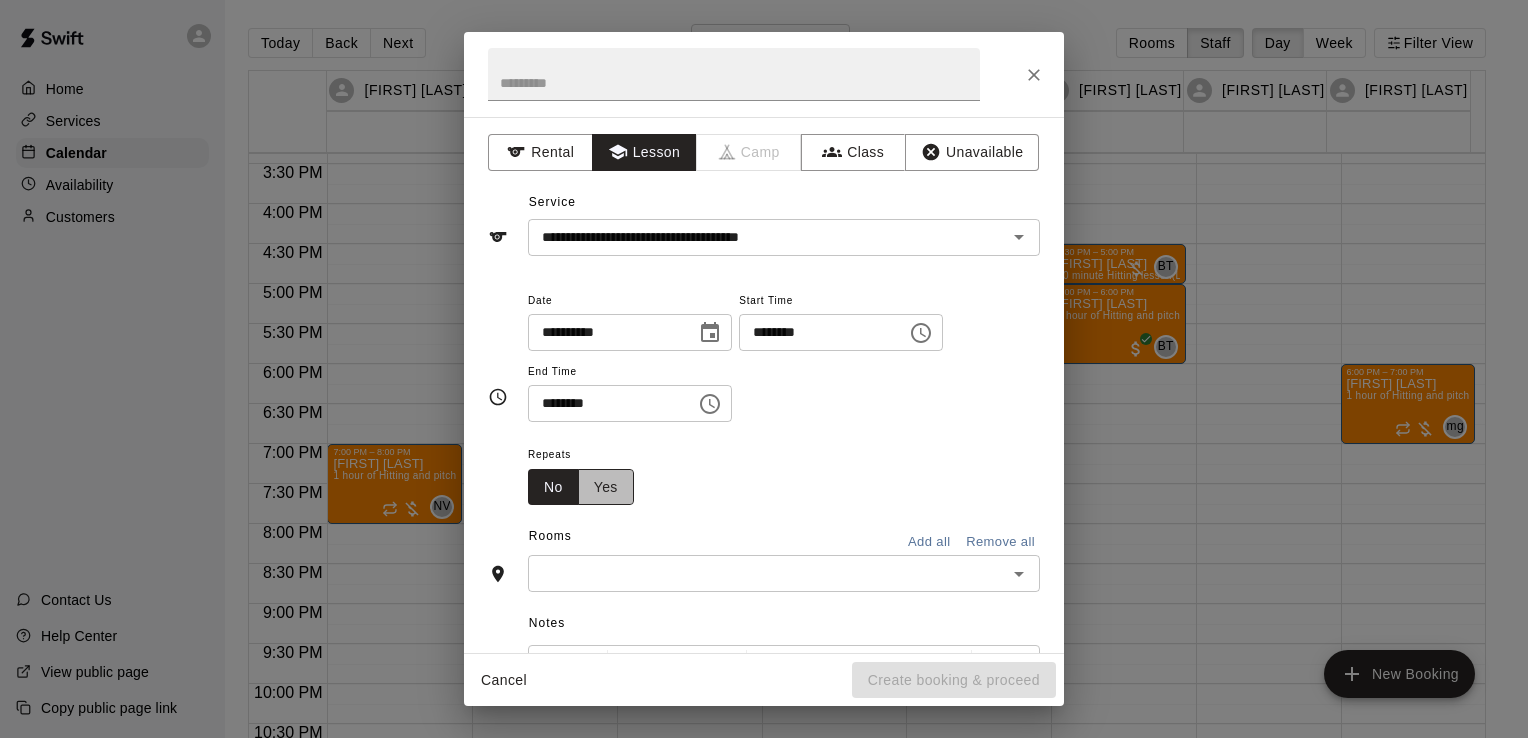 click on "Yes" at bounding box center (606, 487) 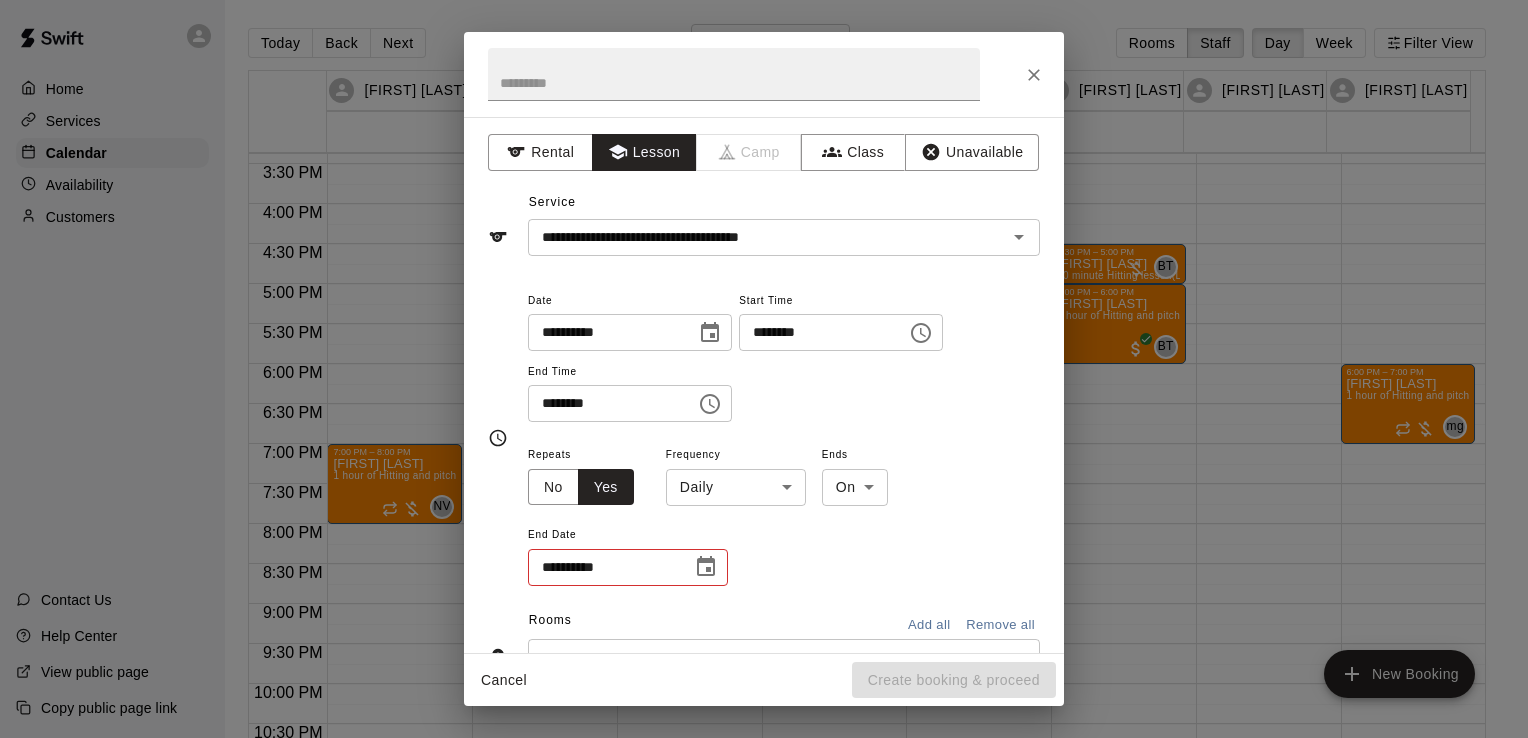 click on "Home Services Calendar Availability Customers Contact Us Help Center View public page Copy public page link Today Back Next Tuesday Aug 12 Rooms Staff Day Week Filter View [FIRST] [LAST] 12 Tue [FIRST] [LAST] 12 Tue [FIRST] [LAST] III 12 Tue [FIRST] [LAST] 12 Tue [FIRST] [LAST] 12 Tue [FIRST] [LAST] 12 Tue [FIRST] [LAST] 12:00 AM 12:30 AM 1:00 AM 1:30 AM 2:00 AM 2:30 AM 3:00 AM 3:30 AM 4:00 AM 4:30 AM 5:00 AM 5:30 AM 6:00 AM 6:30 AM 7:00 AM 7:30 AM 8:00 AM 8:30 AM 9:00 AM 9:30 AM 10:00 AM 10:30 AM 11:00 AM 11:30 AM 12:00 PM 12:30 PM 1:00 PM 1:30 PM 2:00 PM 2:30 PM 3:00 PM 3:30 PM 4:00 PM 4:30 PM 5:00 PM 5:30 PM 6:00 PM 6:30 PM 7:00 PM 7:30 PM 8:00 PM 8:30 PM 9:00 PM 9:30 PM 10:00 PM 10:30 PM 11:00 PM 11:30 PM 7:00 PM – 8:00 PM [FIRST] [LAST] 1 hour of Hitting and pitching/fielding  (Lane 6 (65)) NV 0 4:30 PM – 5:00 PM [FIRST] [LAST] 30 minute Hitting lesson  (Lane 1 (40)) BT 0 5:00 PM – 6:00 PM [FIRST] [LAST] 1 hour of Hitting and pitching/fielding  (Lane 4 (65)) BT 0 [FIRST] [LAST]" at bounding box center (764, 385) 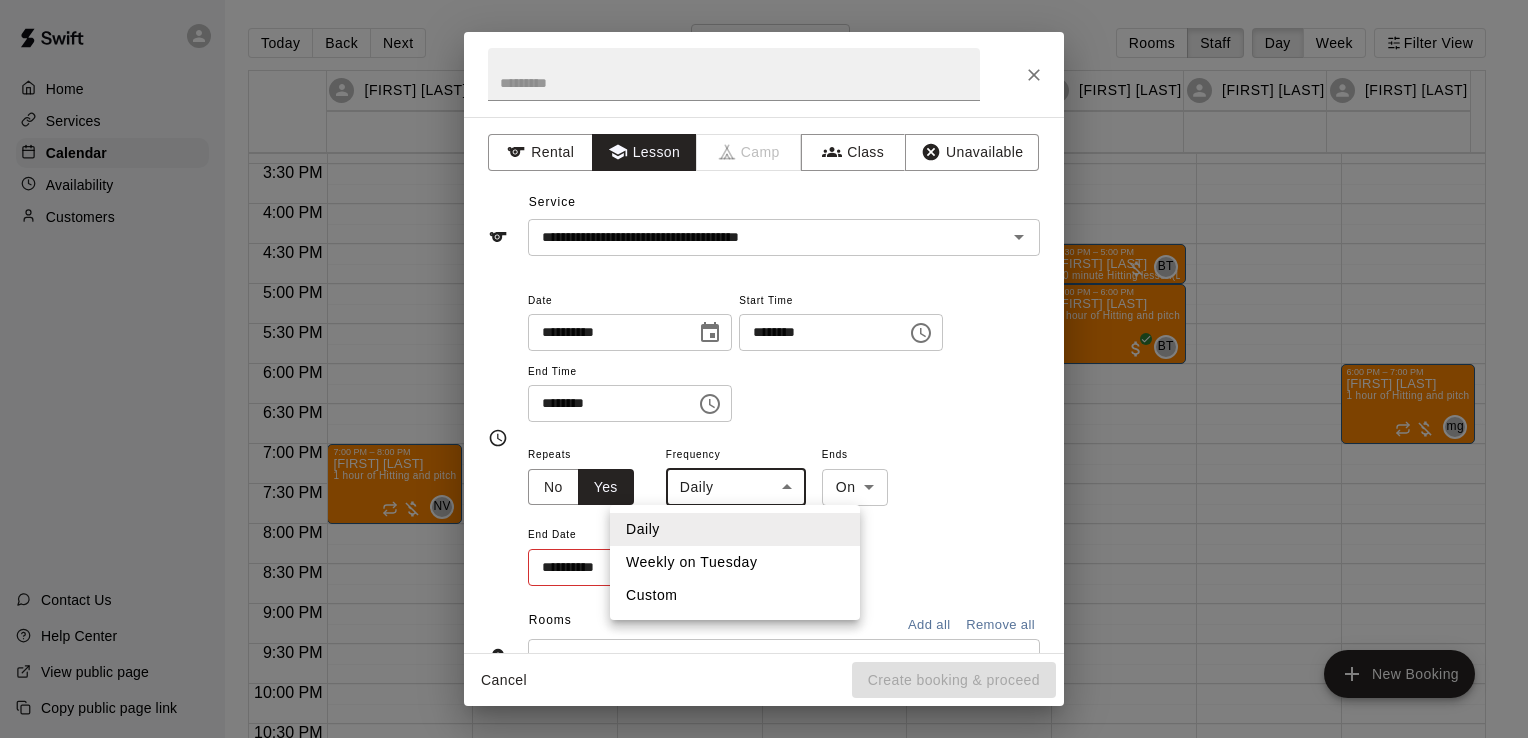 click on "Weekly on Tuesday" at bounding box center (735, 562) 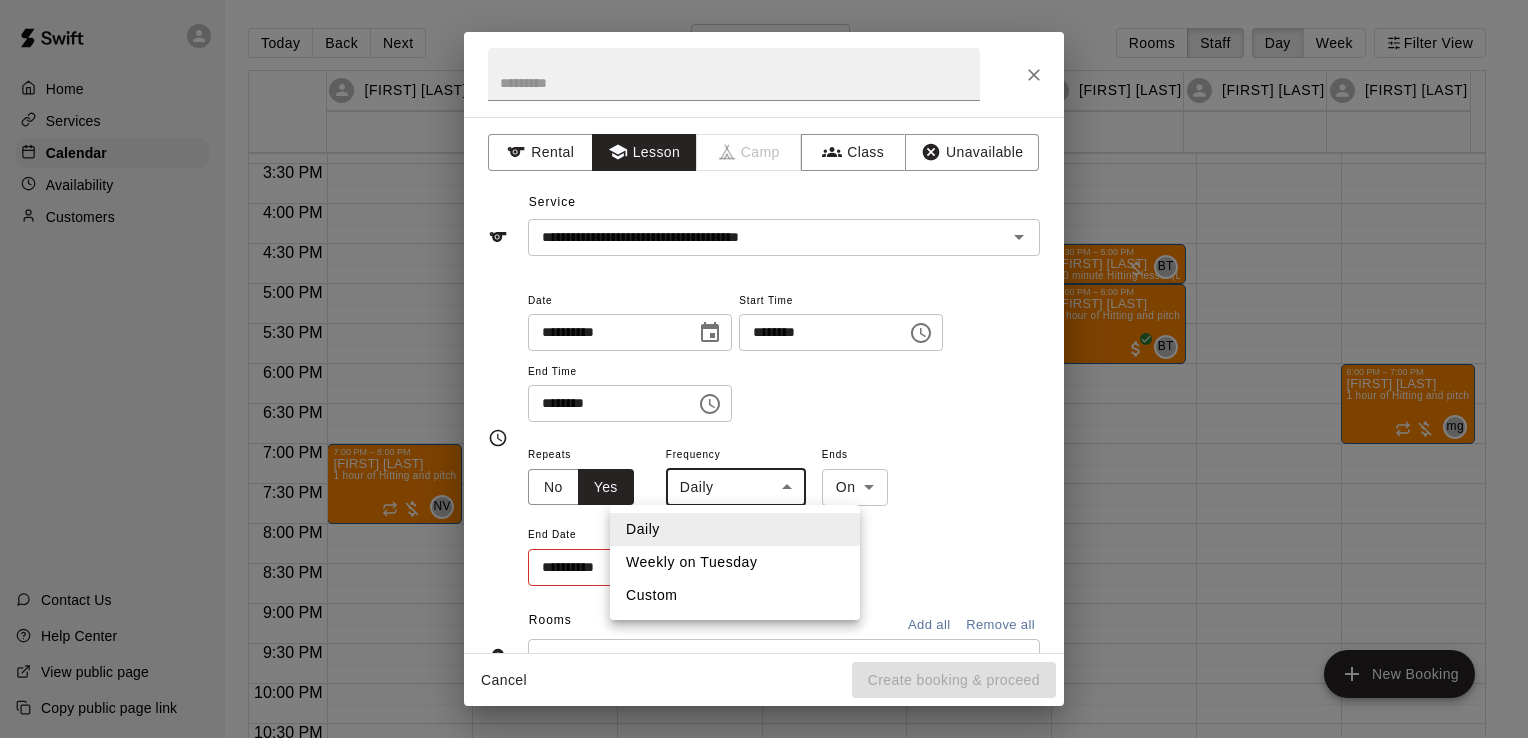 type on "******" 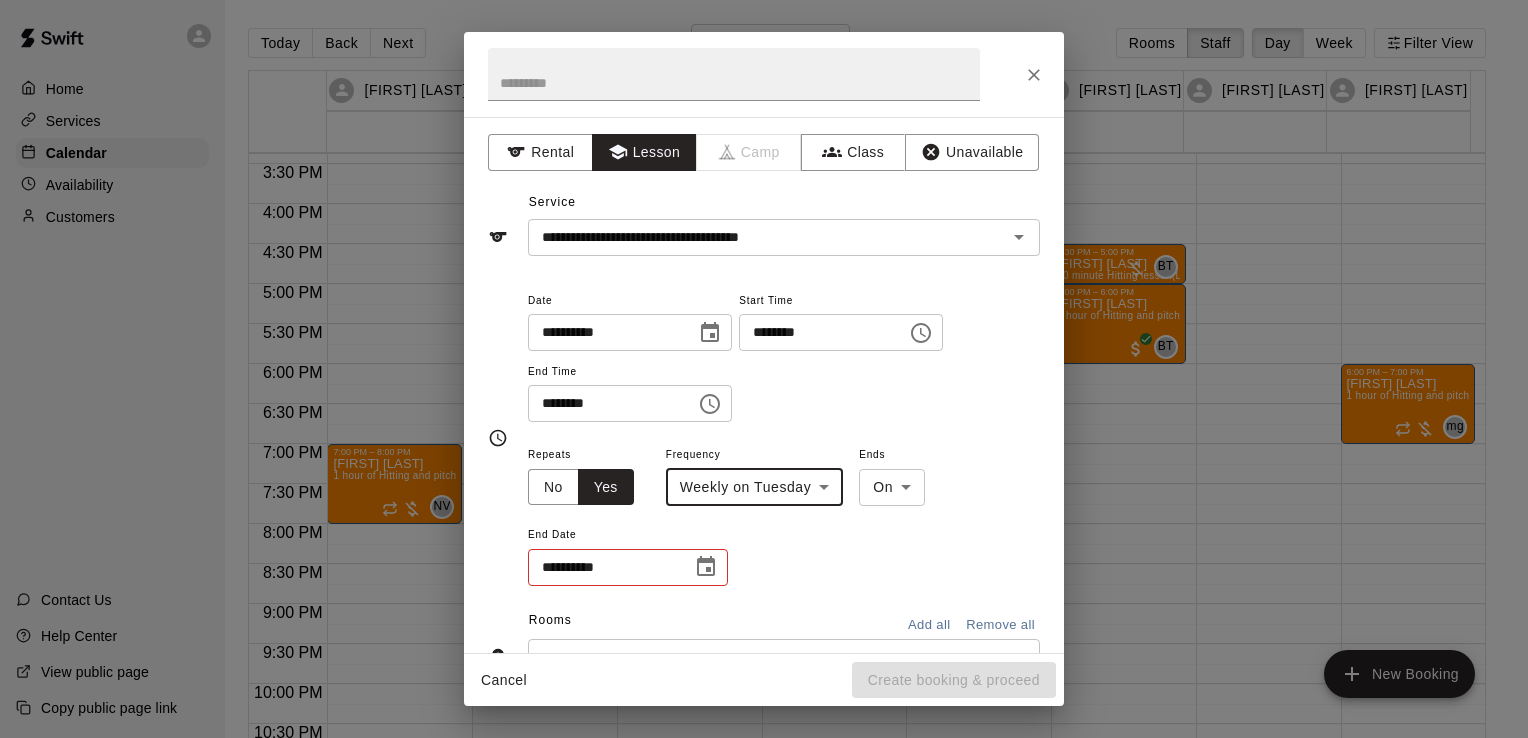 click 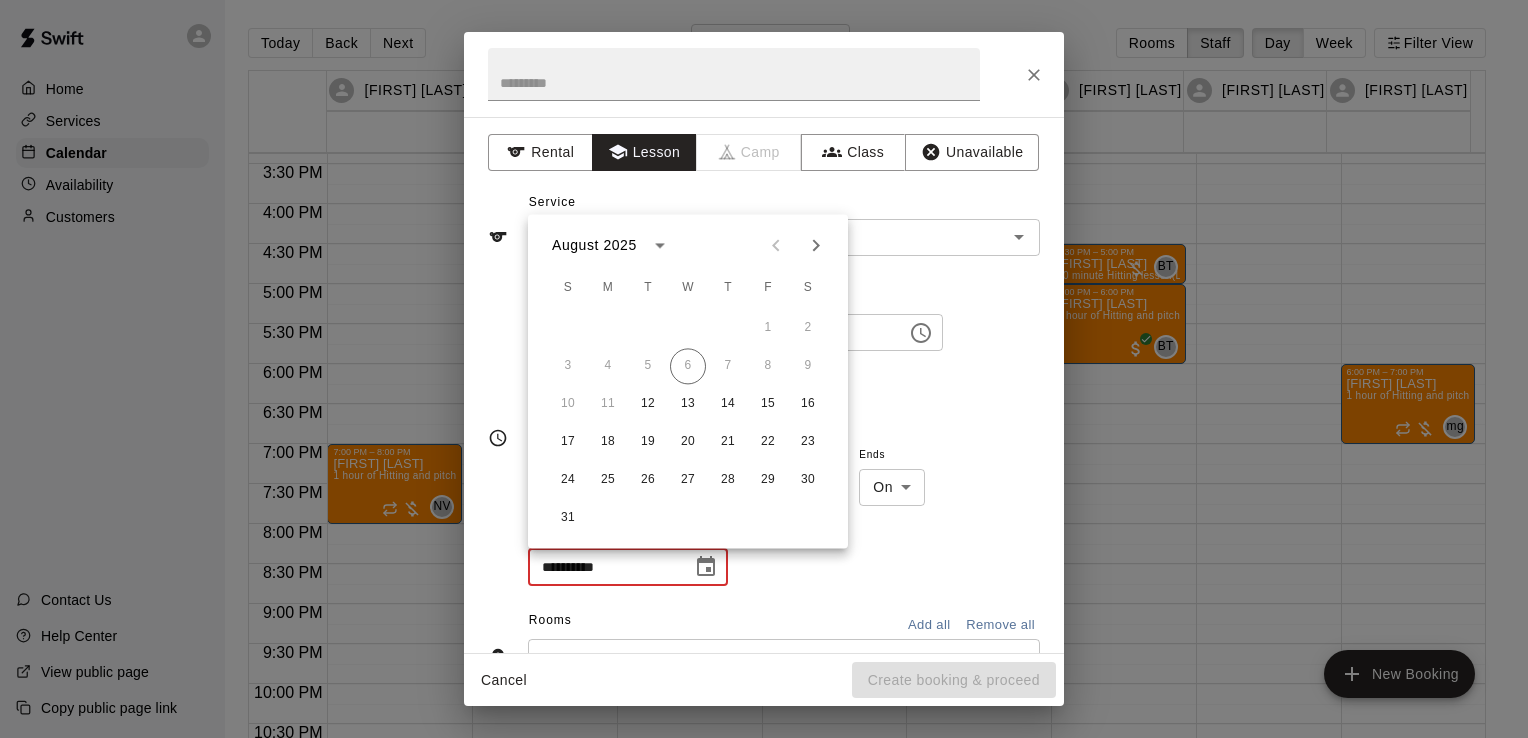 click at bounding box center [816, 245] 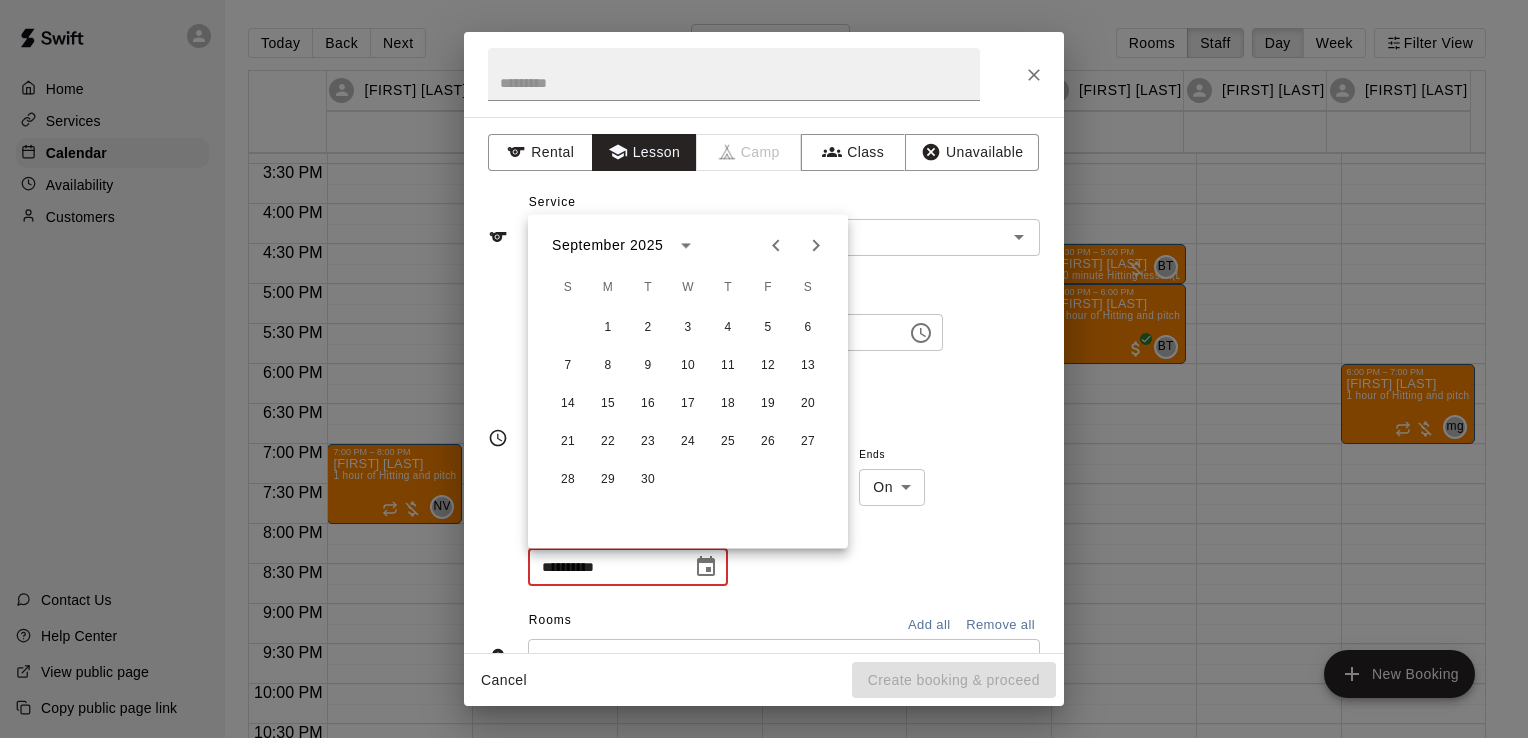 click 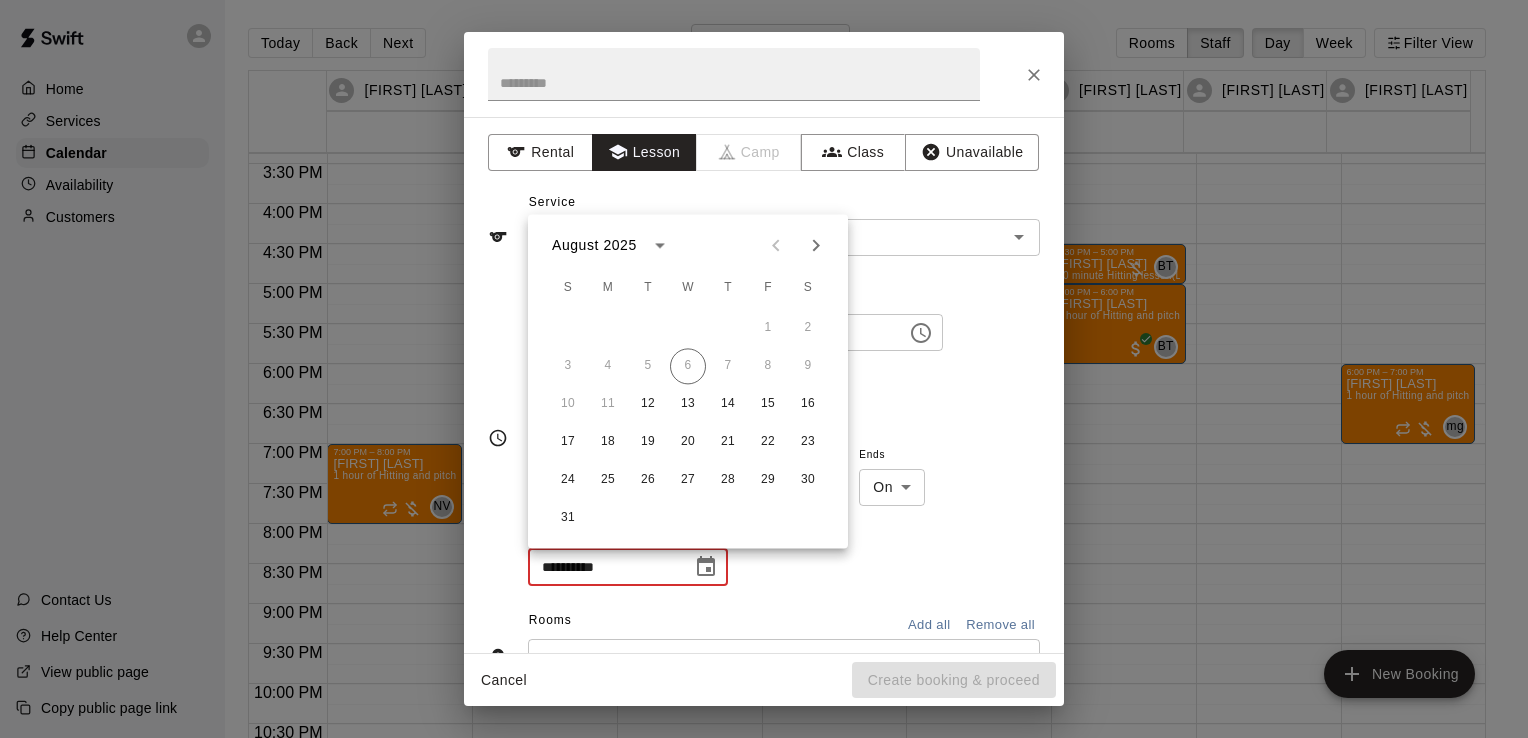 click 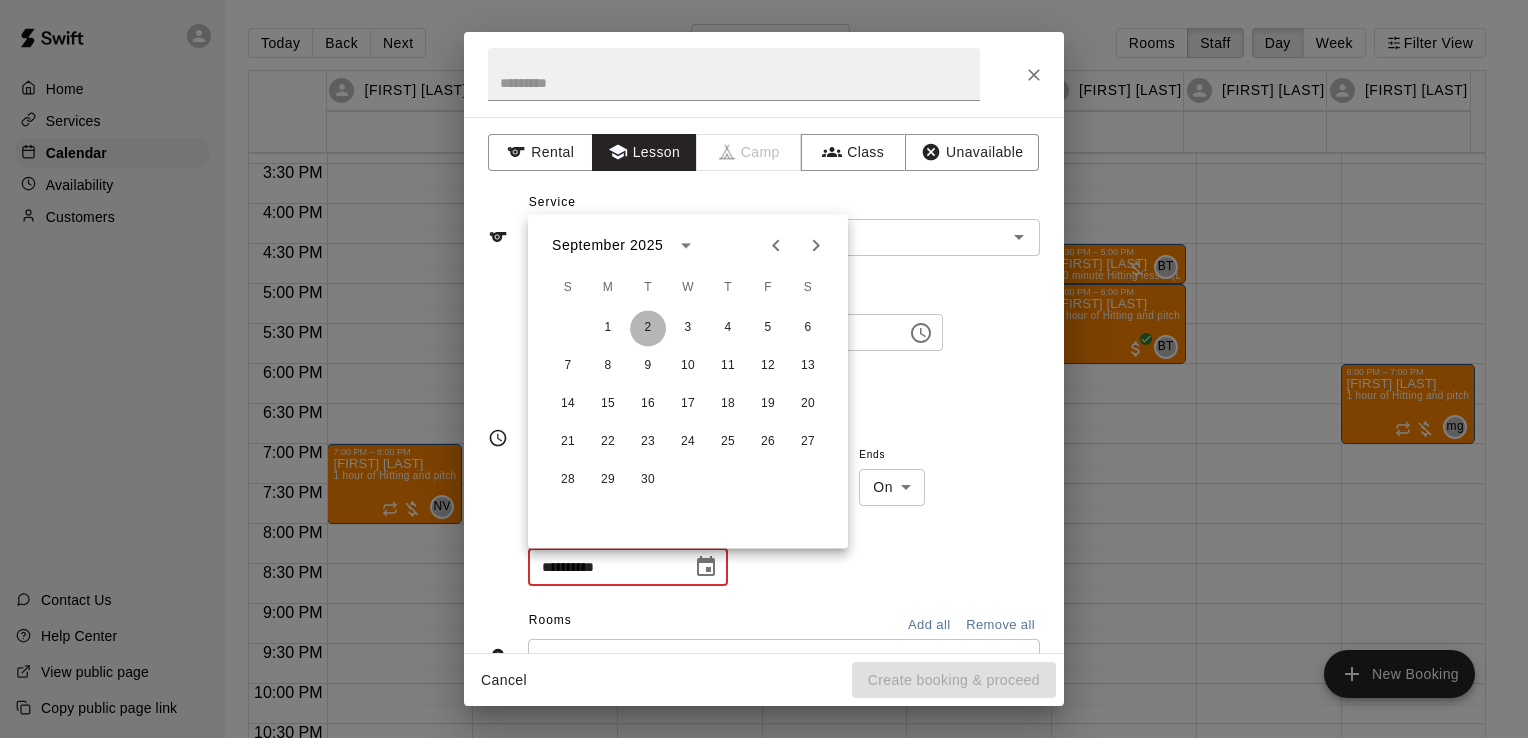click on "2" at bounding box center (648, 328) 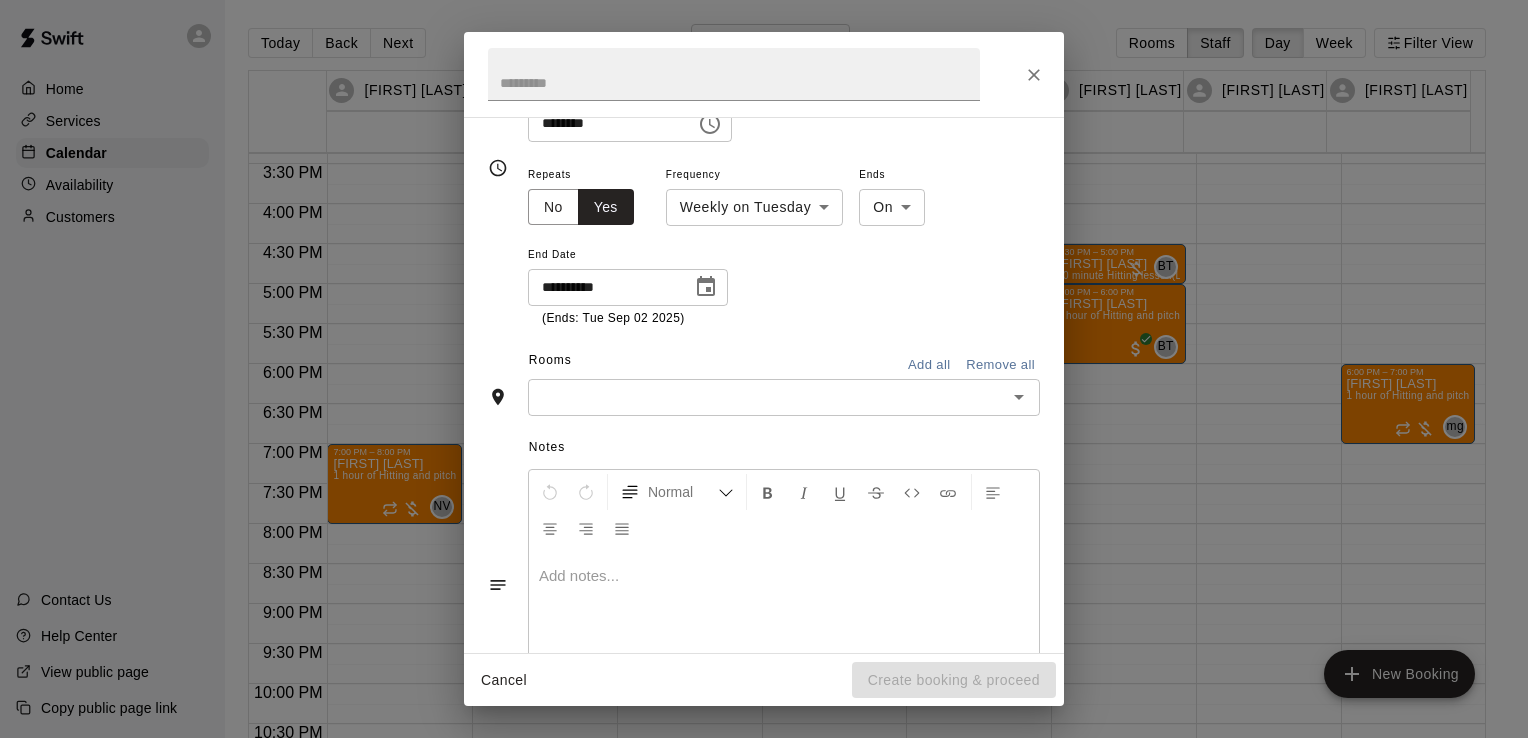 scroll, scrollTop: 284, scrollLeft: 0, axis: vertical 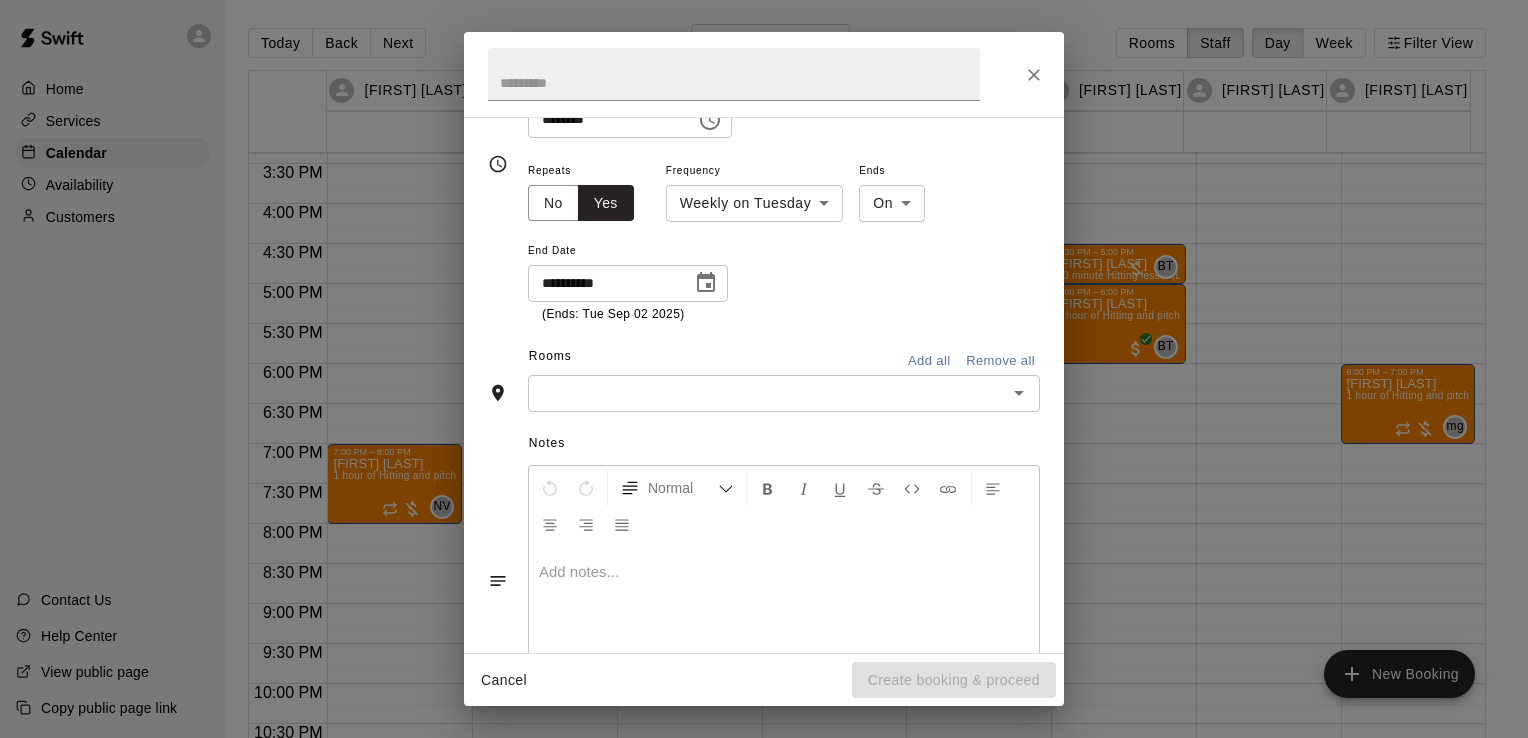 click at bounding box center (767, 393) 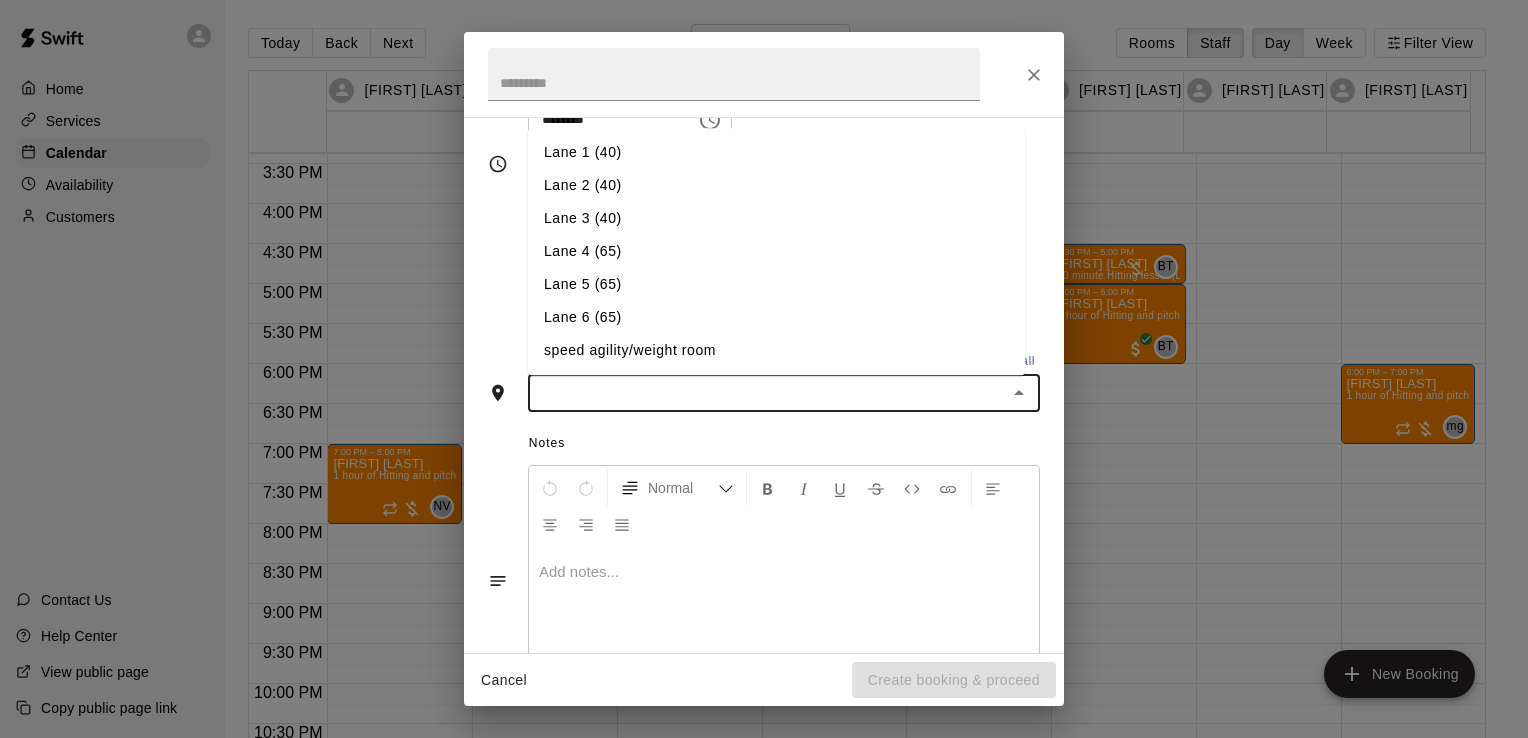 click on "Lane 6 (65)" at bounding box center (776, 317) 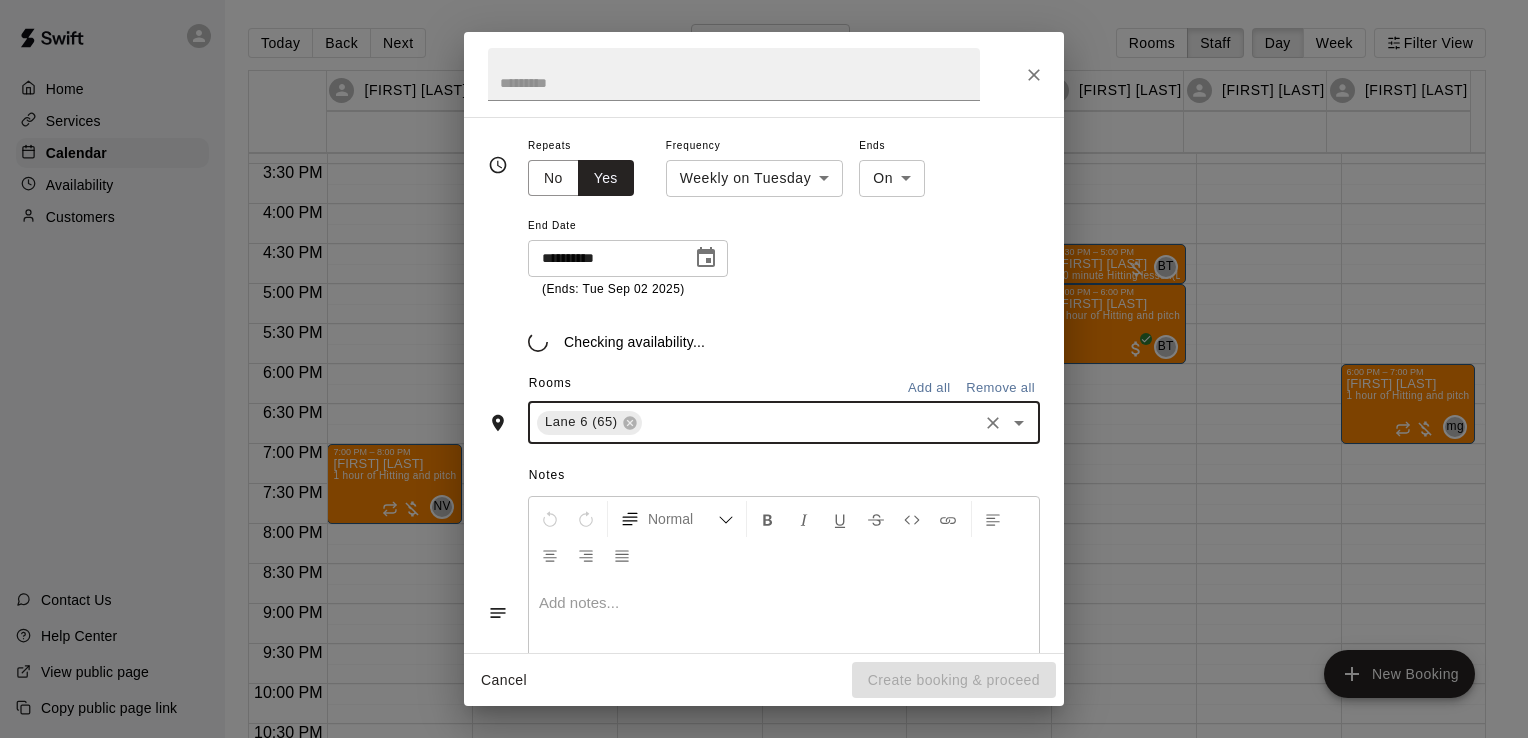 scroll, scrollTop: 321, scrollLeft: 0, axis: vertical 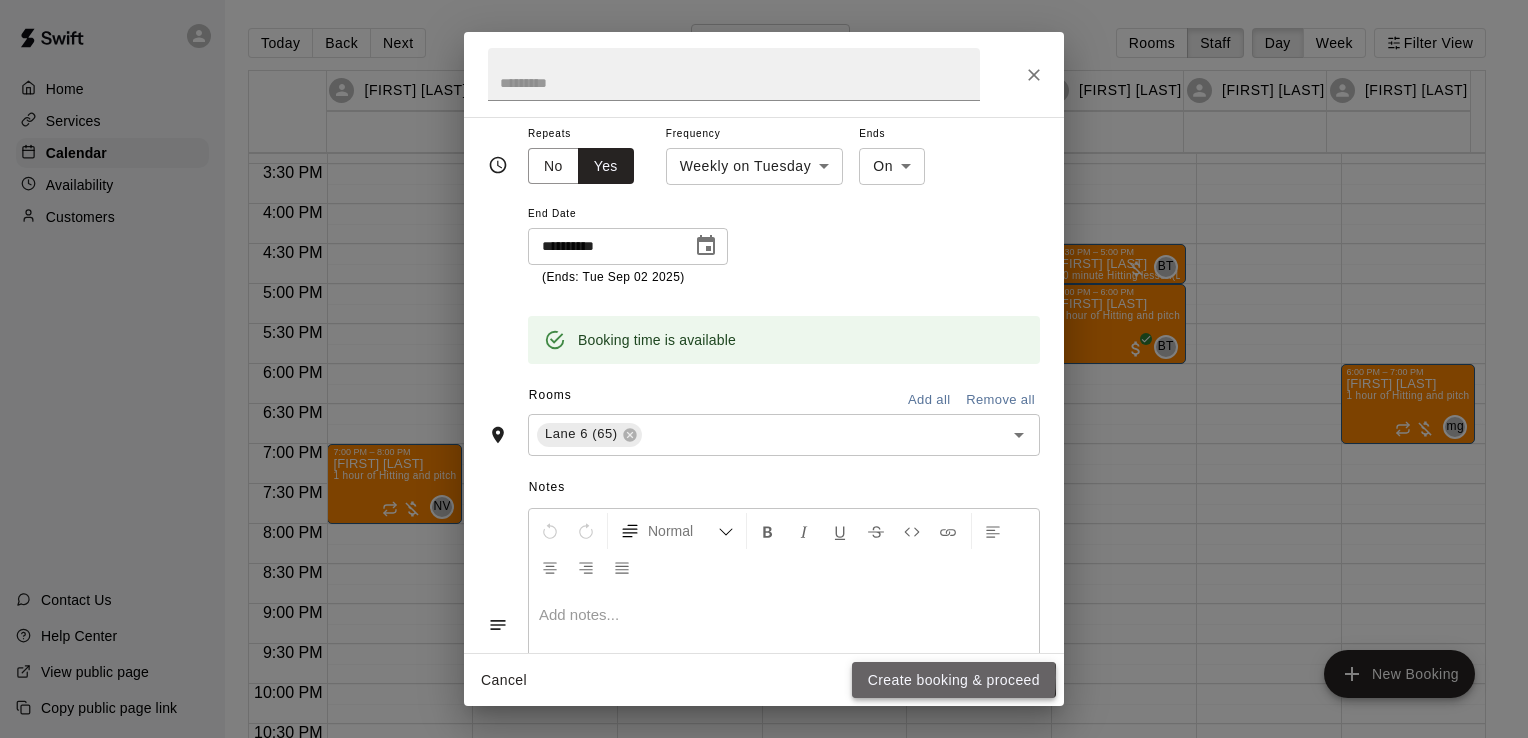 click on "Create booking & proceed" at bounding box center (954, 680) 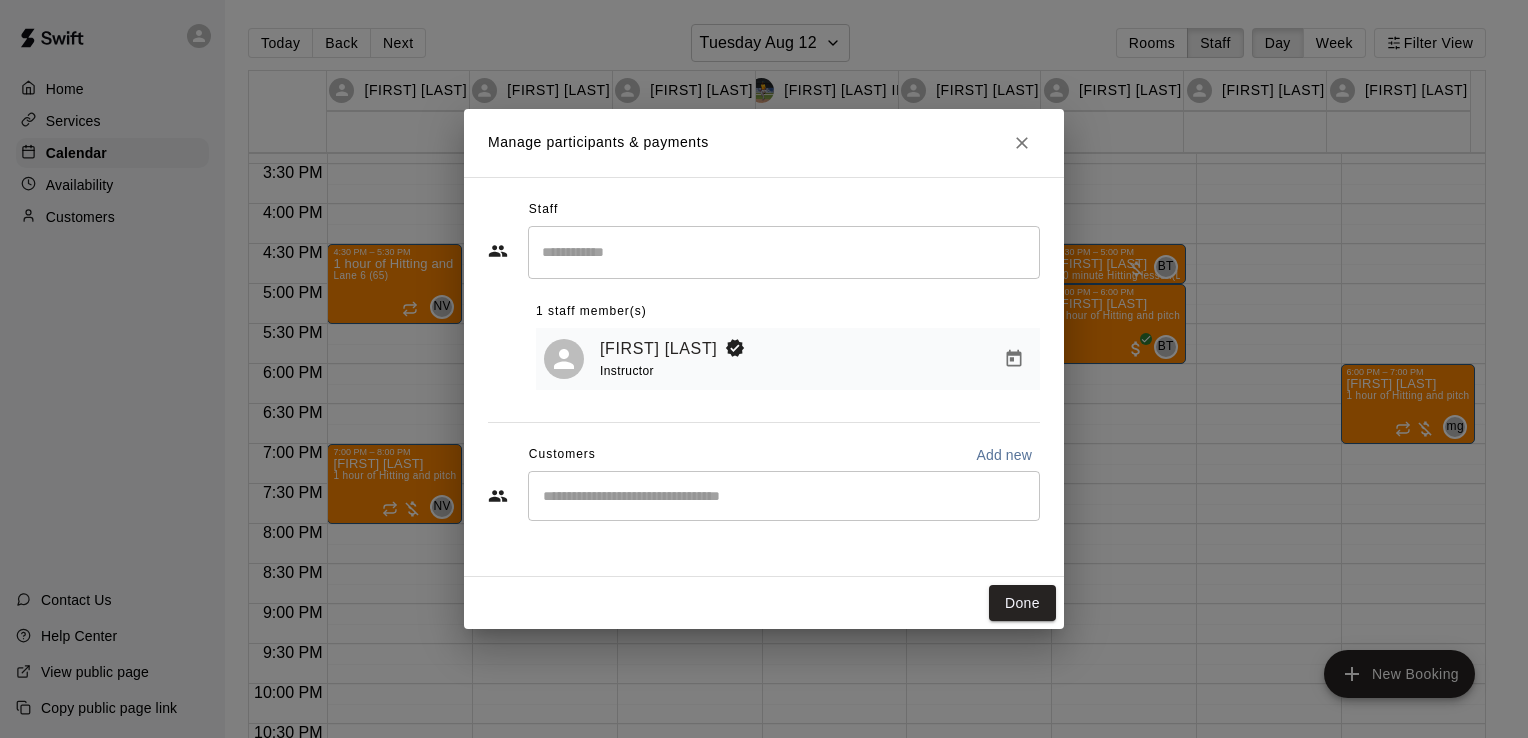click at bounding box center [784, 496] 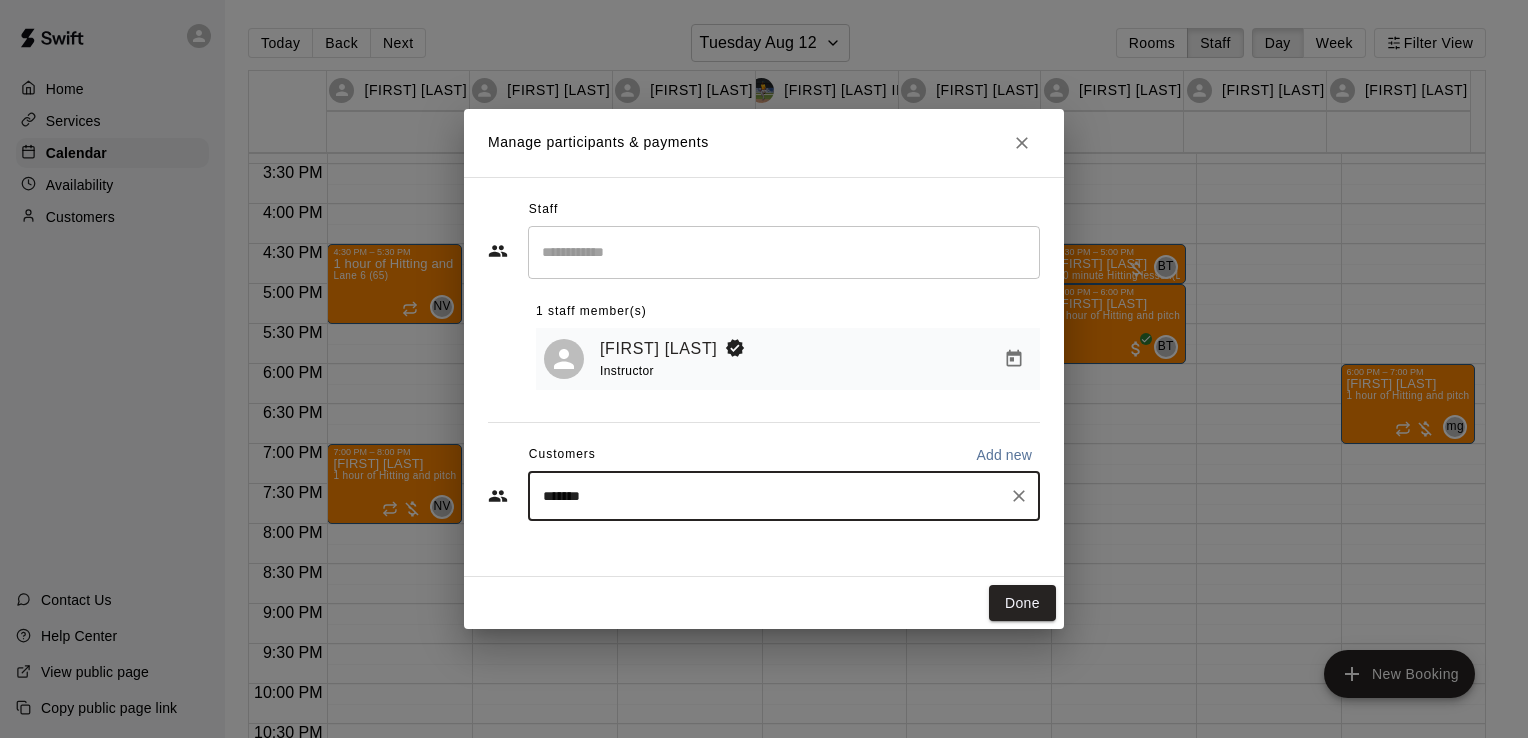 type on "*****" 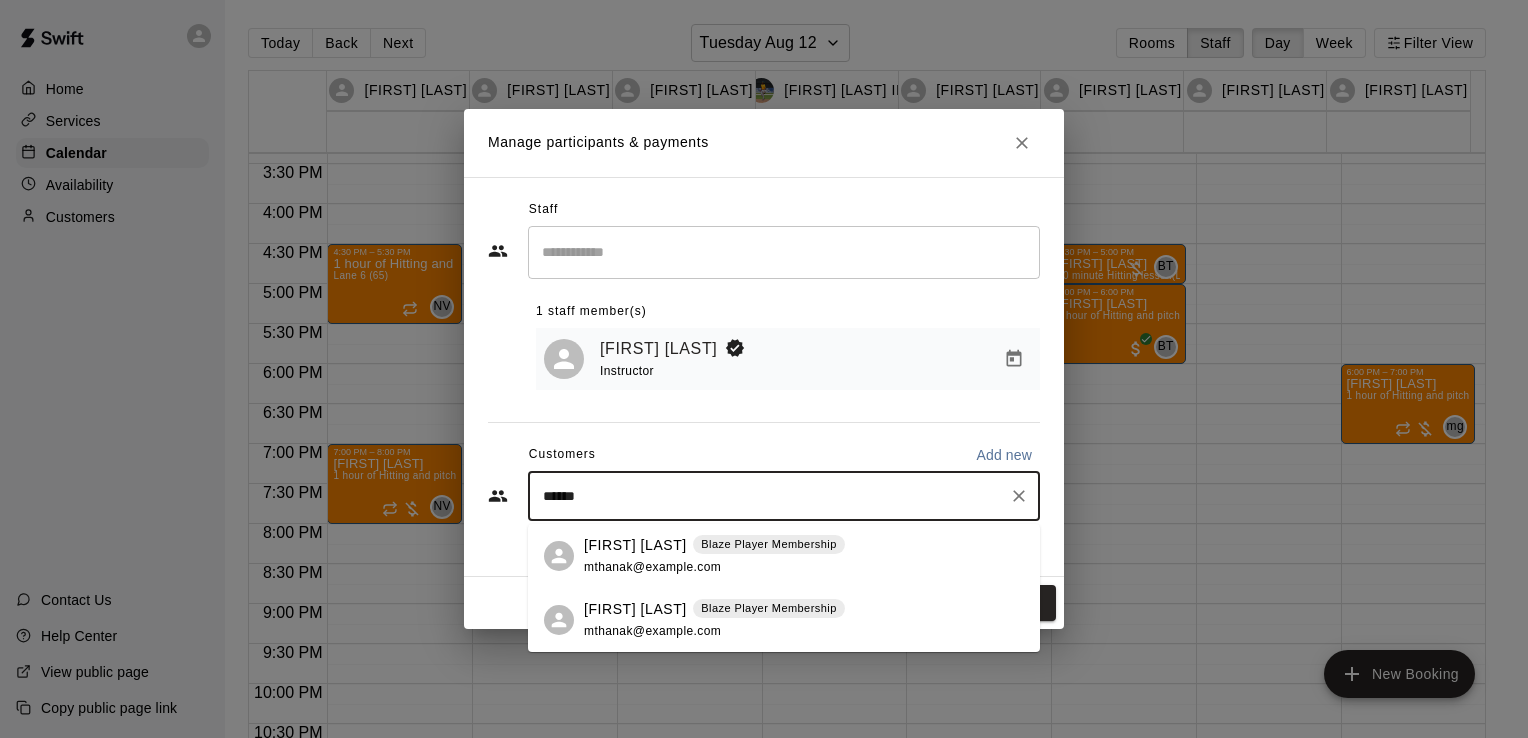 click on "[FIRST] [LAST] Blaze Player Membership  [EMAIL]" at bounding box center [714, 620] 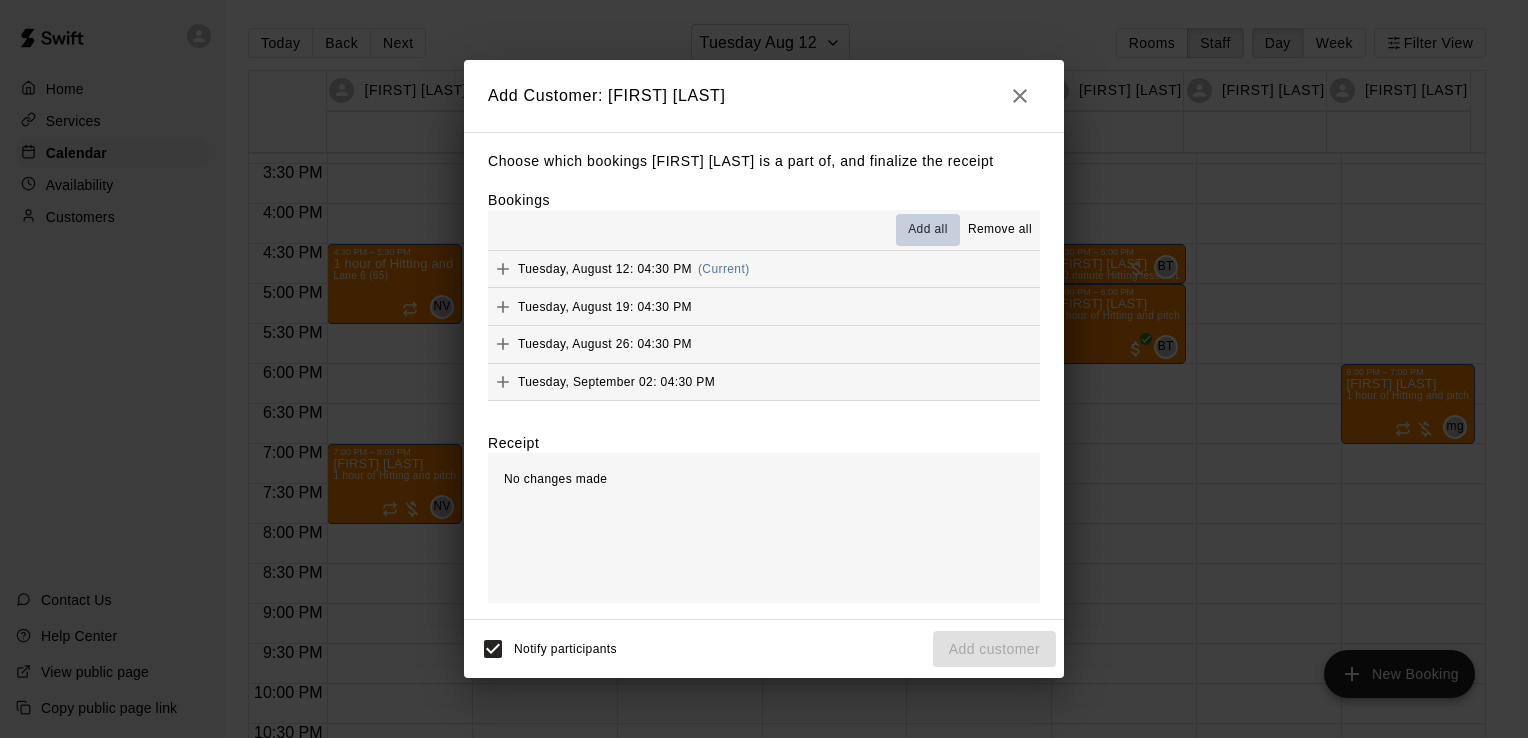click on "Add all" at bounding box center (928, 230) 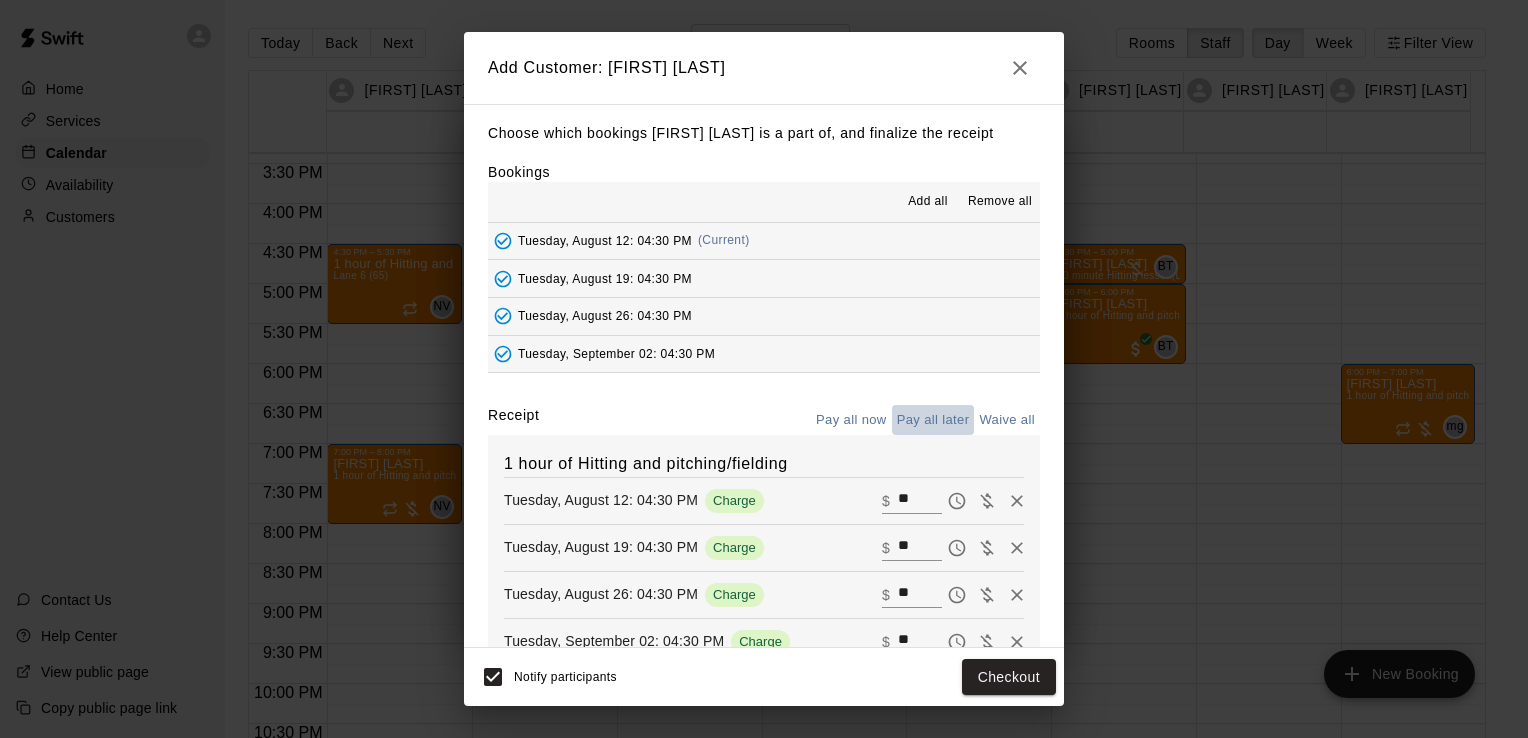 click on "Pay all later" at bounding box center (933, 420) 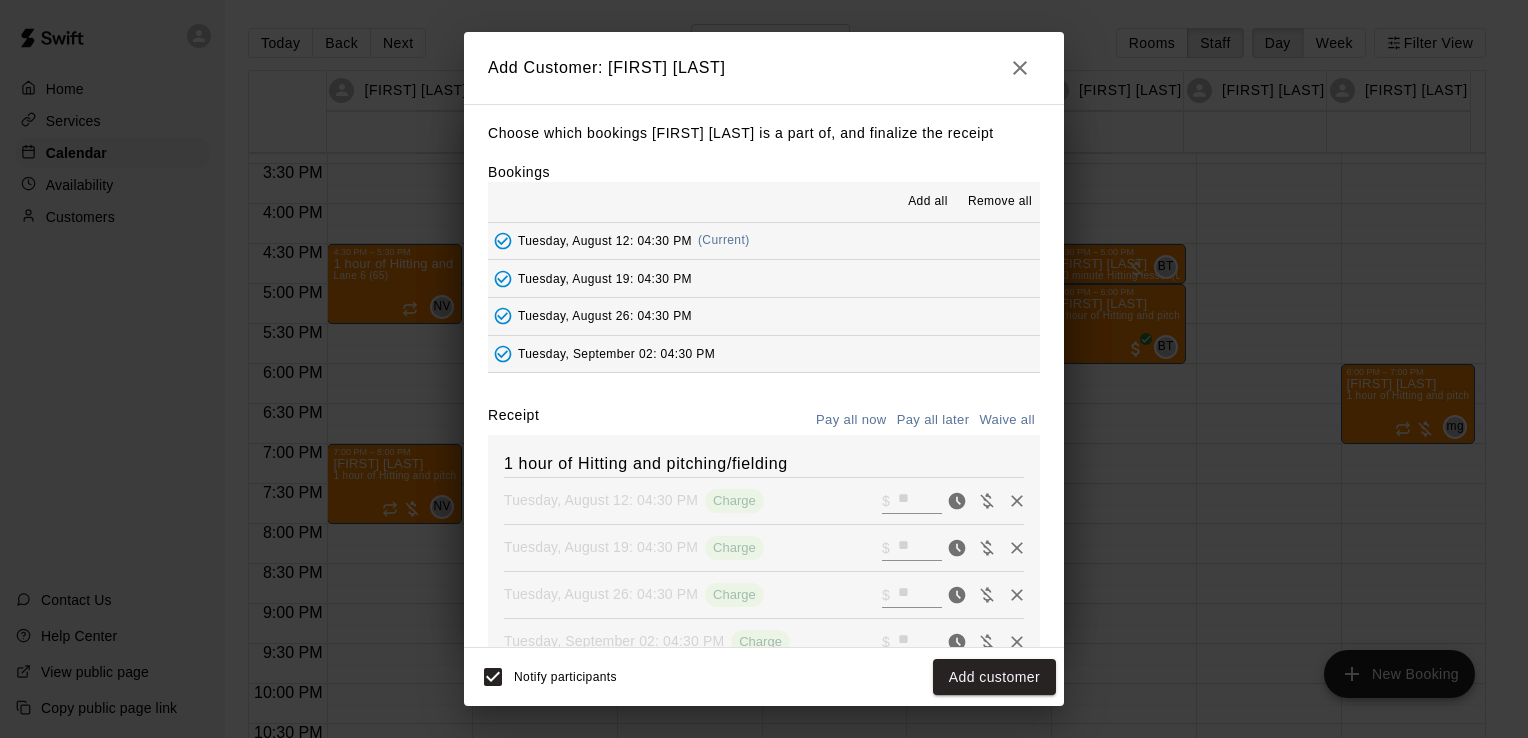 scroll, scrollTop: 109, scrollLeft: 0, axis: vertical 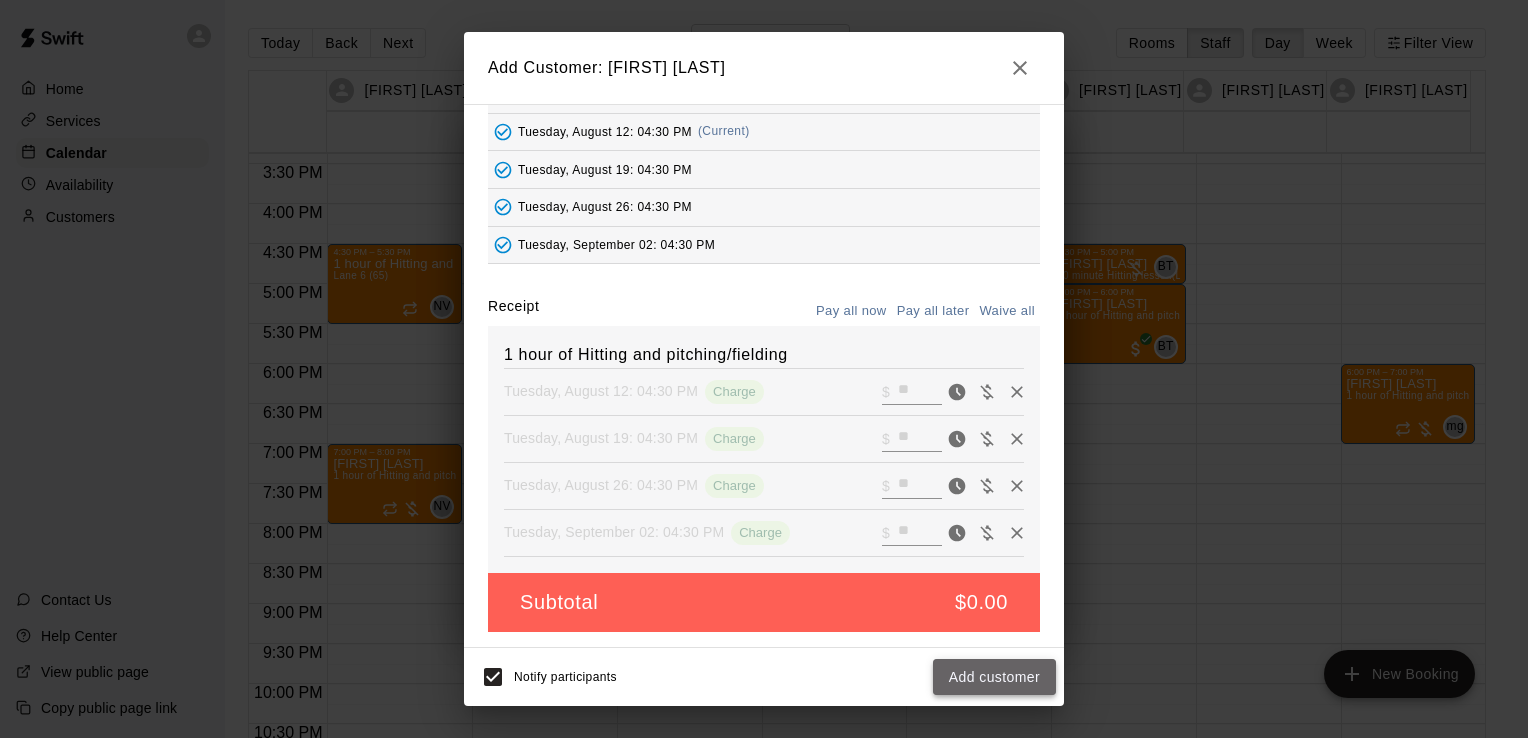 click on "Add customer" at bounding box center [994, 677] 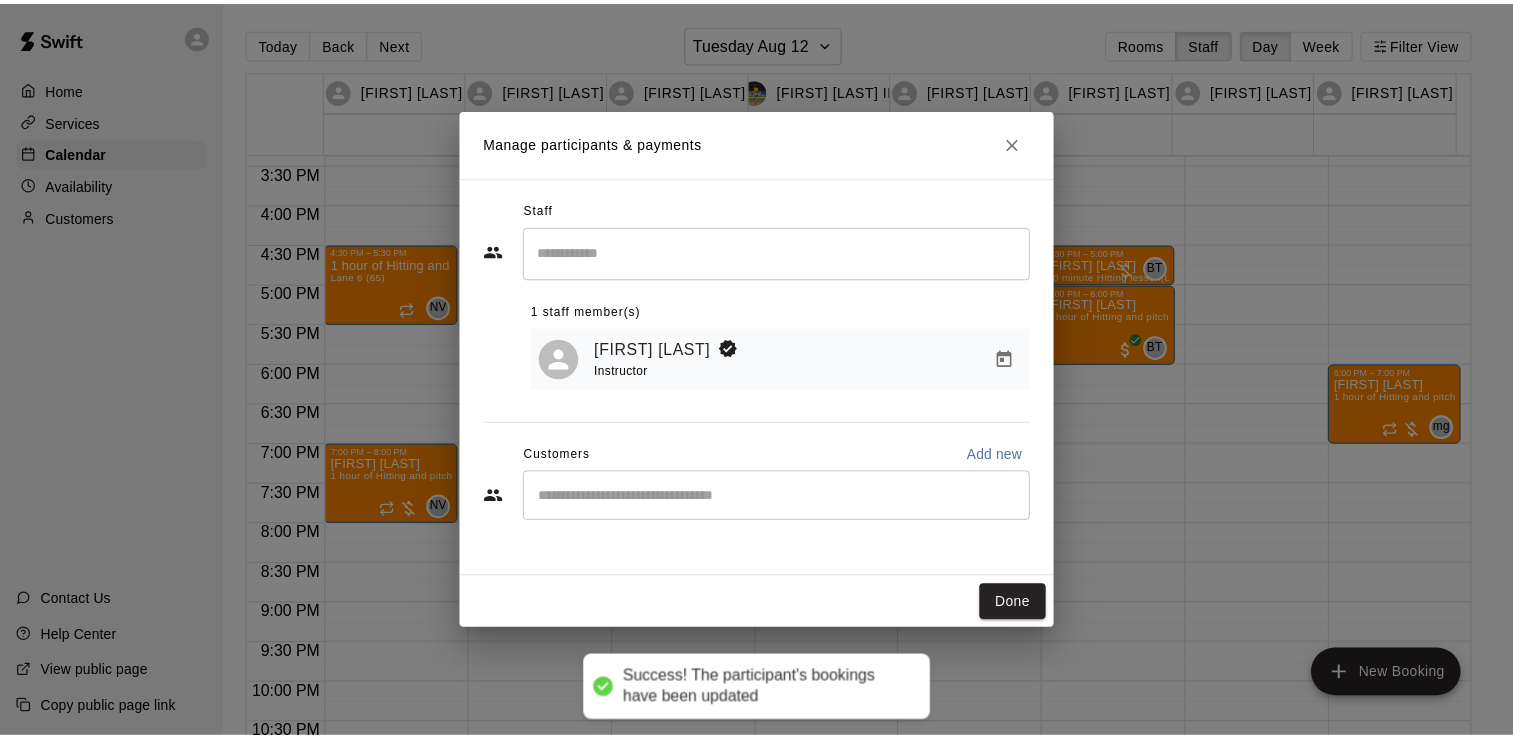 scroll, scrollTop: 40, scrollLeft: 0, axis: vertical 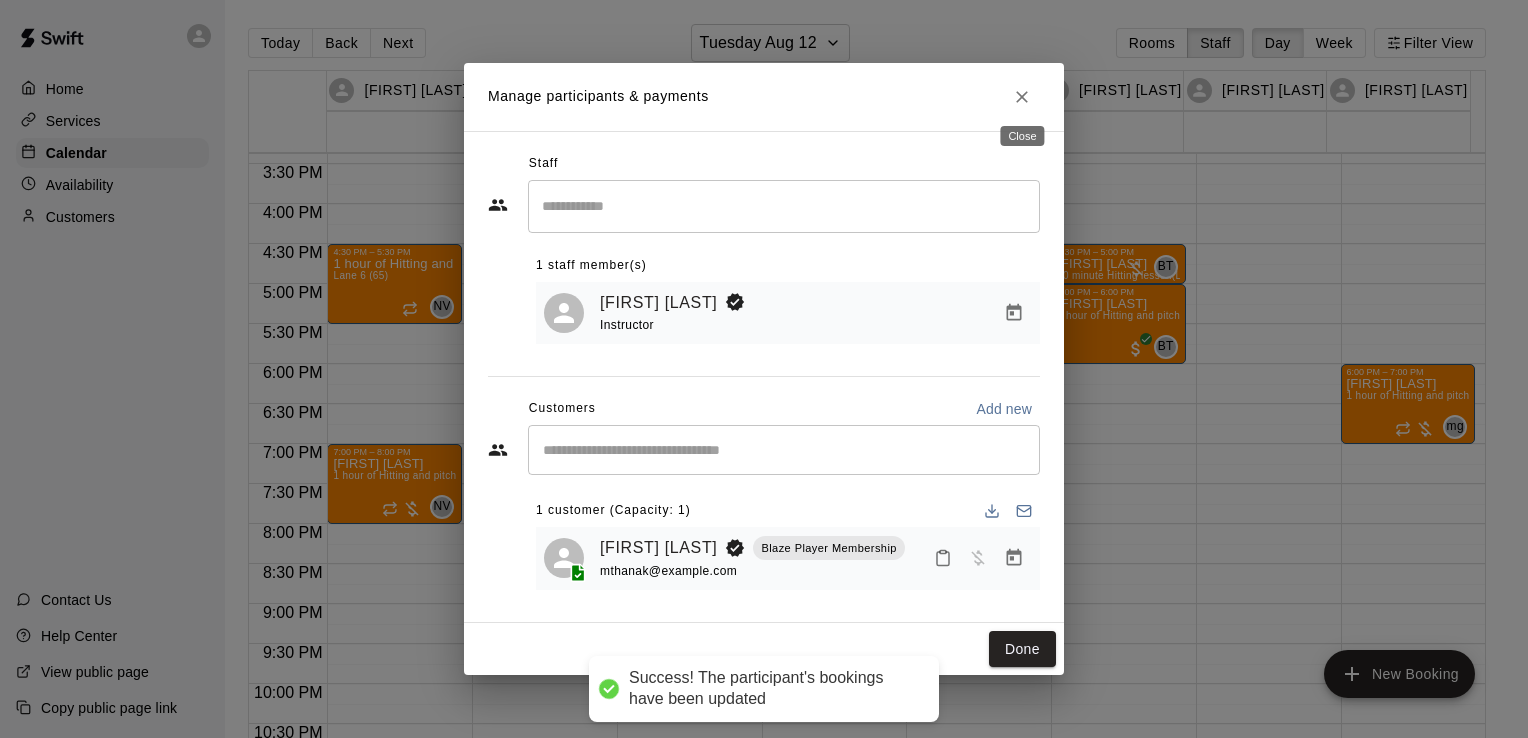 click at bounding box center [1022, 97] 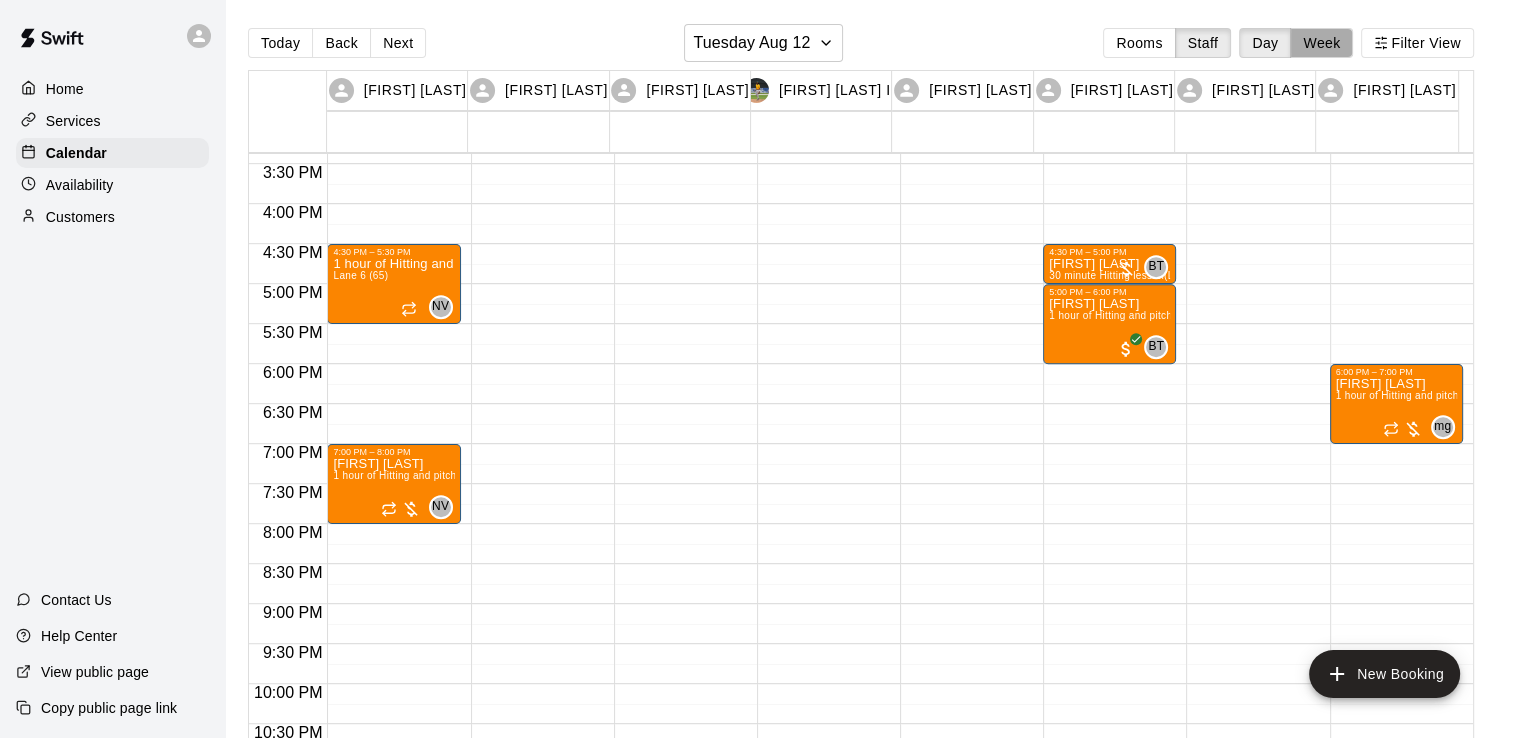 click on "Week" at bounding box center [1321, 43] 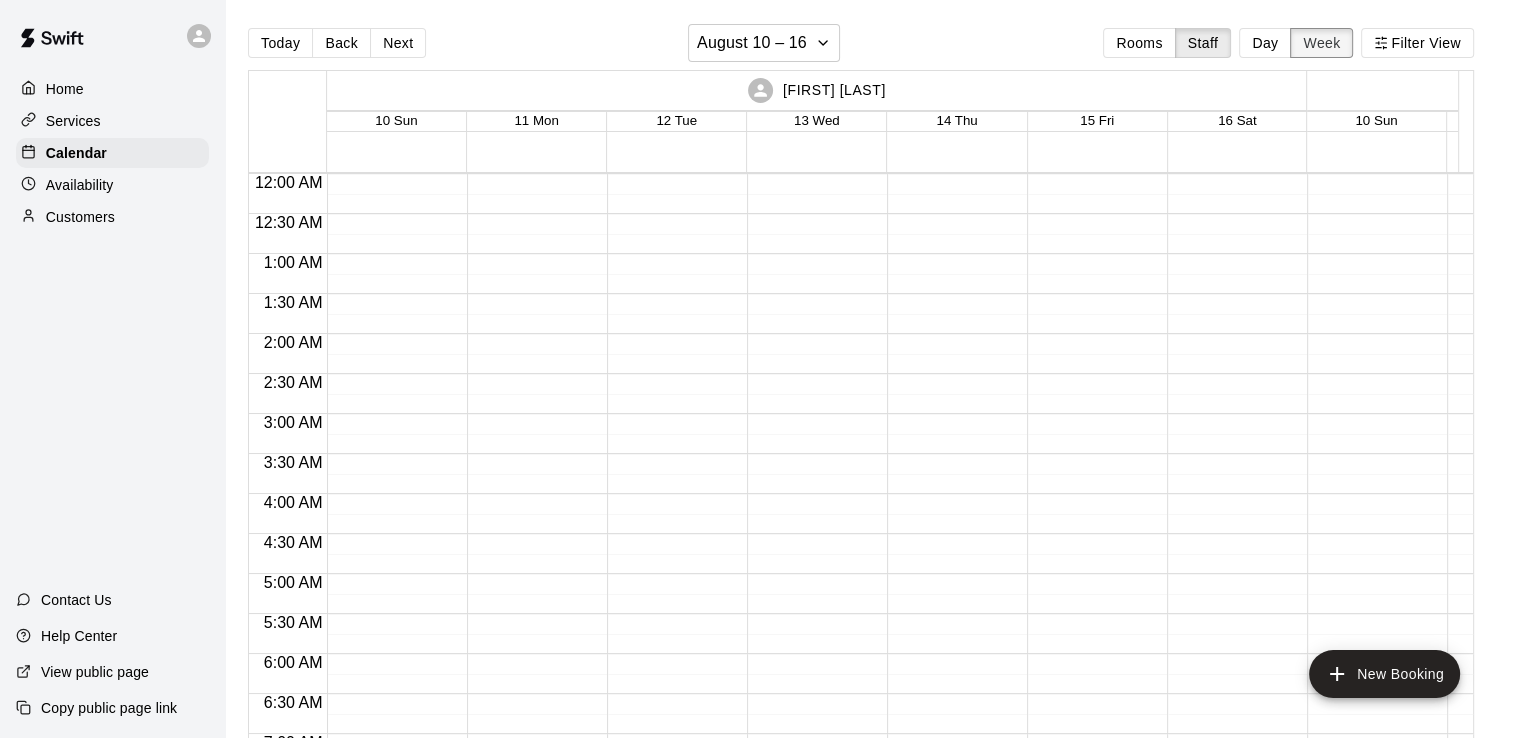 scroll, scrollTop: 1346, scrollLeft: 0, axis: vertical 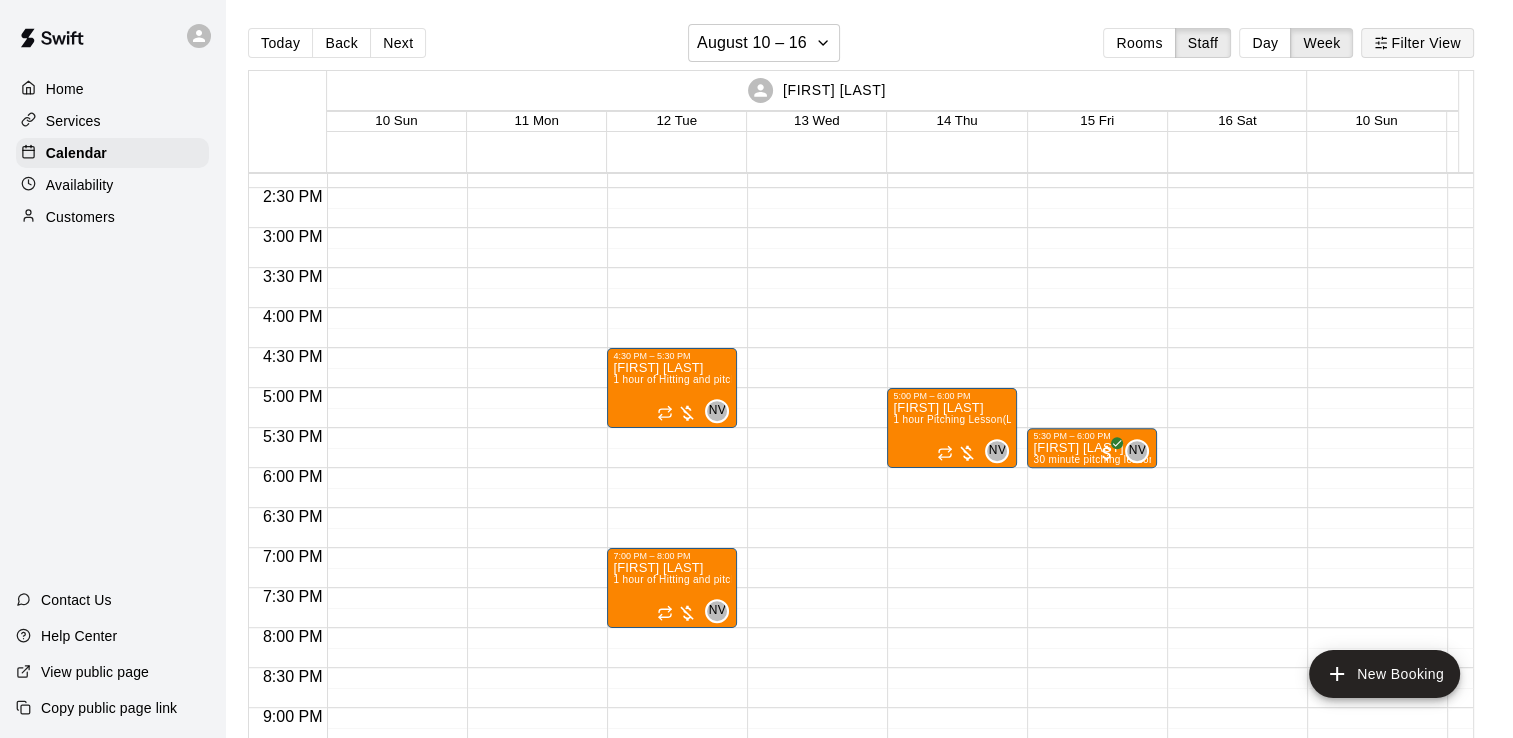 click on "Filter View" at bounding box center (1417, 43) 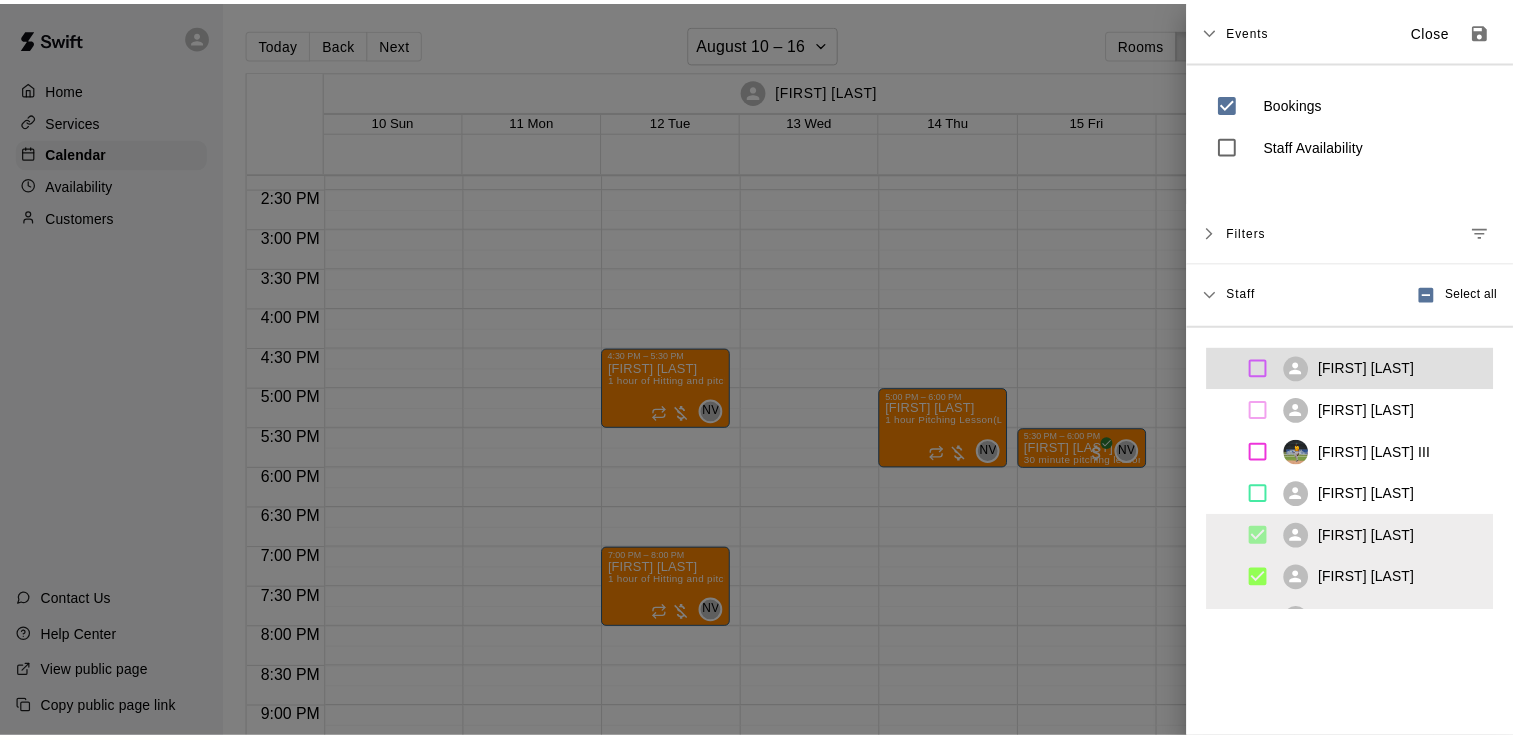 scroll, scrollTop: 72, scrollLeft: 0, axis: vertical 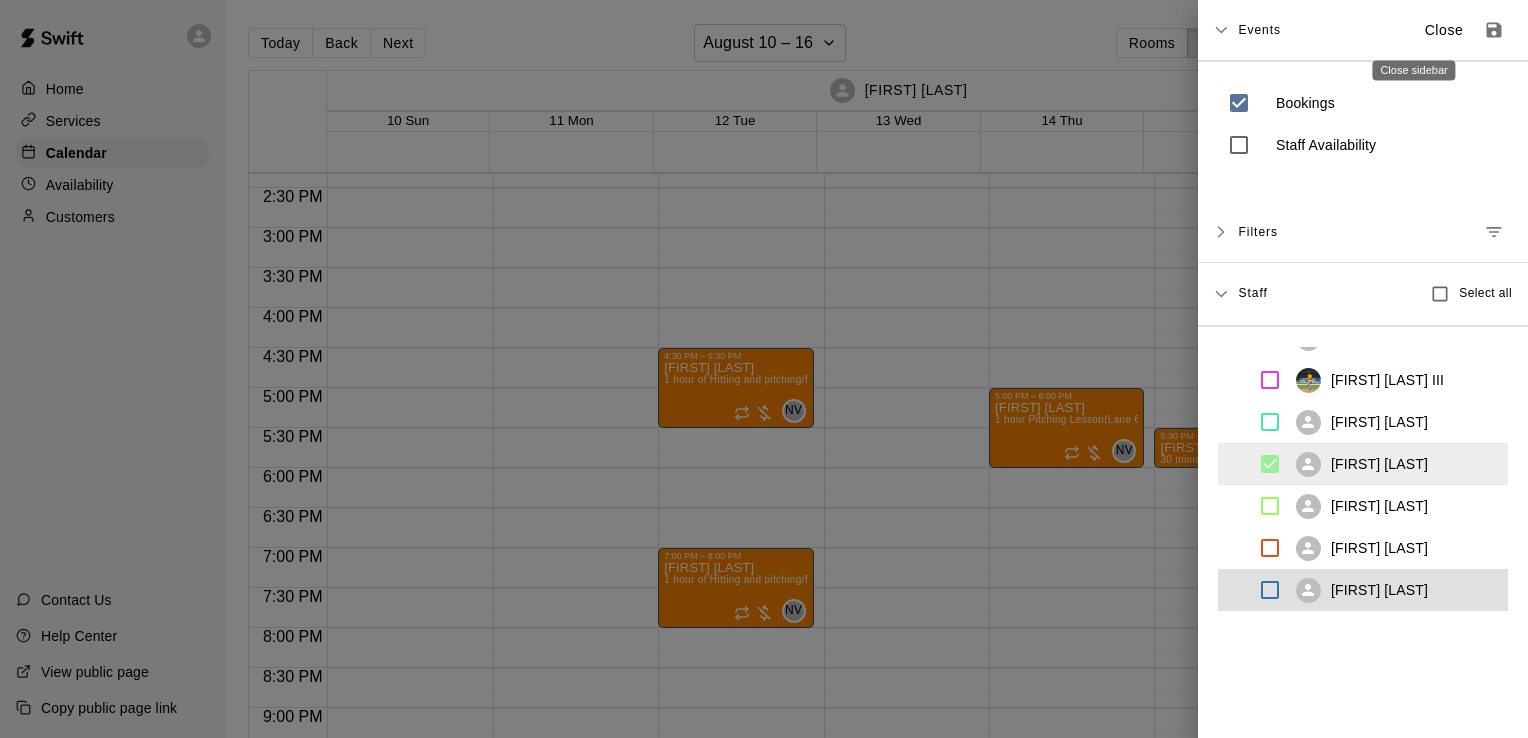 click on "Close" at bounding box center (1444, 30) 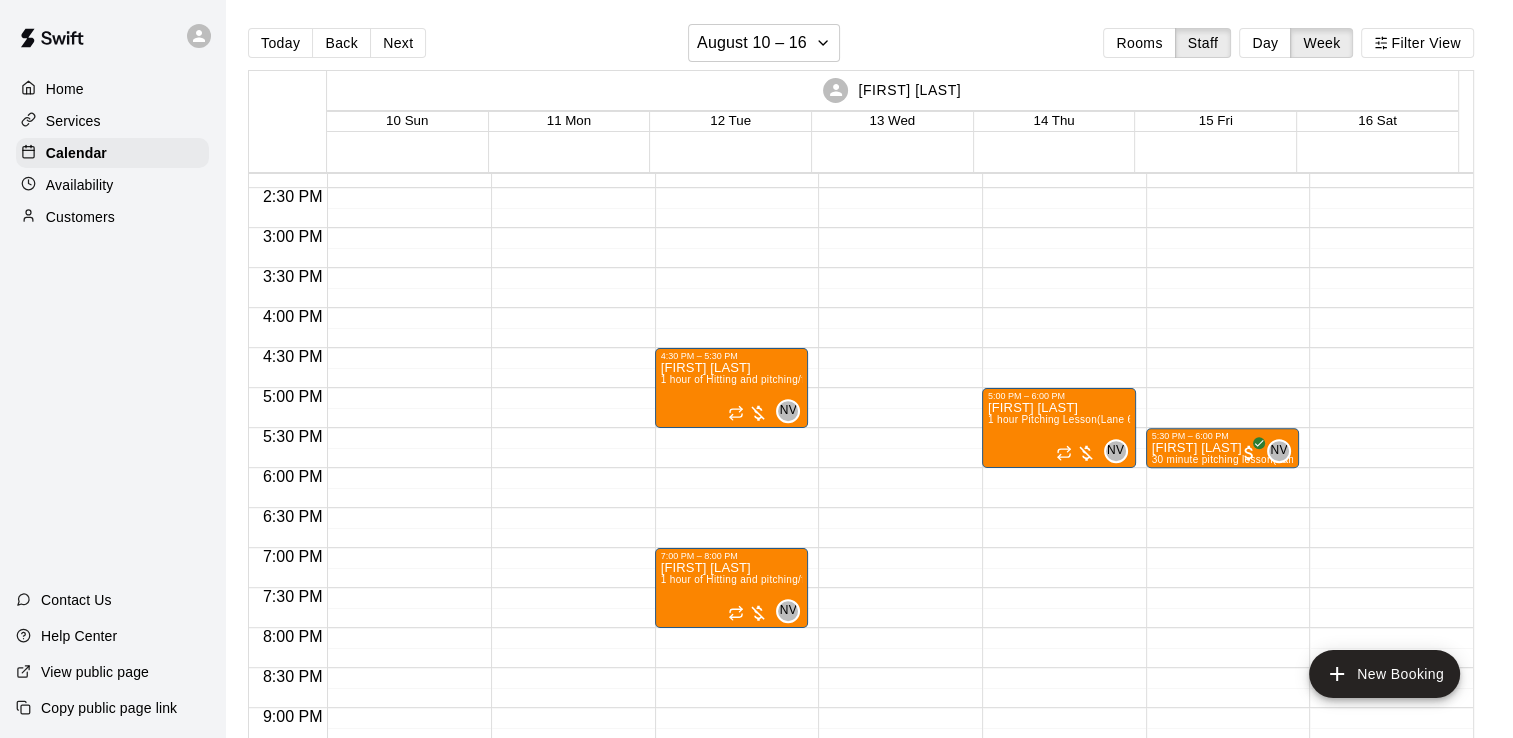 scroll, scrollTop: 1129, scrollLeft: 0, axis: vertical 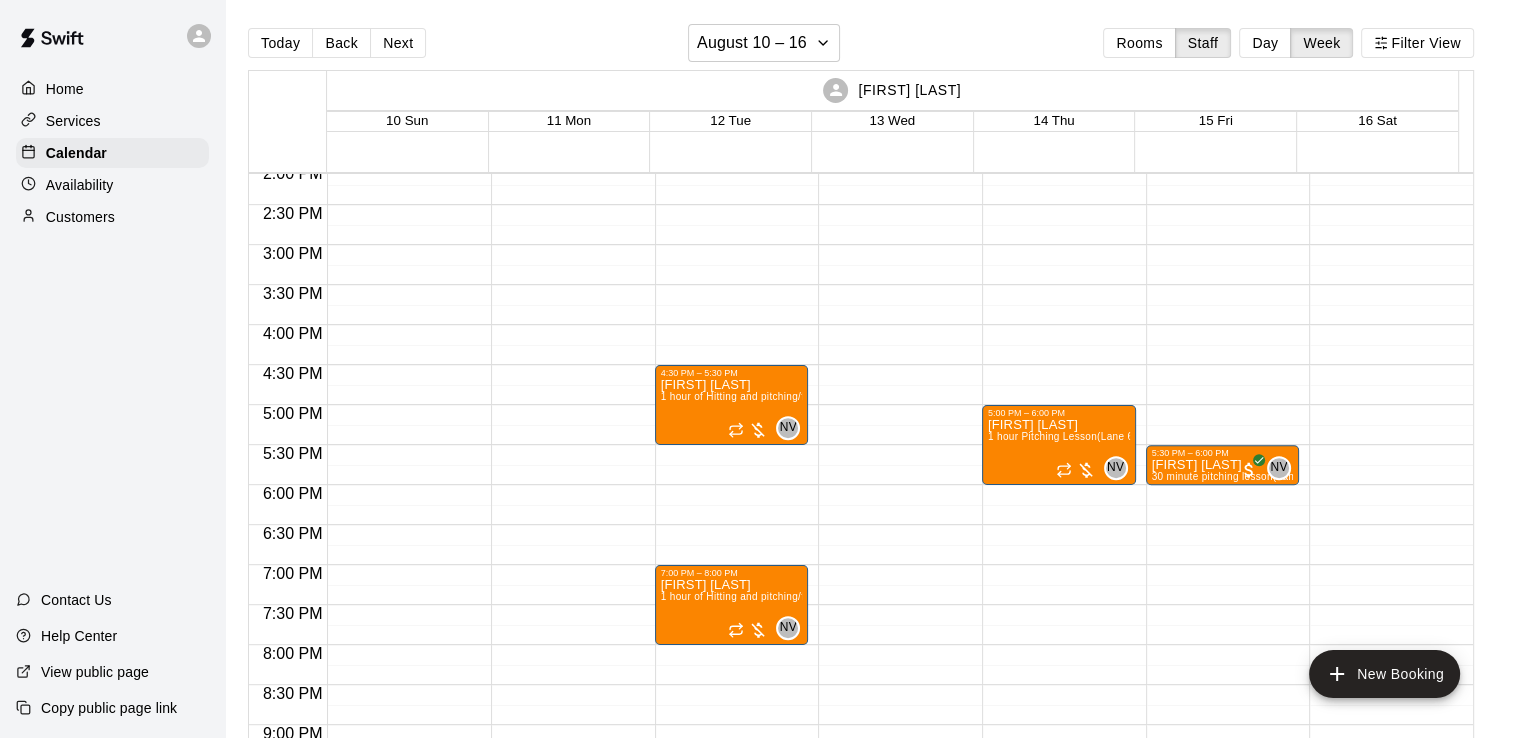 drag, startPoint x: 1425, startPoint y: 38, endPoint x: 1440, endPoint y: 16, distance: 26.627054 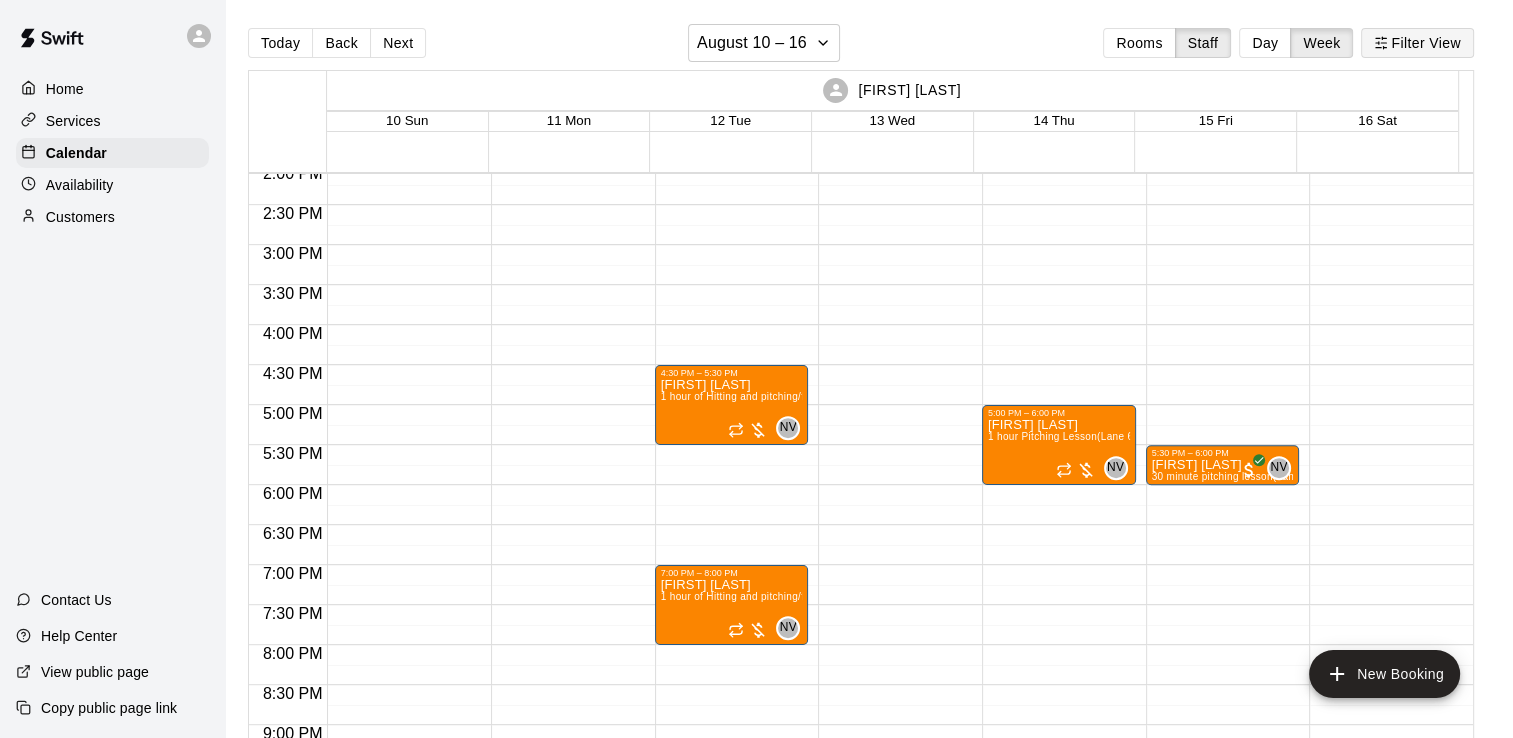 click on "Filter View" at bounding box center (1417, 43) 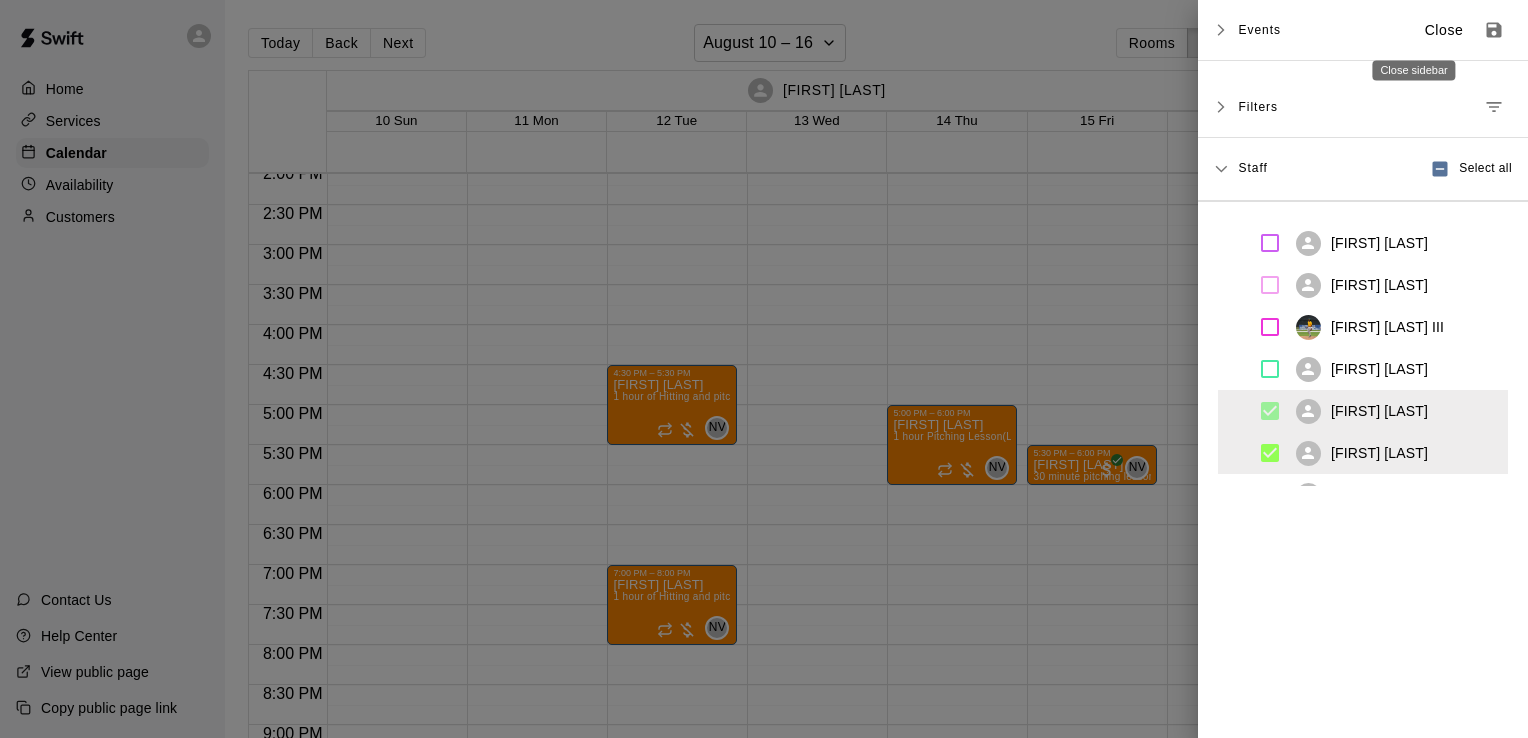 drag, startPoint x: 1411, startPoint y: 37, endPoint x: 1409, endPoint y: 22, distance: 15.132746 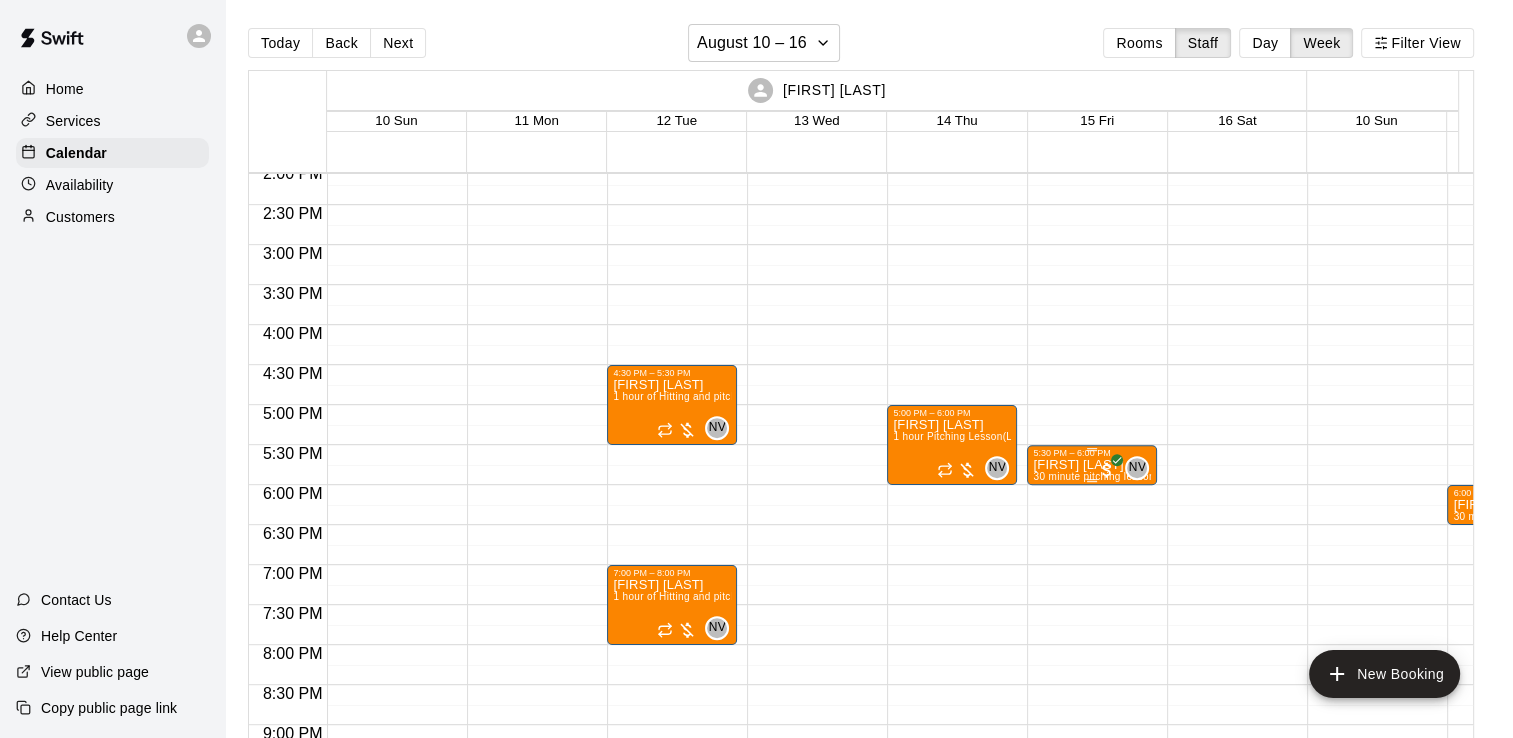 scroll, scrollTop: 1129, scrollLeft: 128, axis: both 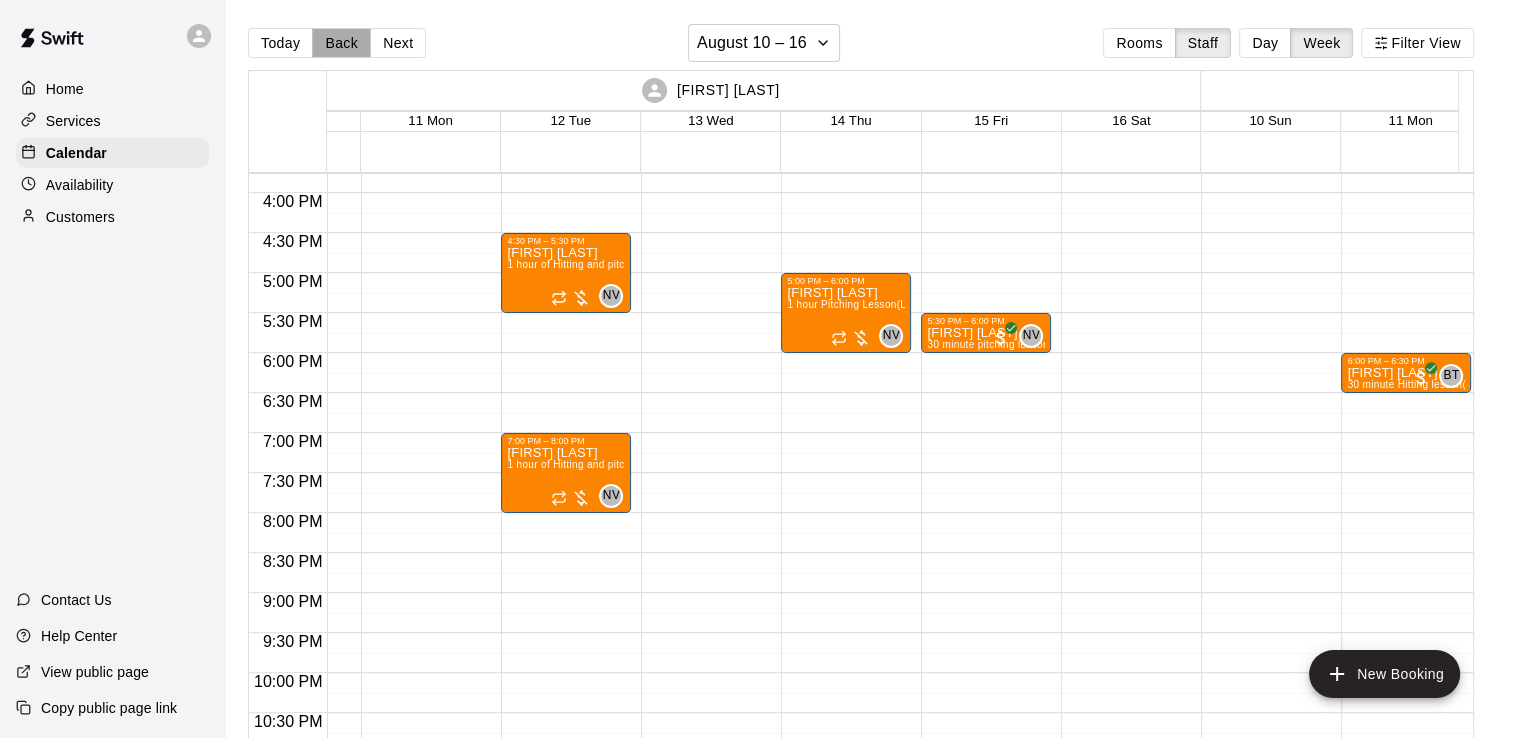 click on "Back" at bounding box center [341, 43] 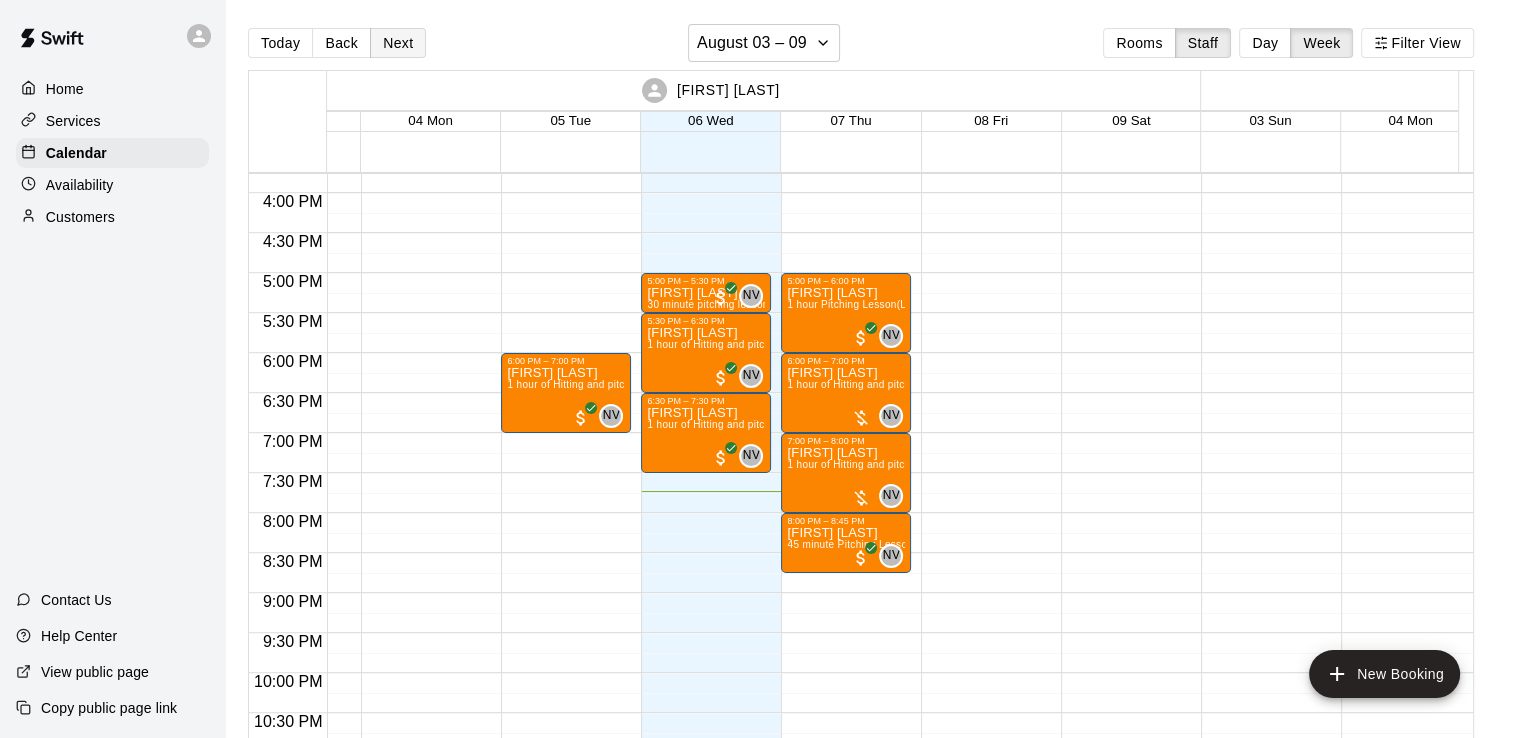 click on "Next" at bounding box center [398, 43] 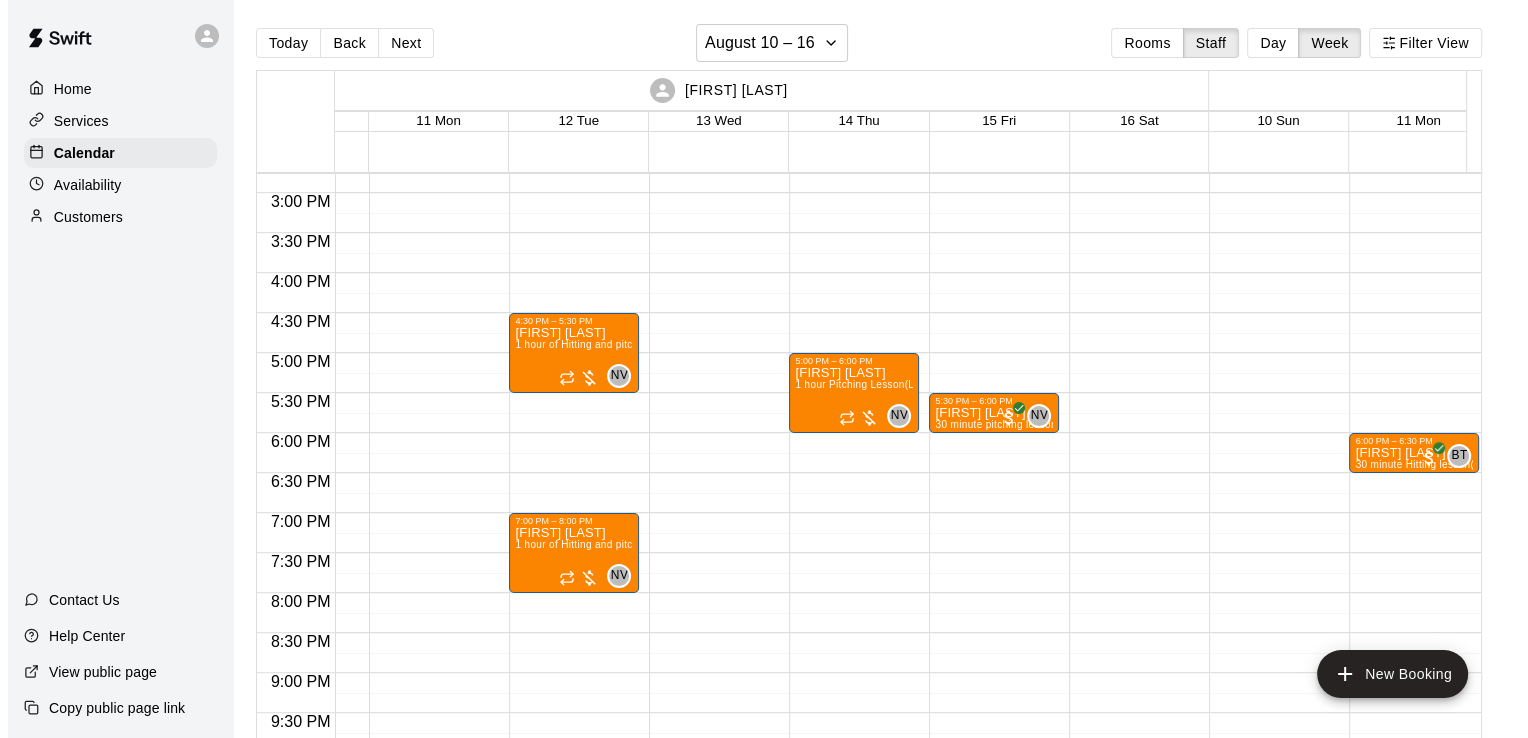 scroll, scrollTop: 1175, scrollLeft: 106, axis: both 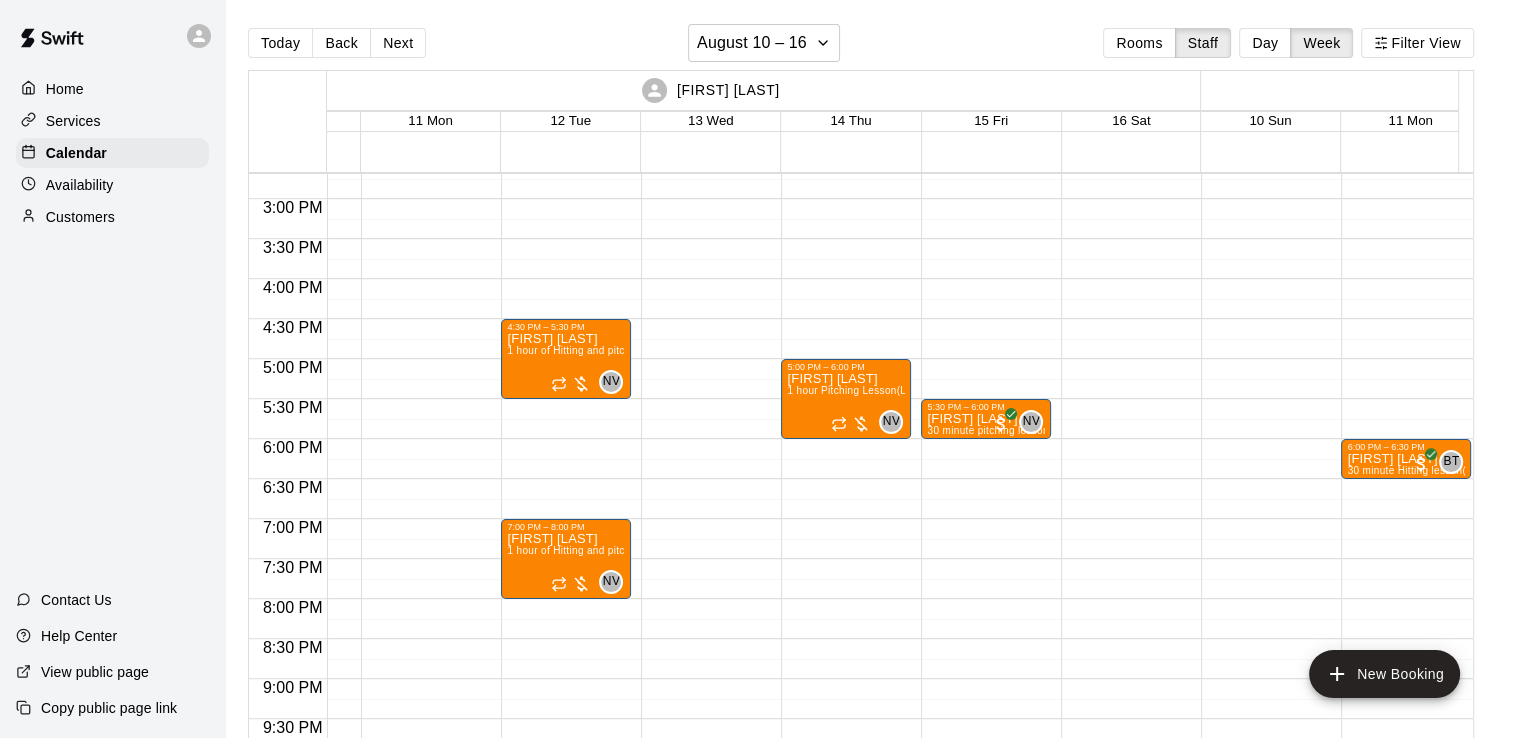 click on "5:00 PM – 6:00 PM [FIRST] [LAST] 1 hour Pitching Lesson  (Lane 6 (65)) NV 0" at bounding box center [846, -41] 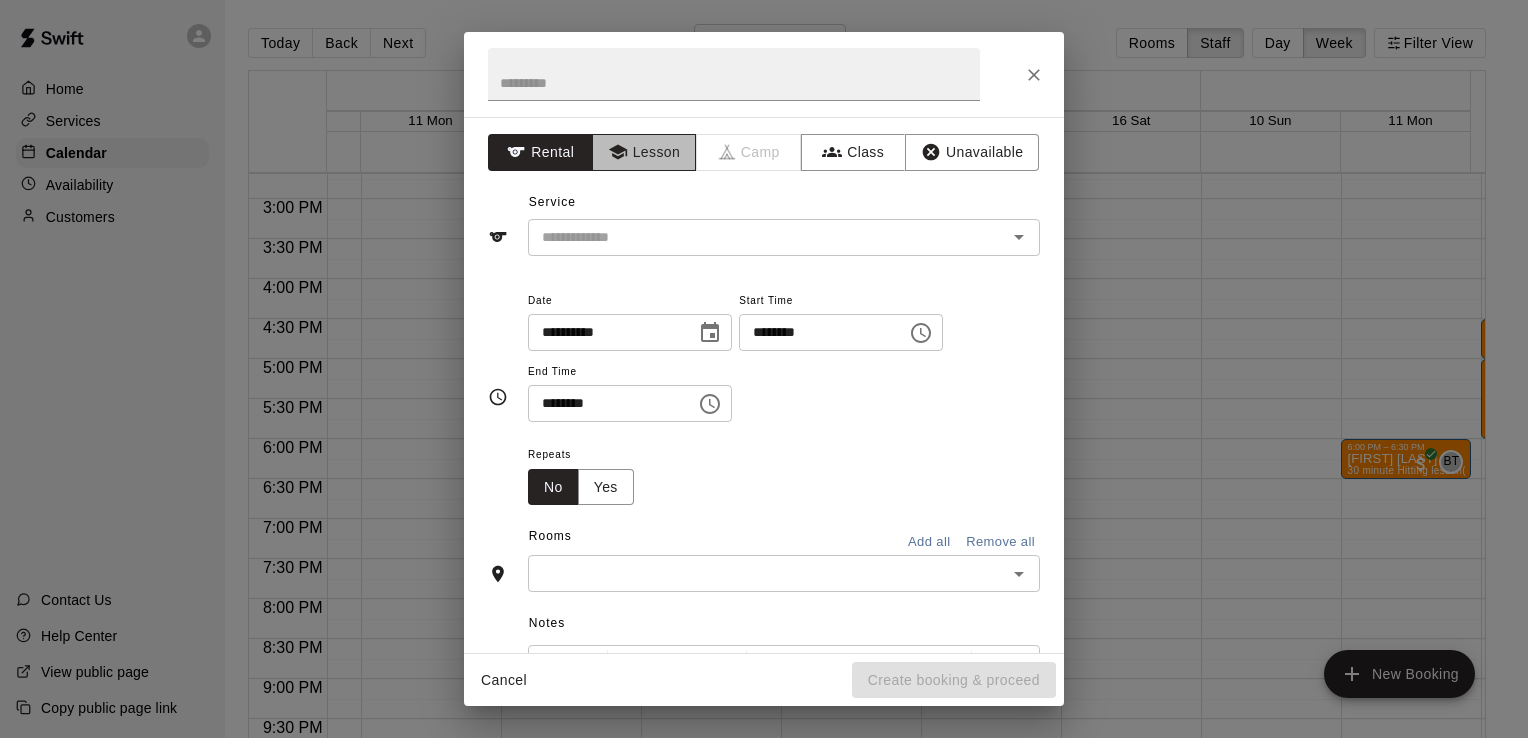 click on "Lesson" at bounding box center [644, 152] 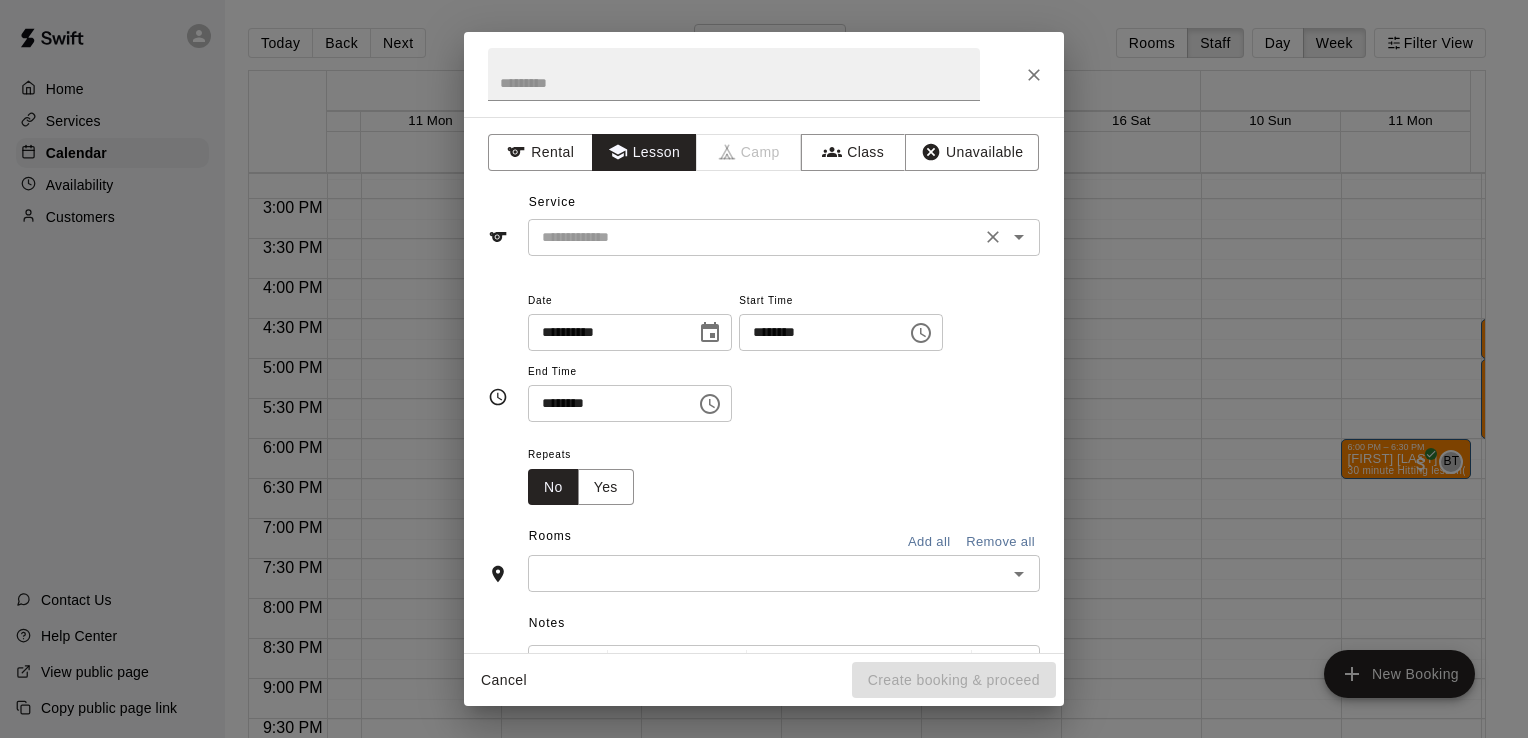 click at bounding box center [754, 237] 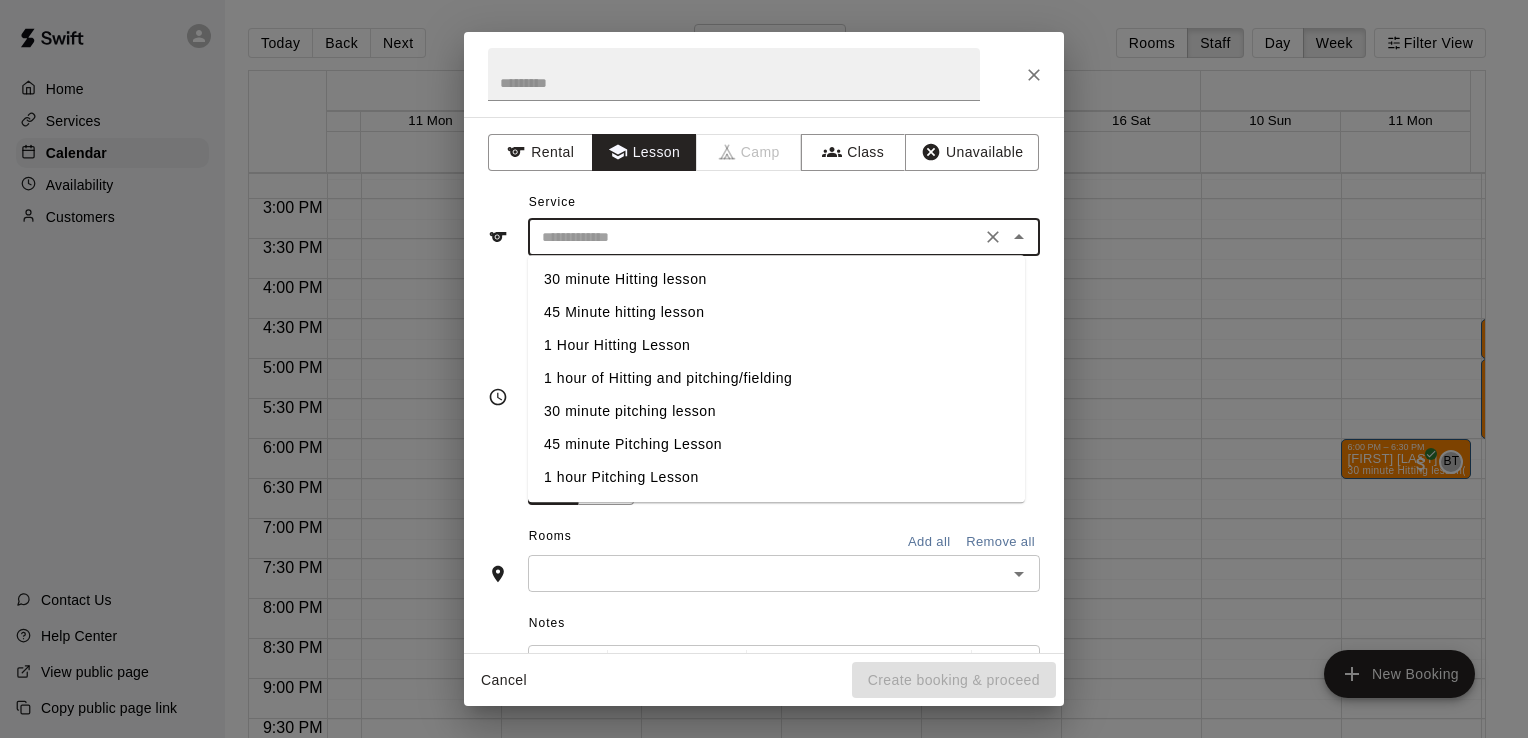 click on "1 hour of Hitting and pitching/fielding" at bounding box center [776, 378] 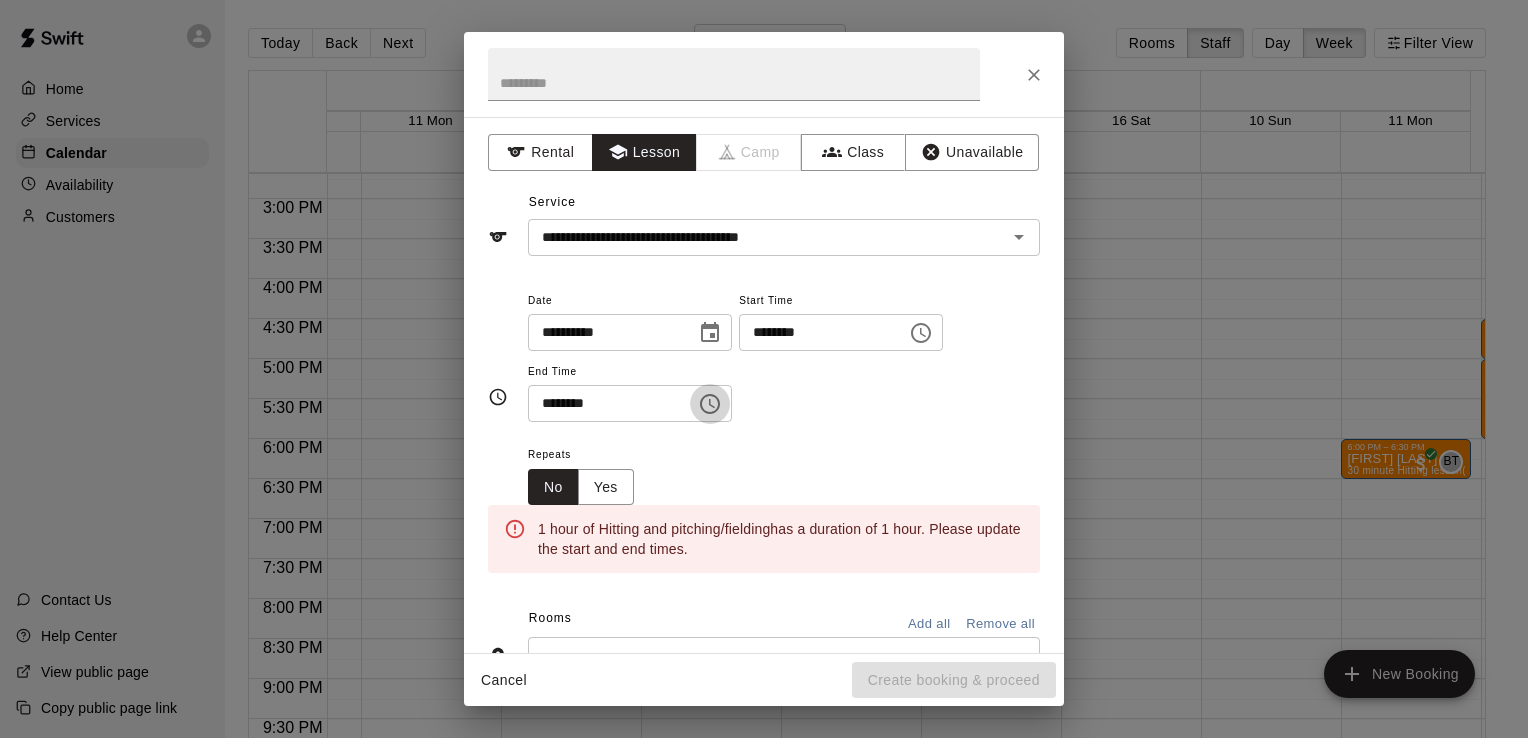 click 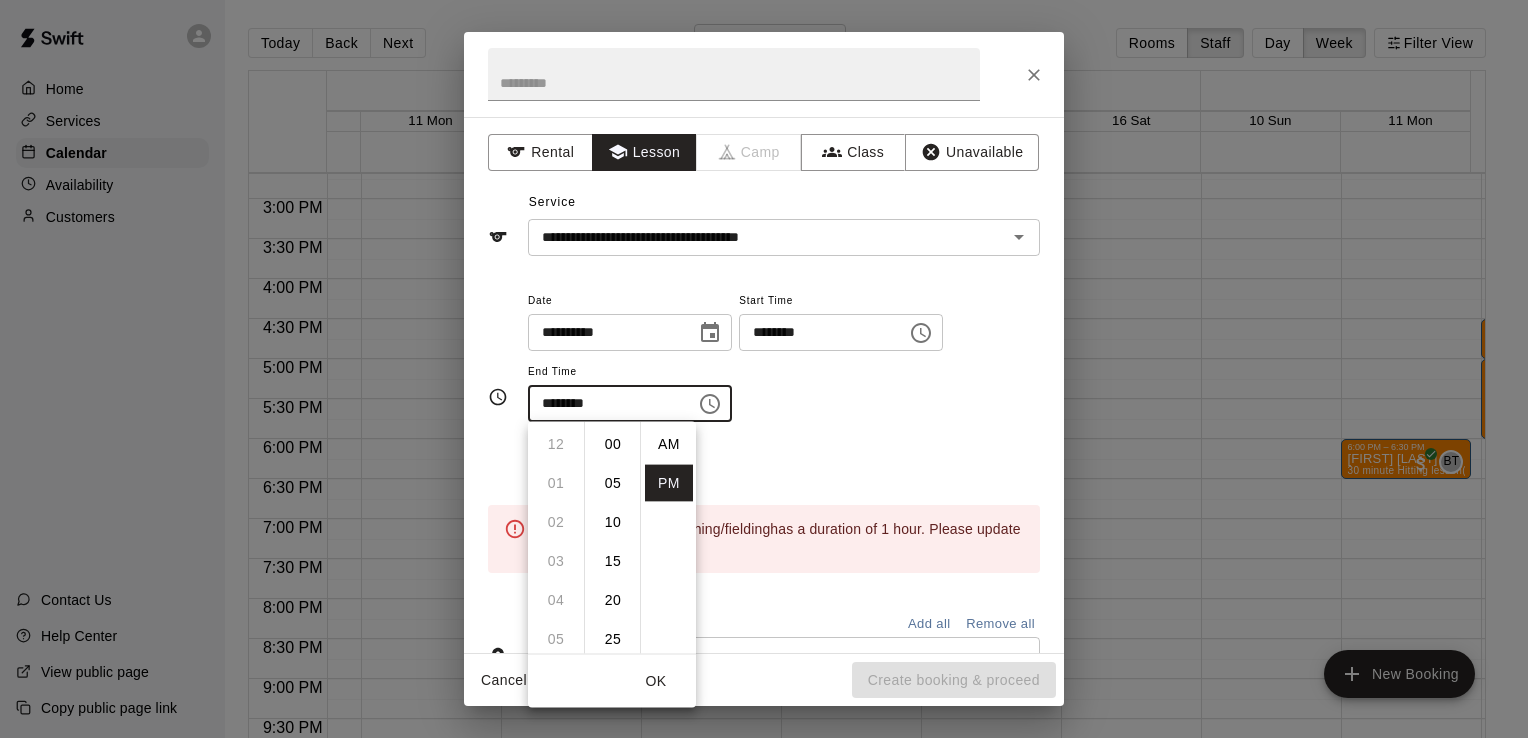 scroll, scrollTop: 272, scrollLeft: 0, axis: vertical 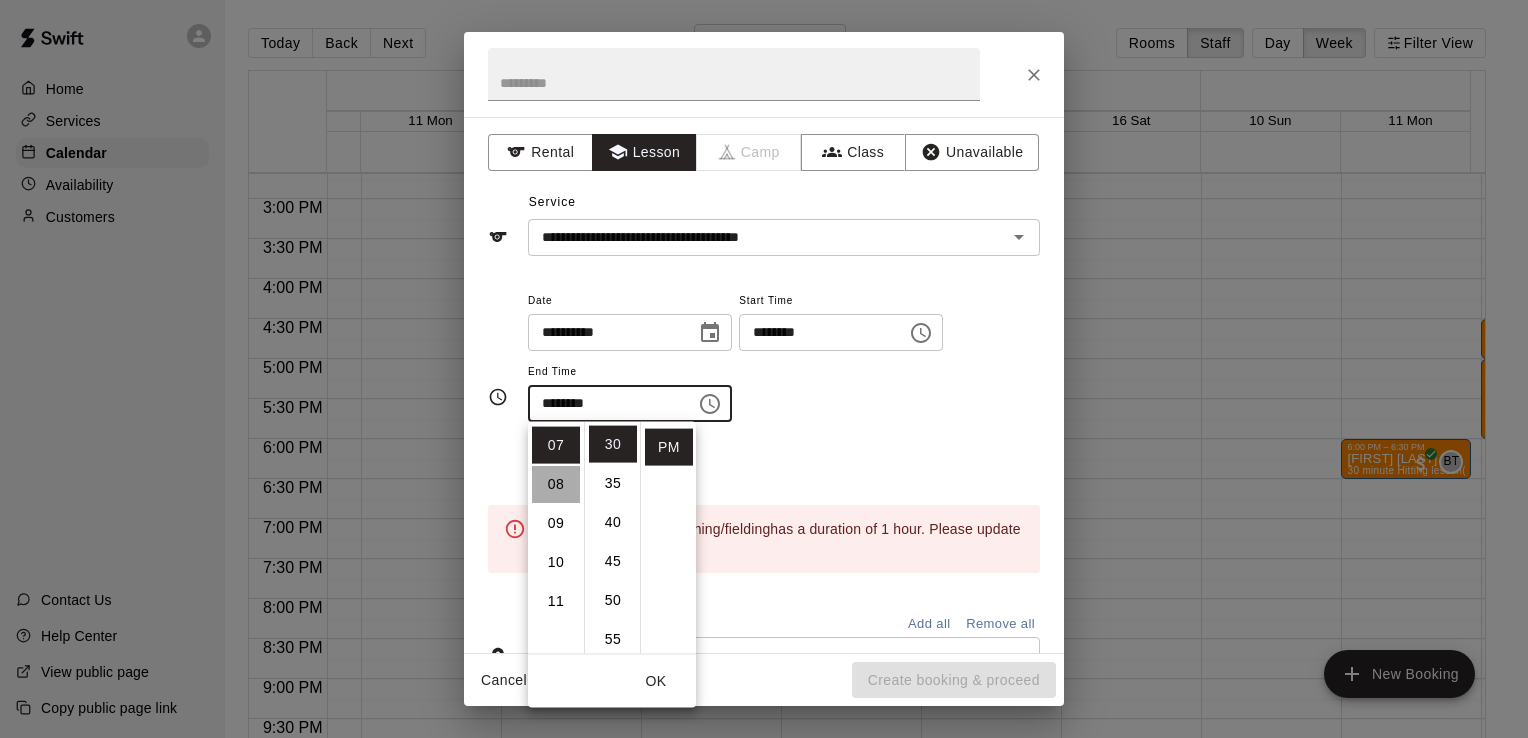 click on "08" at bounding box center (556, 484) 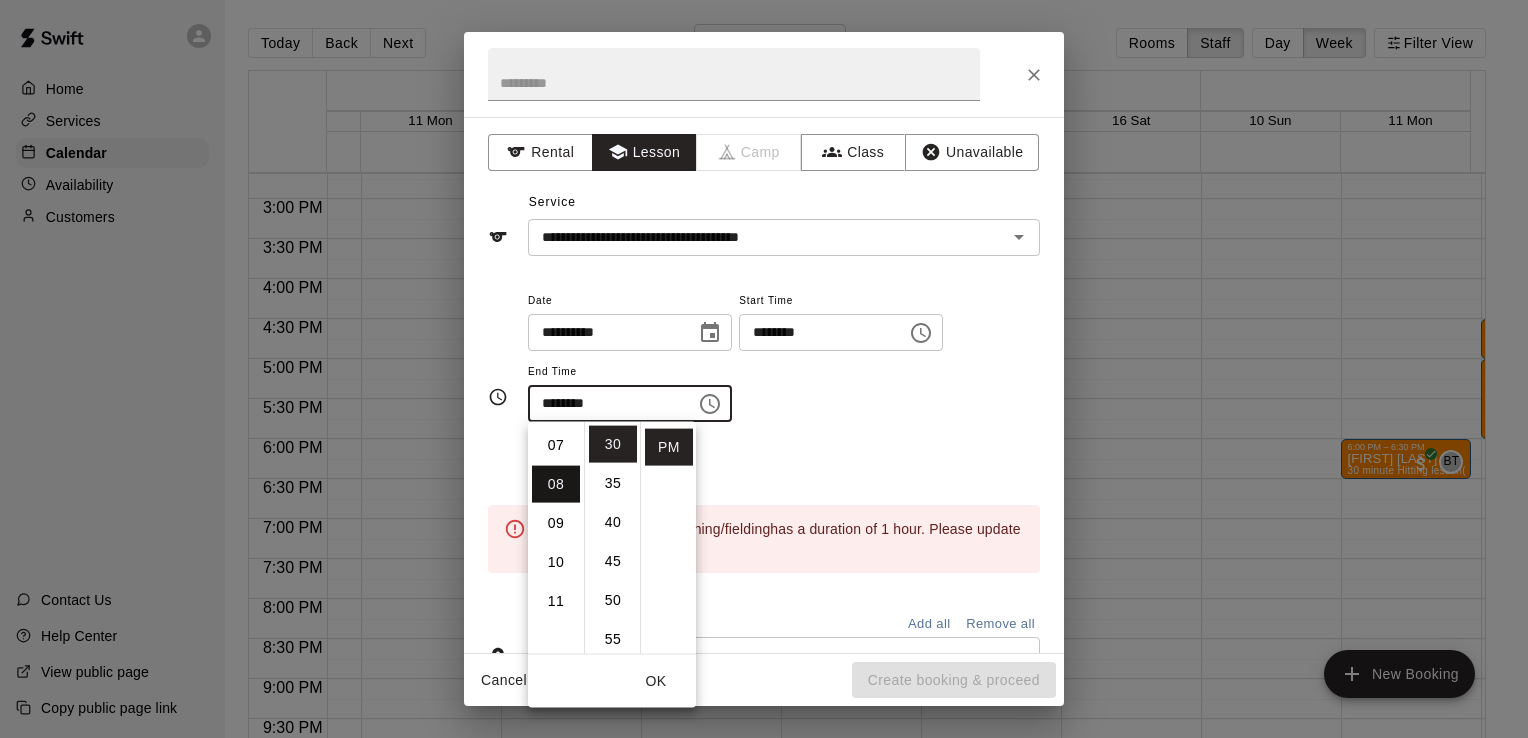 scroll, scrollTop: 312, scrollLeft: 0, axis: vertical 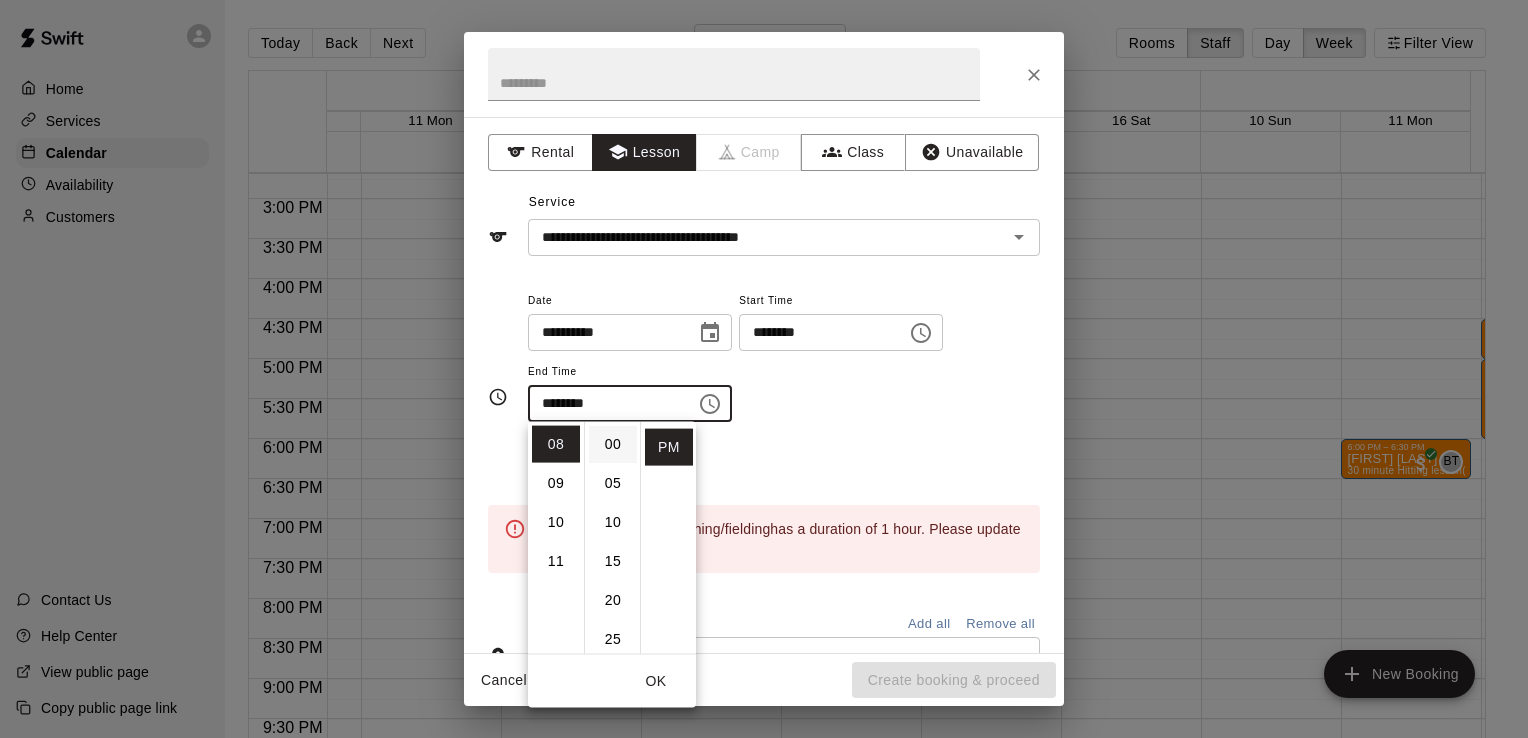 click on "00" at bounding box center [613, 444] 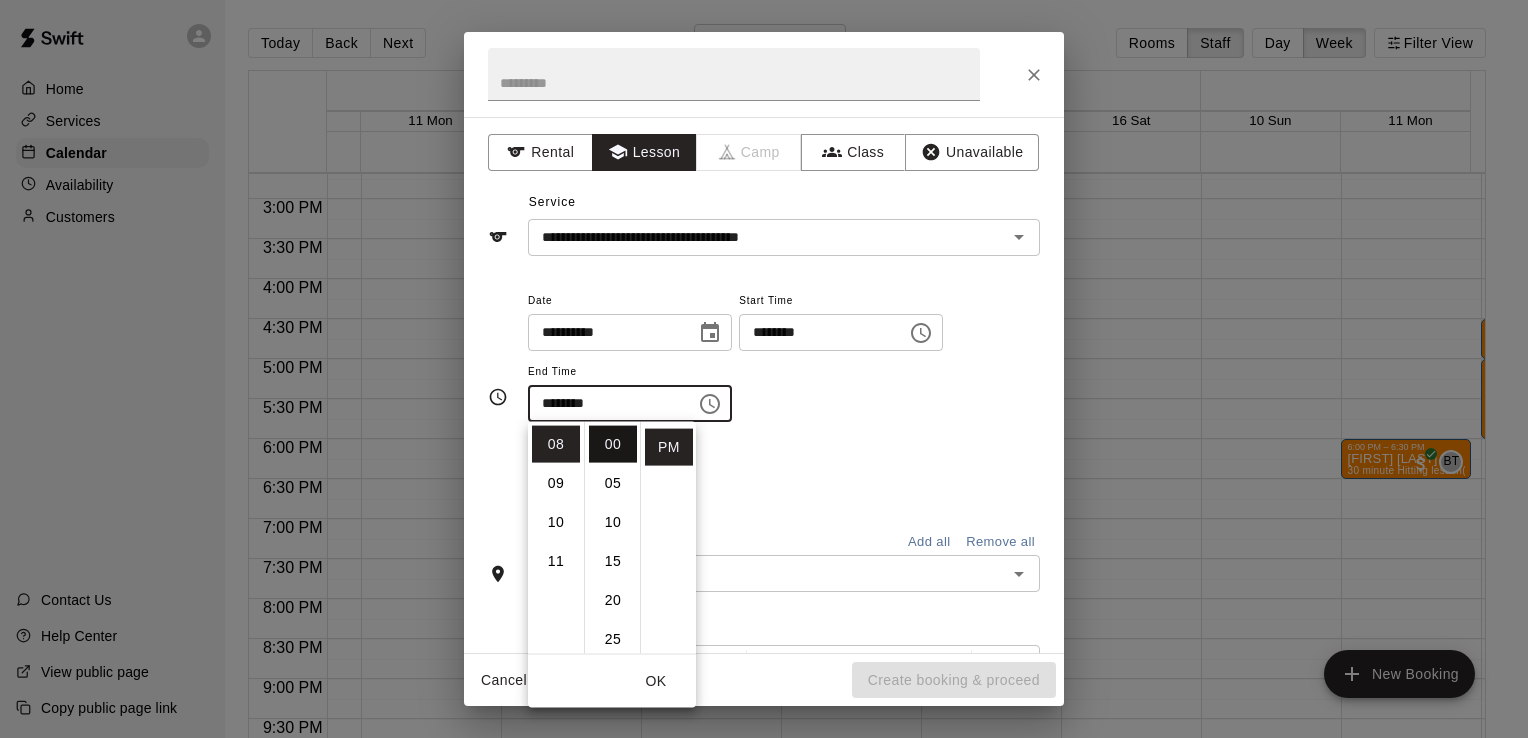 type on "********" 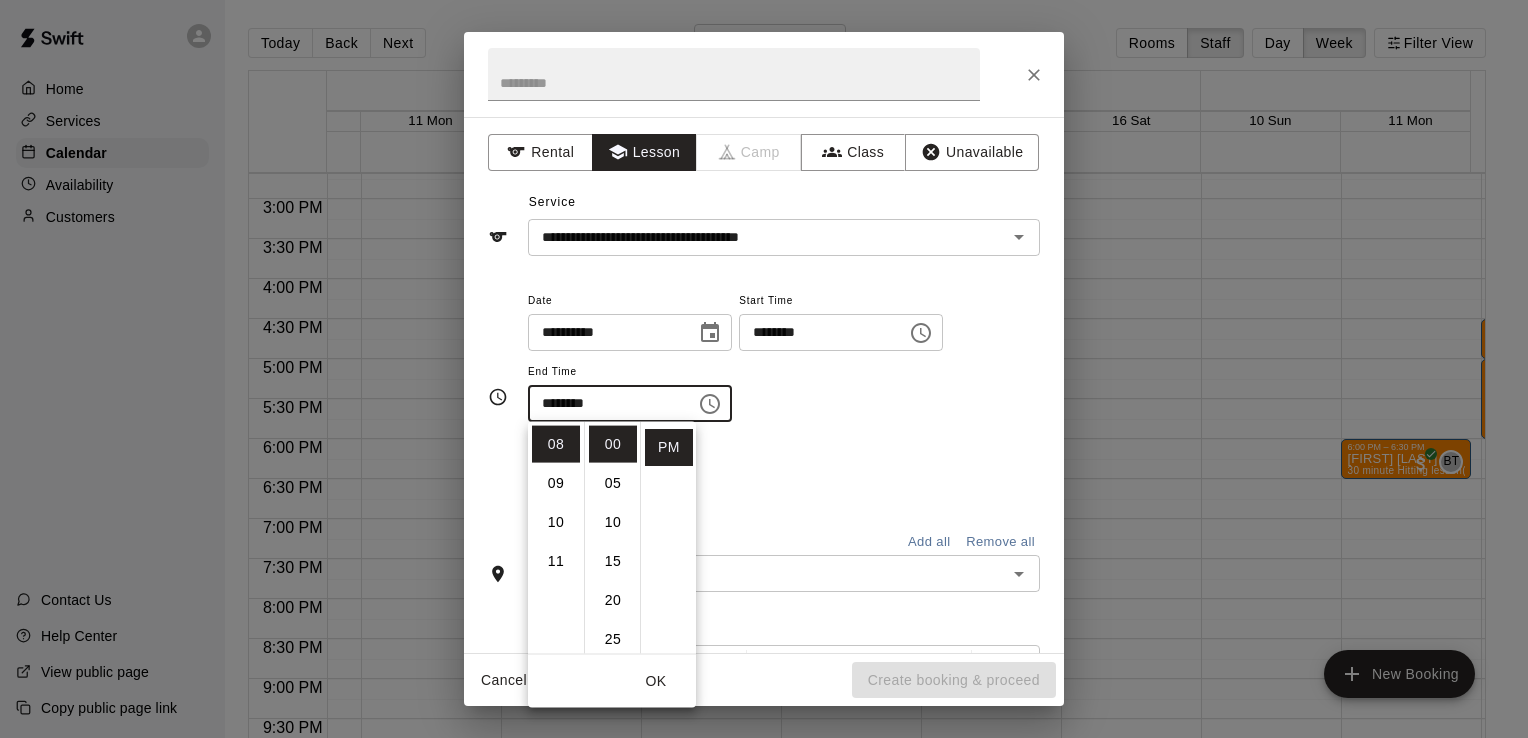 click on "Repeats No Yes" at bounding box center (784, 473) 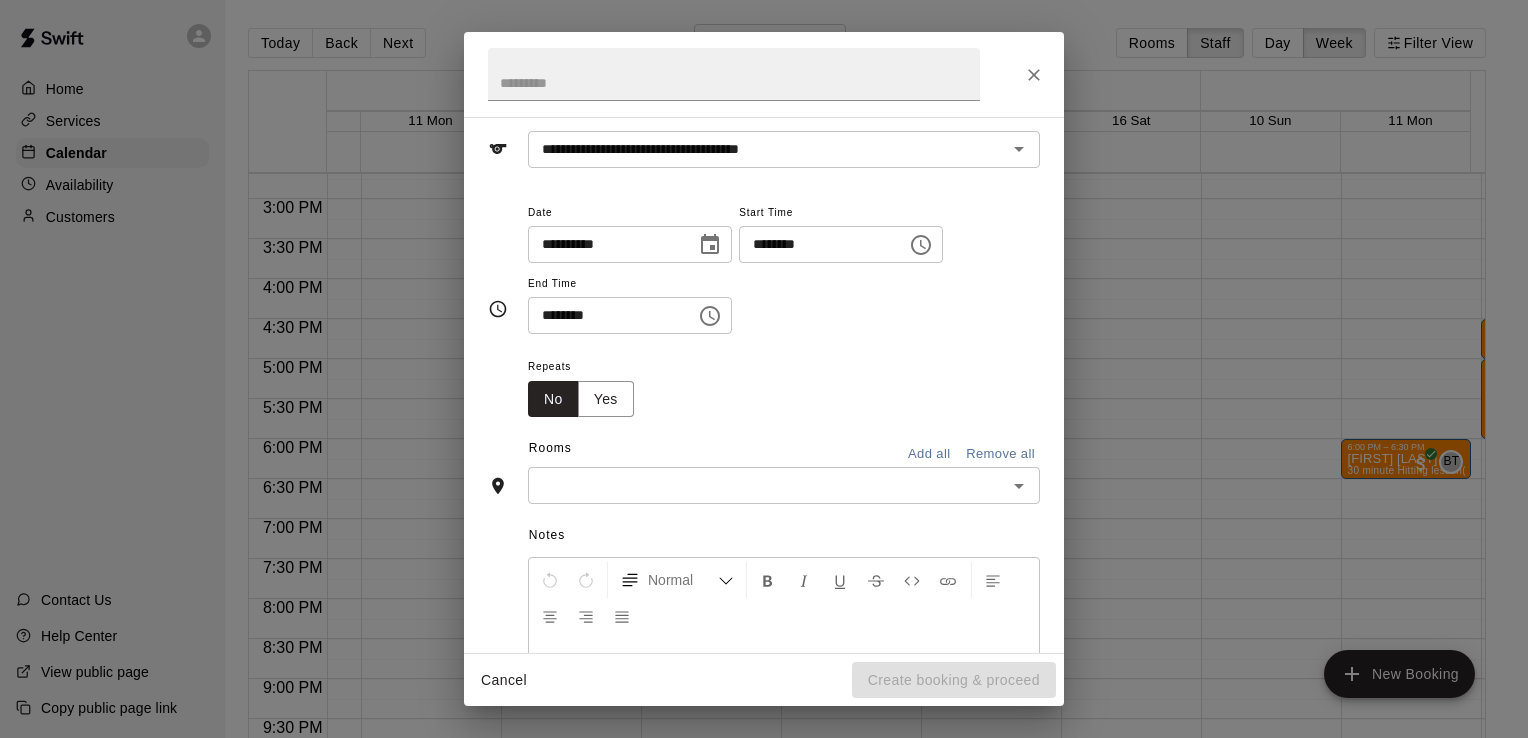 scroll, scrollTop: 148, scrollLeft: 0, axis: vertical 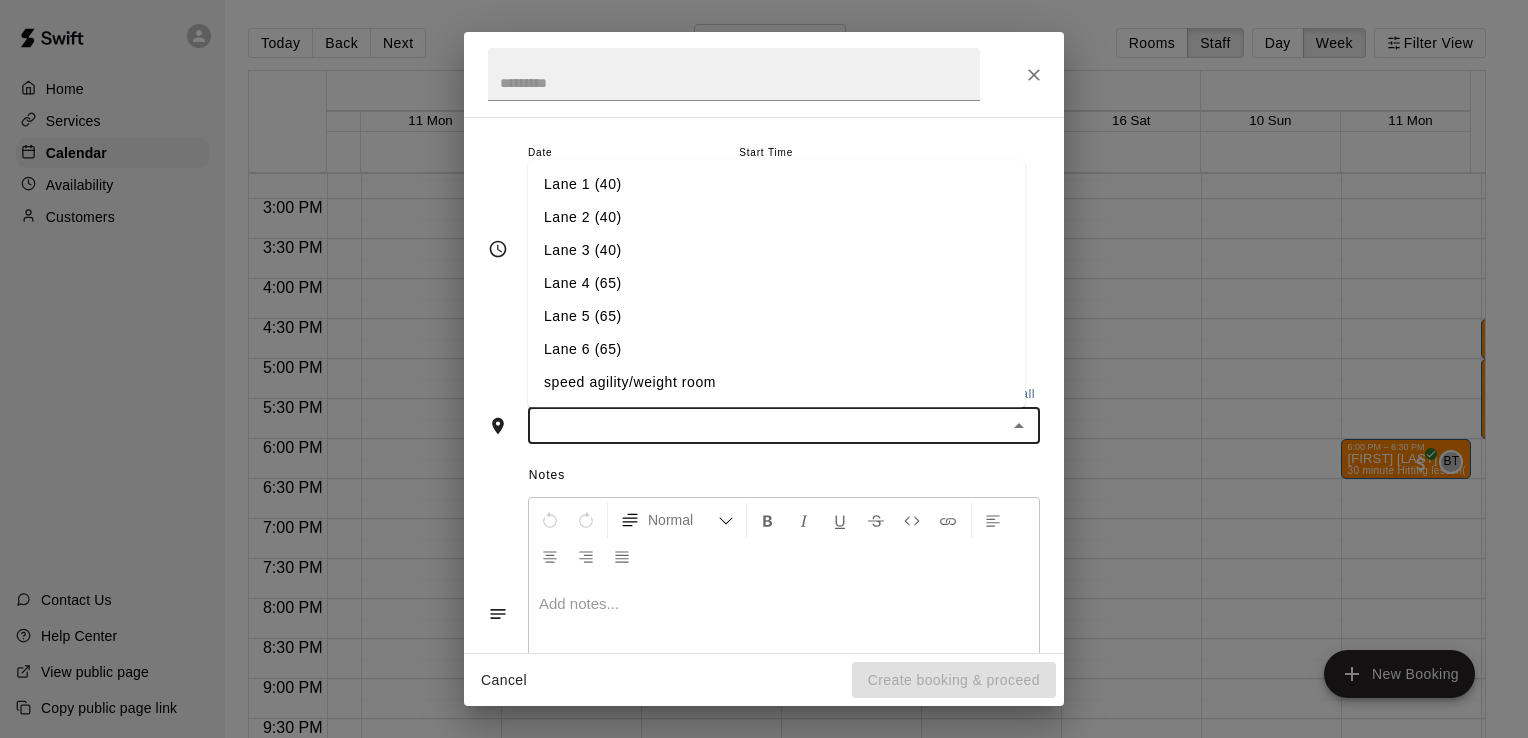 click at bounding box center [767, 425] 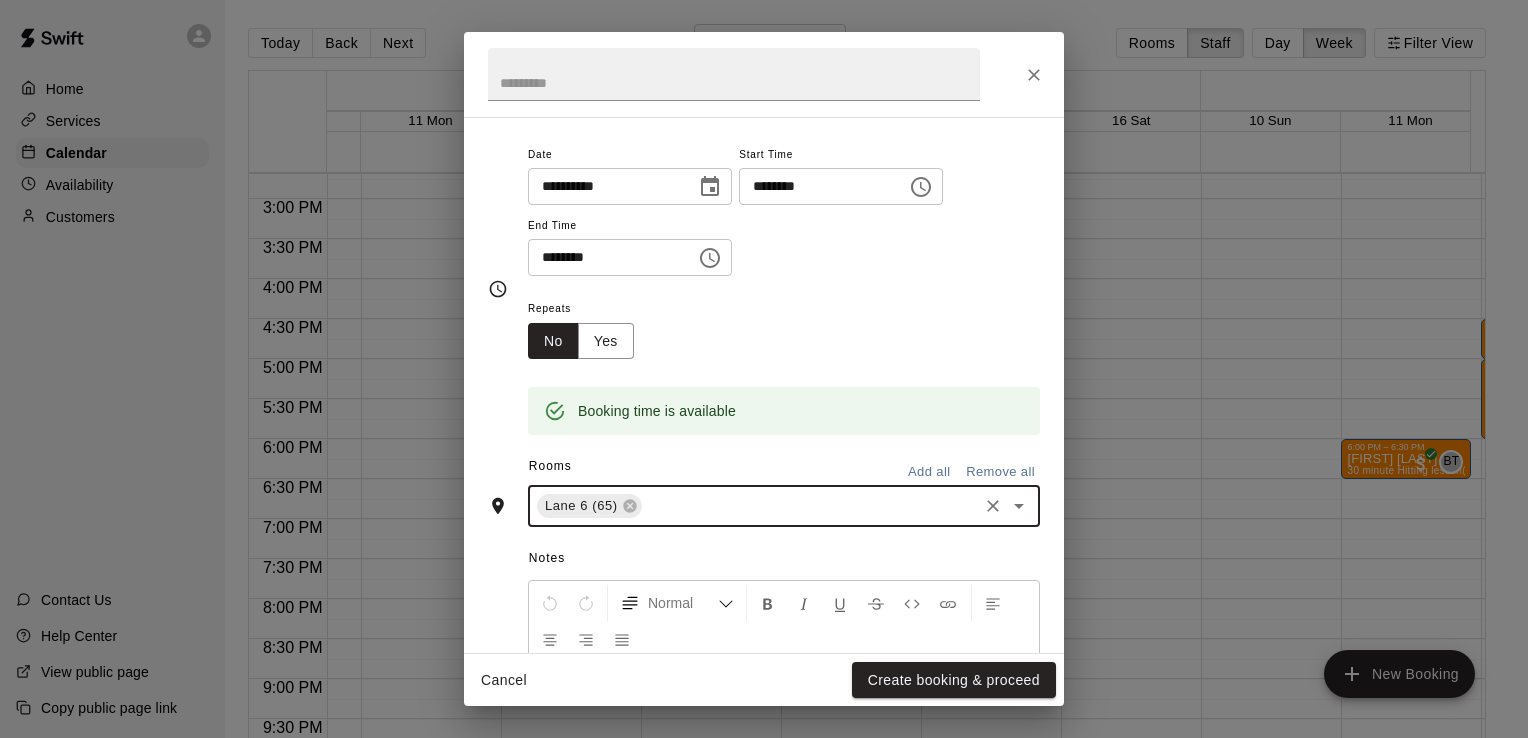 scroll, scrollTop: 0, scrollLeft: 0, axis: both 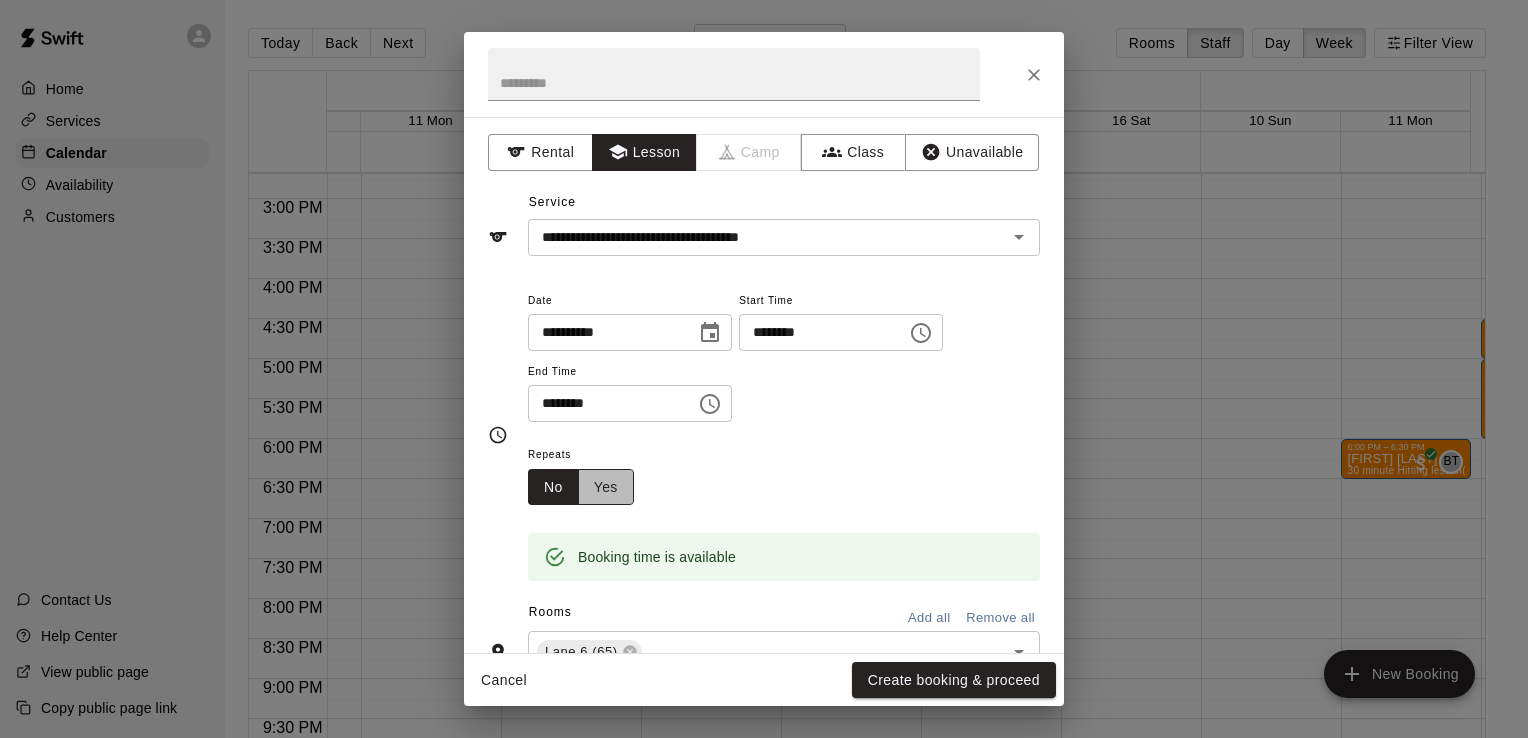 click on "Yes" at bounding box center [606, 487] 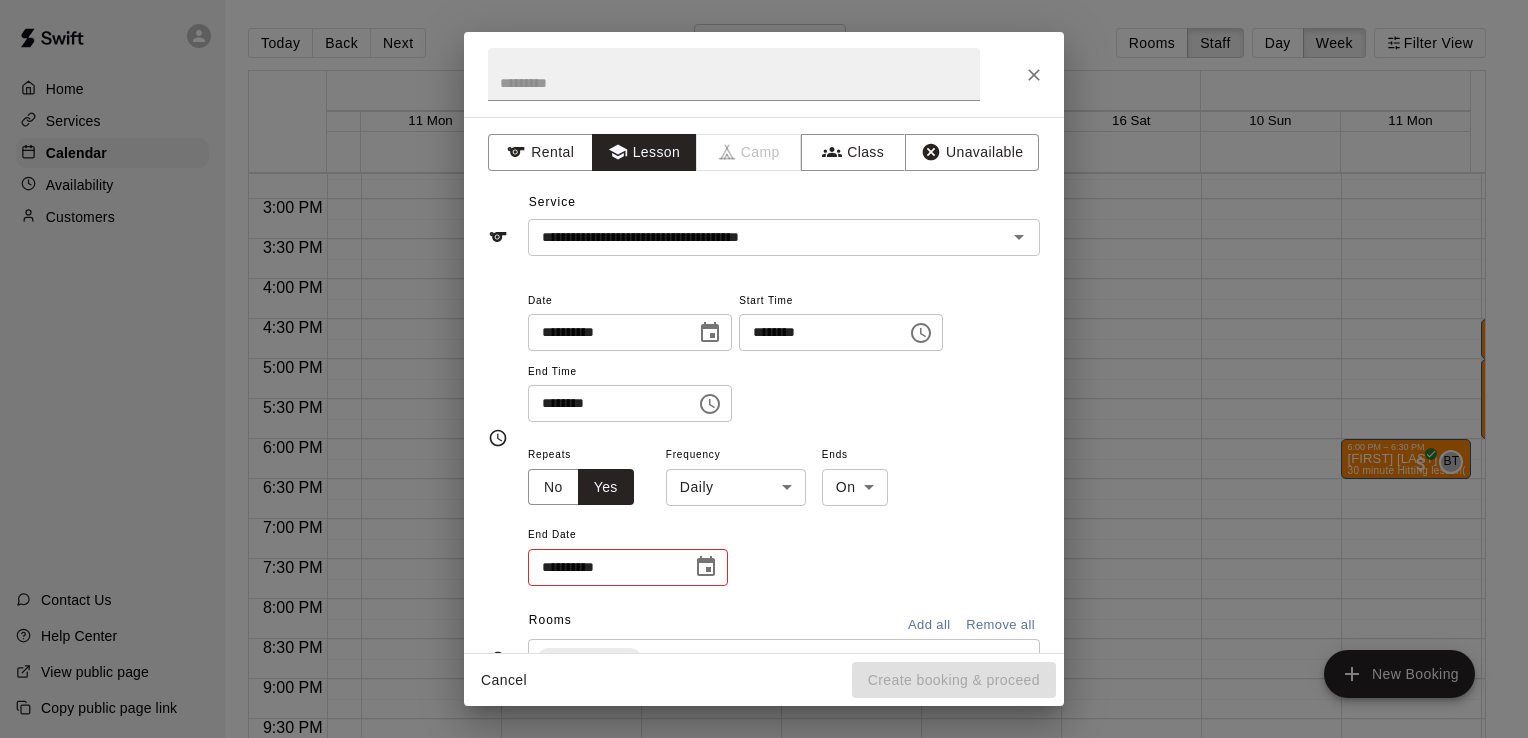 click on "Home Services Calendar Availability Customers Contact Us Help Center View public page Copy public page link Today Back Next August 10 – 16 Rooms Staff Day Week Filter View [FIRST] [LAST] 10 Sun 11 Mon 12 Tue 13 Wed 14 Thu 15 Fri 16 Sat [FIRST] [LAST] 10 Sun 11 Mon 12 Tue 13 Wed 14 Thu 15 Fri 16 Sat 12:00 AM 12:30 AM 1:00 AM 1:30 AM 2:00 AM 2:30 AM 3:00 AM 3:30 AM 4:00 AM 4:30 AM 5:00 AM 5:30 AM 6:00 AM 6:30 AM 7:00 AM 7:30 AM 8:00 AM 8:30 AM 9:00 AM 9:30 AM 10:00 AM 10:30 AM 11:00 AM 11:30 AM 12:00 PM 12:30 PM 1:00 PM 1:30 PM 2:00 PM 2:30 PM 3:00 PM 3:30 PM 4:00 PM 4:30 PM 5:00 PM 5:30 PM 6:00 PM 6:30 PM 7:00 PM 7:30 PM 8:00 PM 8:30 PM 9:00 PM 9:30 PM 10:00 PM 10:30 PM 11:00 PM 11:30 PM 4:30 PM – 5:30 PM [FIRST] [LAST] 1 hour of Hitting and pitching/fielding  (Lane 6 (65)) NV 0 7:00 PM – 8:00 PM [FIRST] [LAST] 1 hour of Hitting and pitching/fielding  (Lane 6 (65)) NV 0 5:00 PM – 6:00 PM [FIRST] [LAST] 1 hour Pitching Lesson  (Lane 6 (65)) NV 0 5:30 PM – 6:00 PM [FIRST] [LAST] 30 minute pitching lesson NV 0 BT" at bounding box center (764, 385) 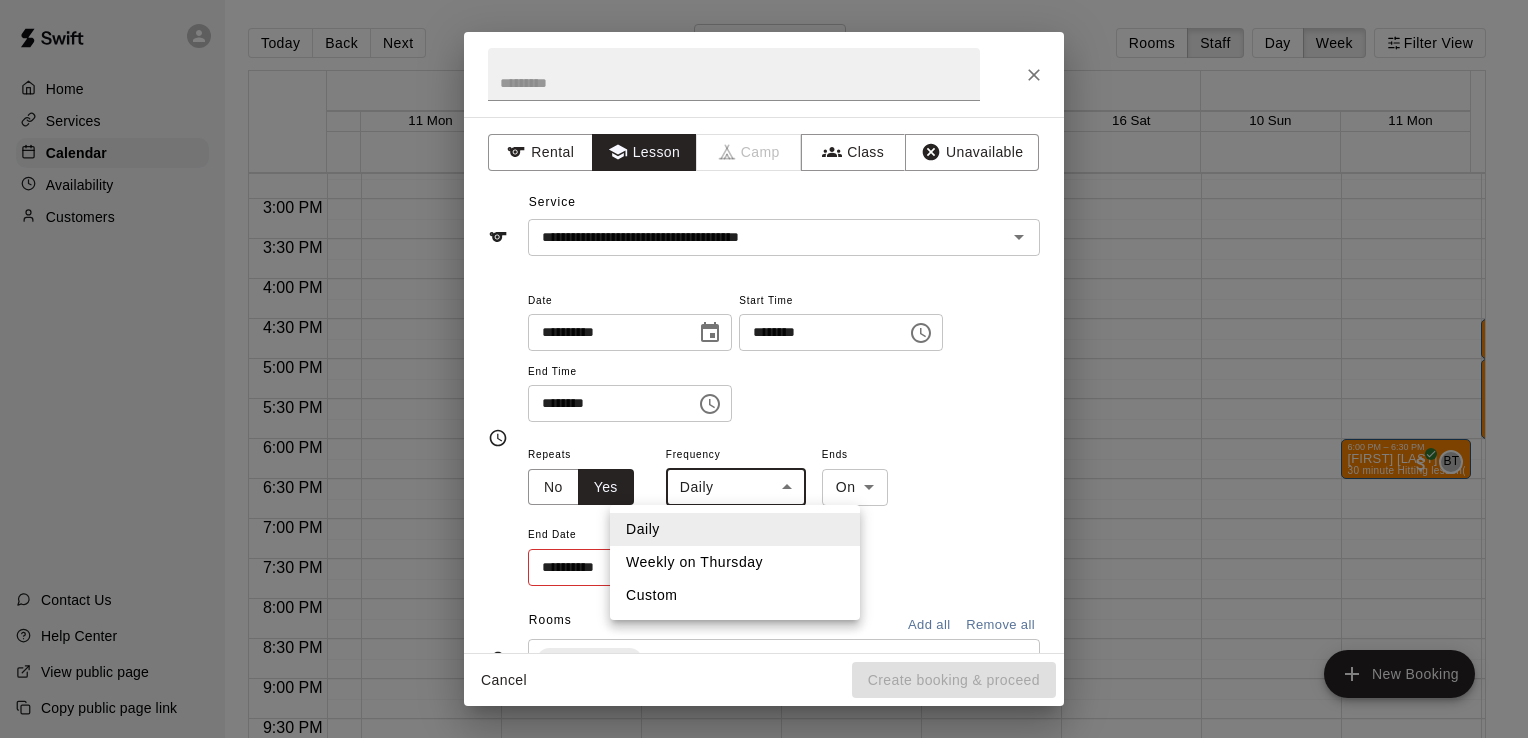 click on "Weekly on Thursday" at bounding box center [735, 562] 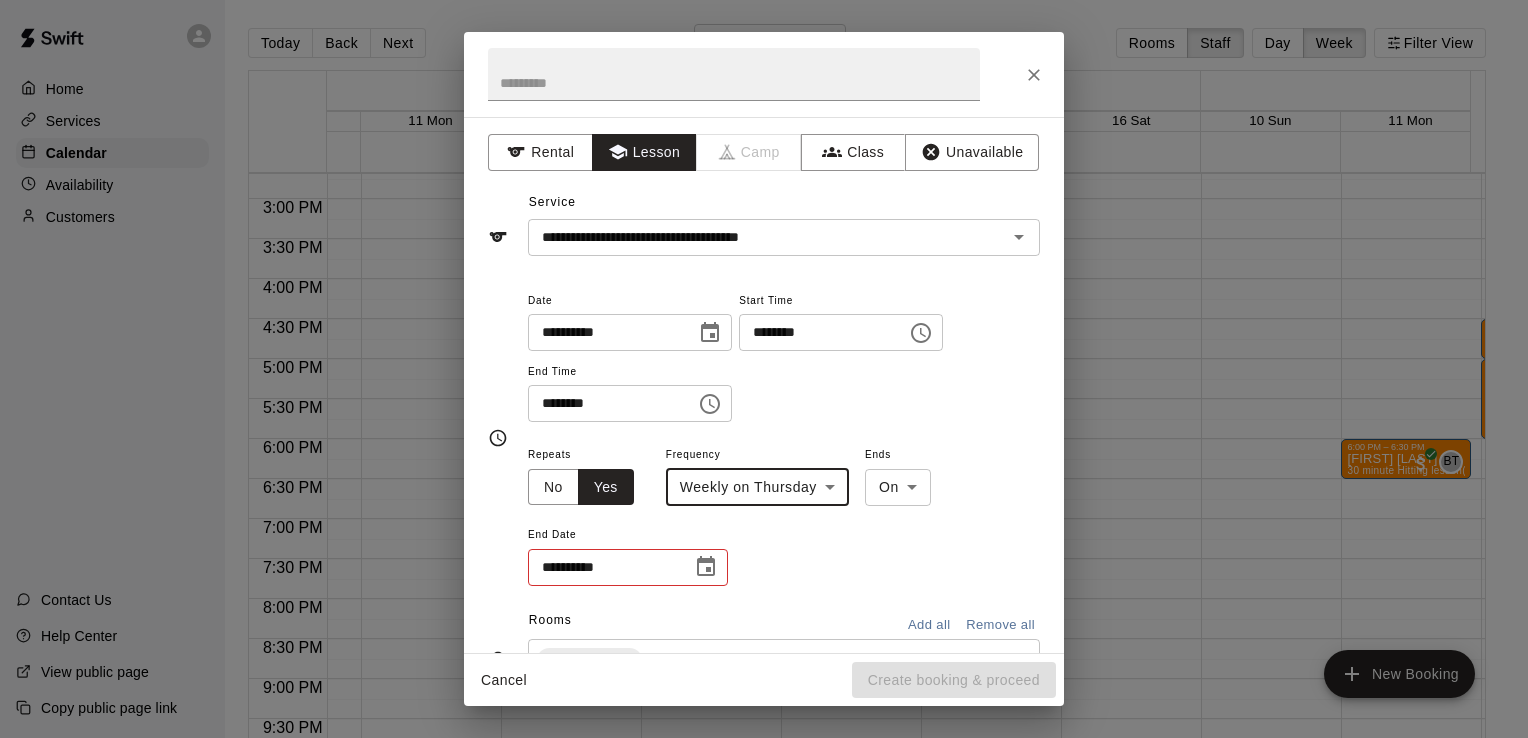 type on "******" 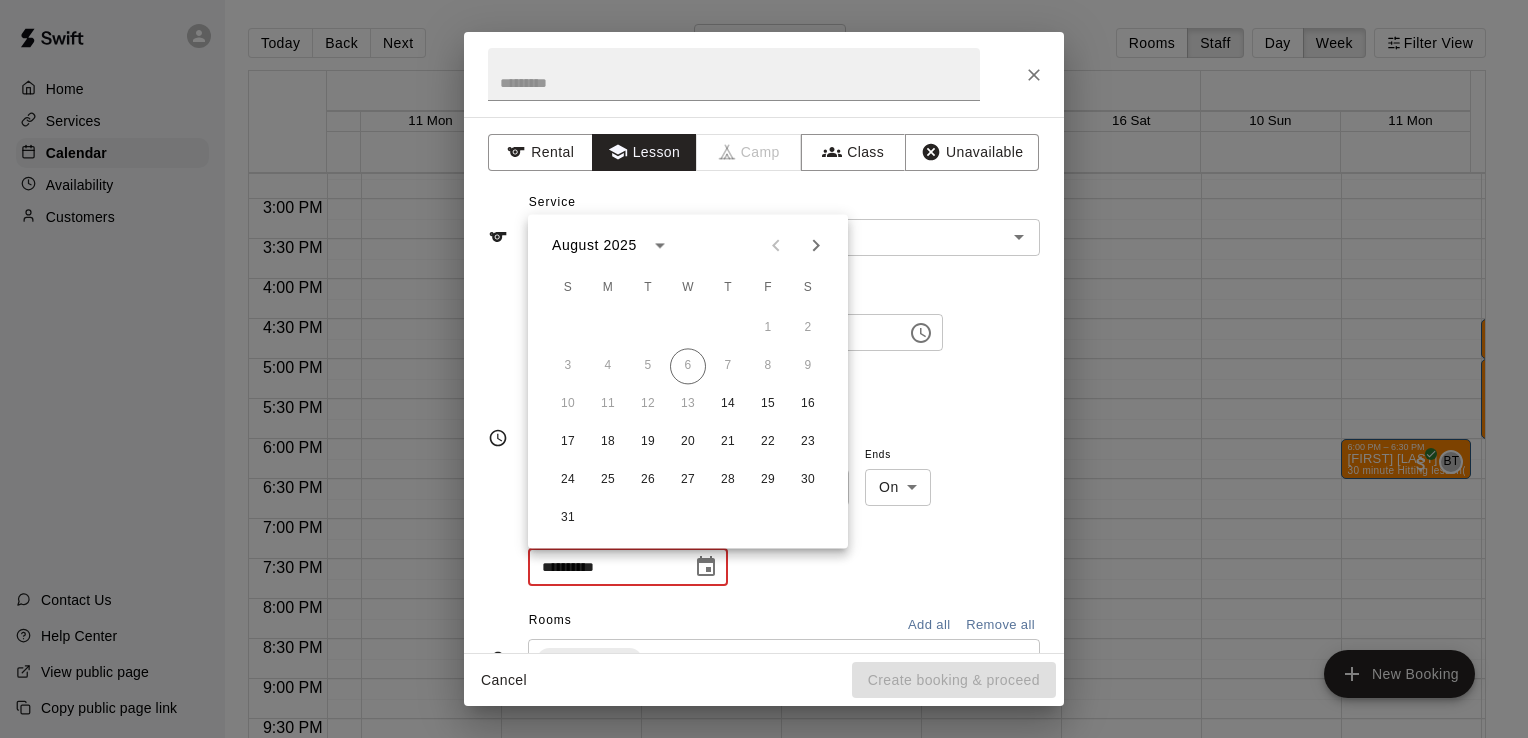 click 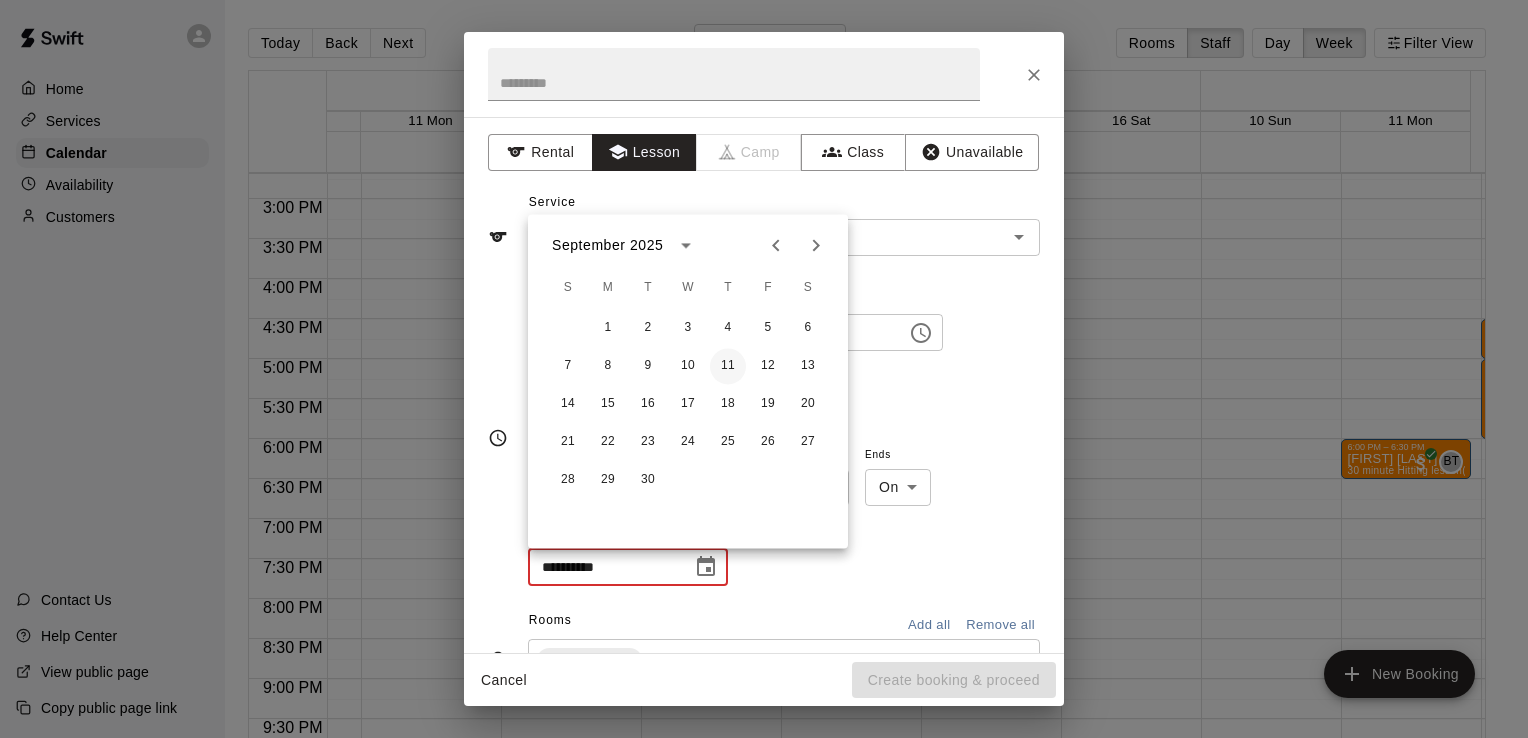 click on "11" at bounding box center [728, 366] 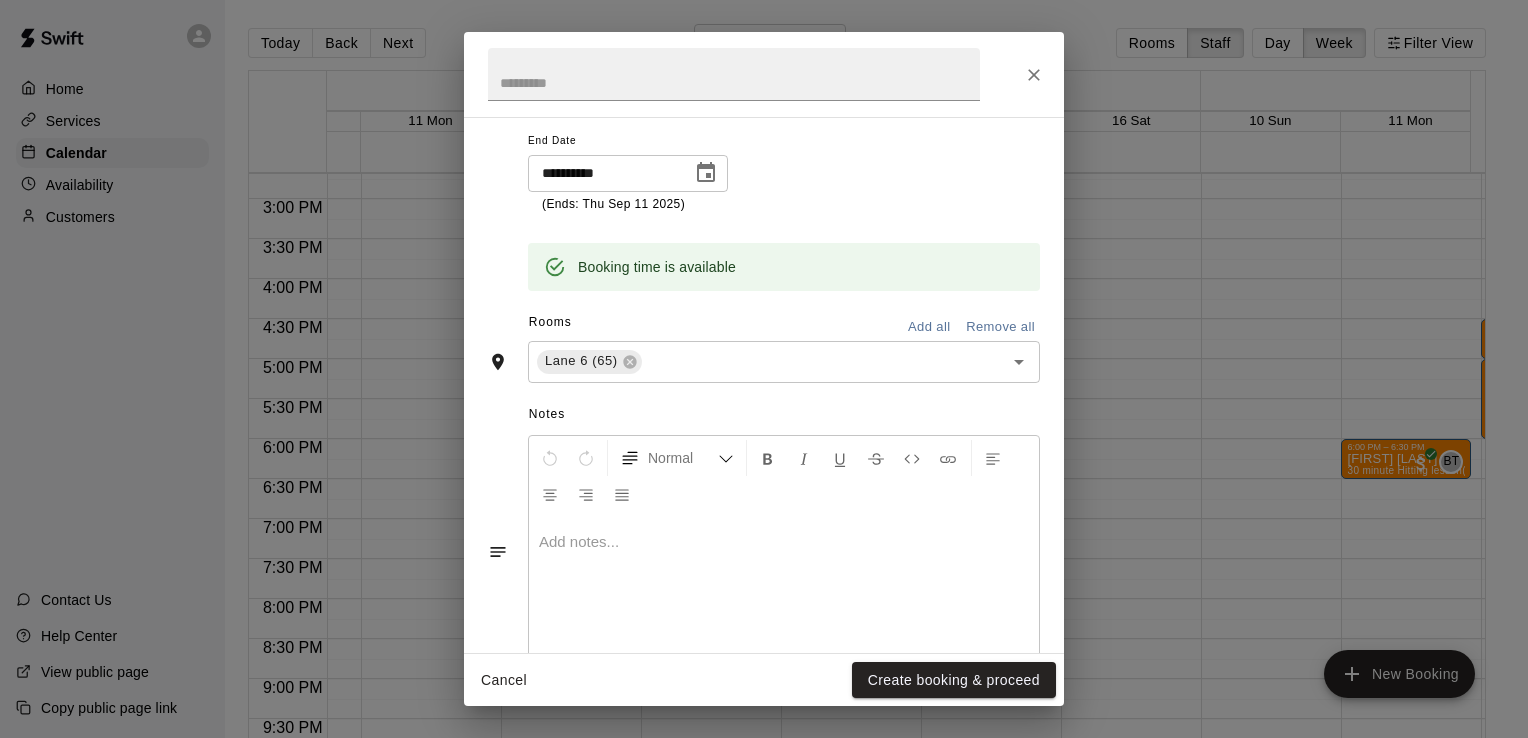 scroll, scrollTop: 445, scrollLeft: 0, axis: vertical 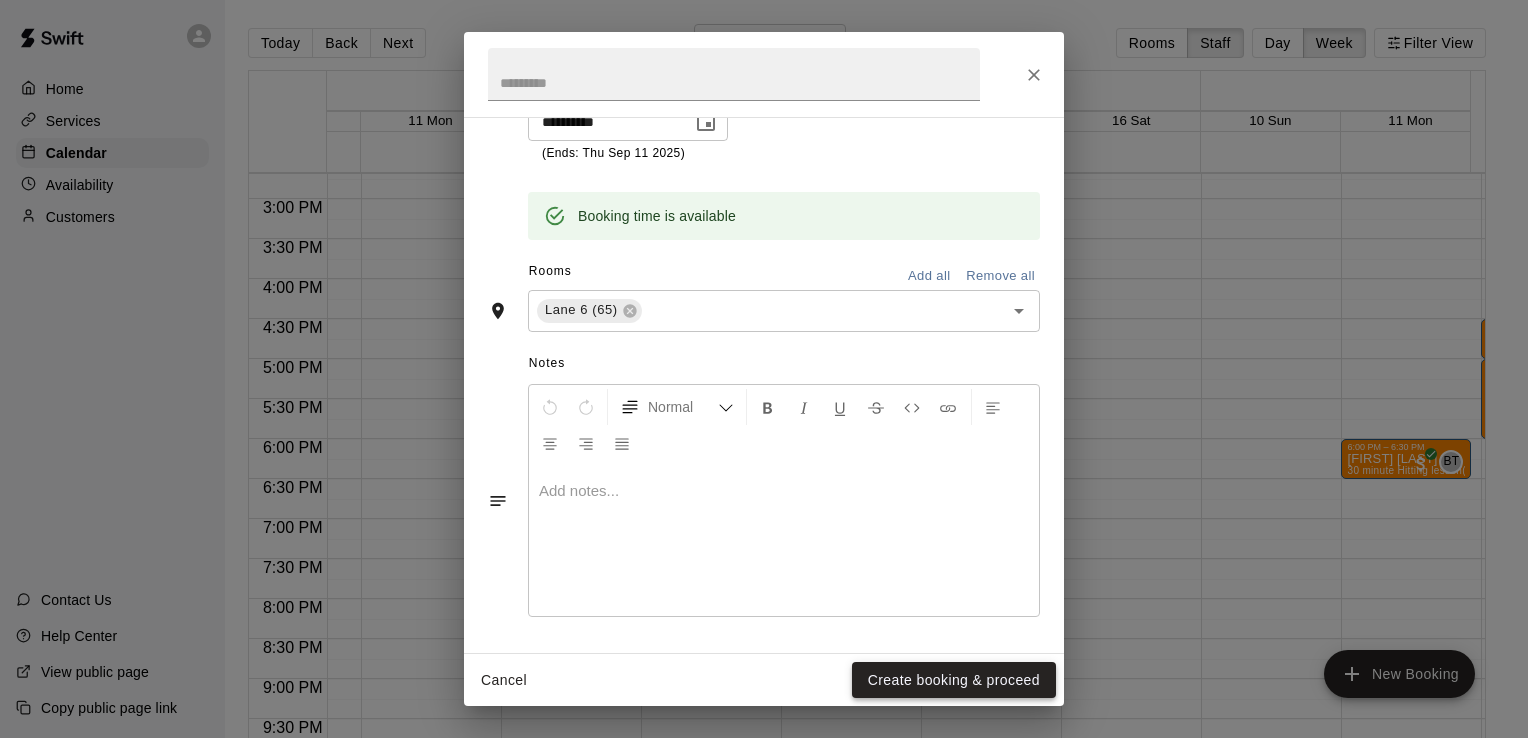 click on "Create booking & proceed" at bounding box center (954, 680) 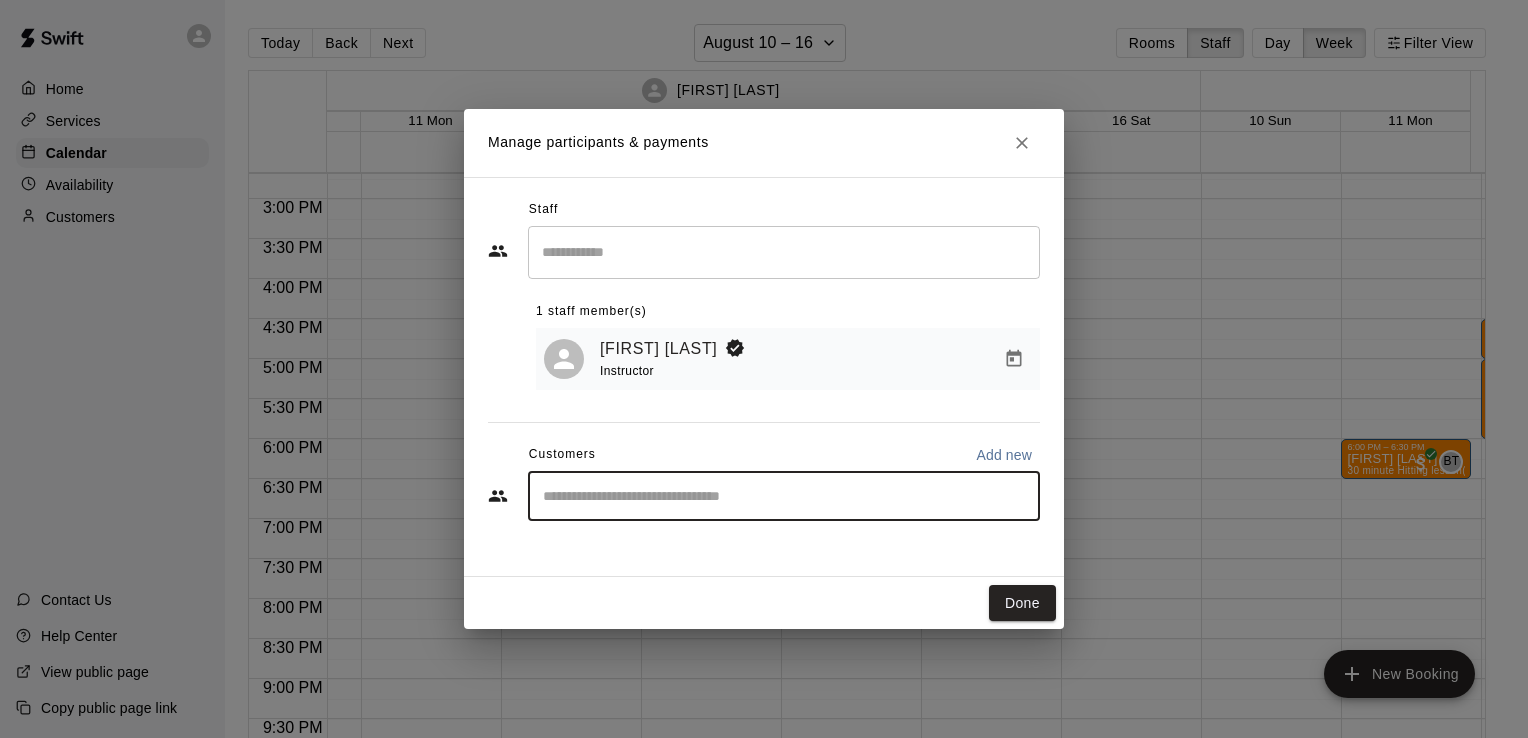click at bounding box center [784, 496] 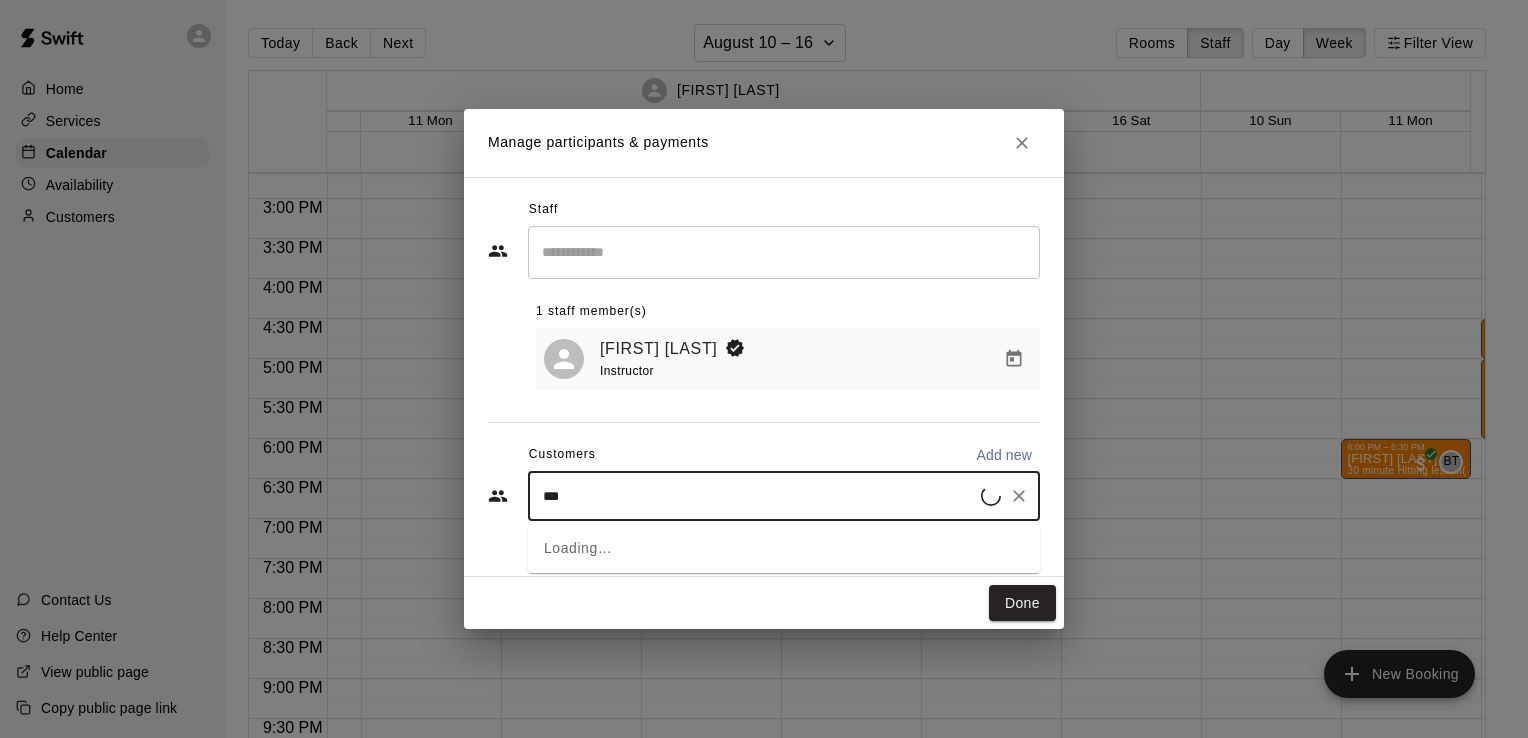 type on "****" 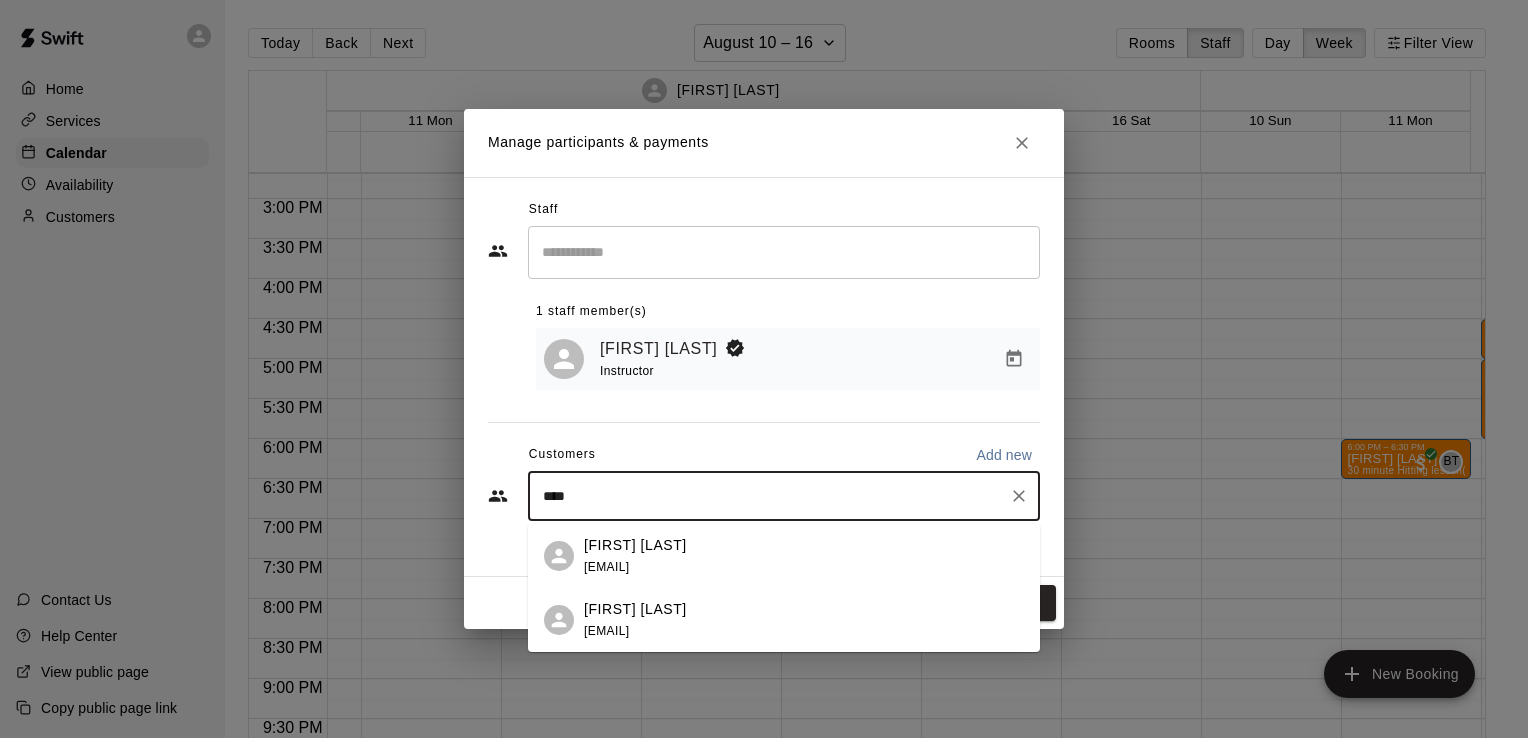 click on "[FIRST] [LAST] [EMAIL]" at bounding box center (804, 620) 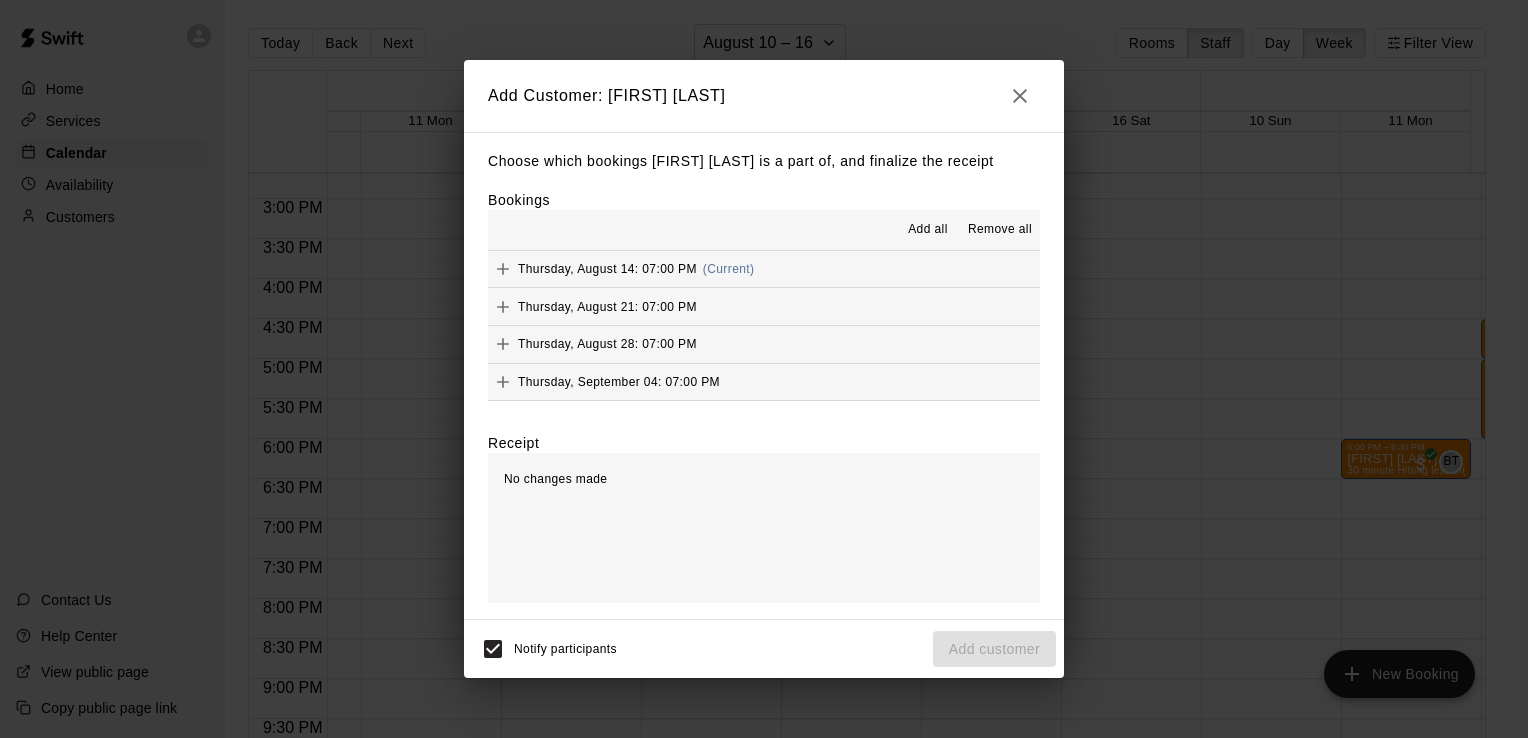 click on "Add all" at bounding box center [928, 230] 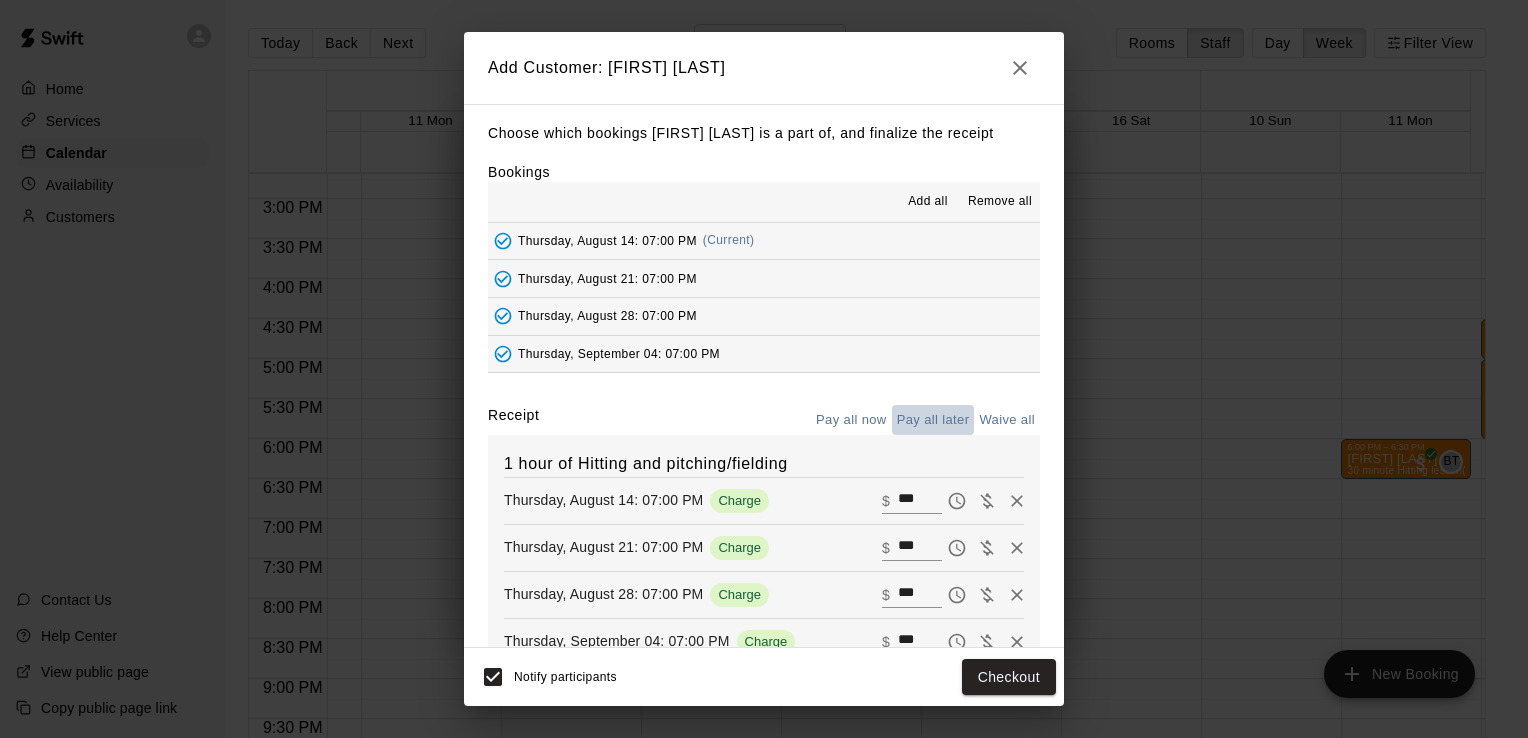click on "Pay all later" at bounding box center [933, 420] 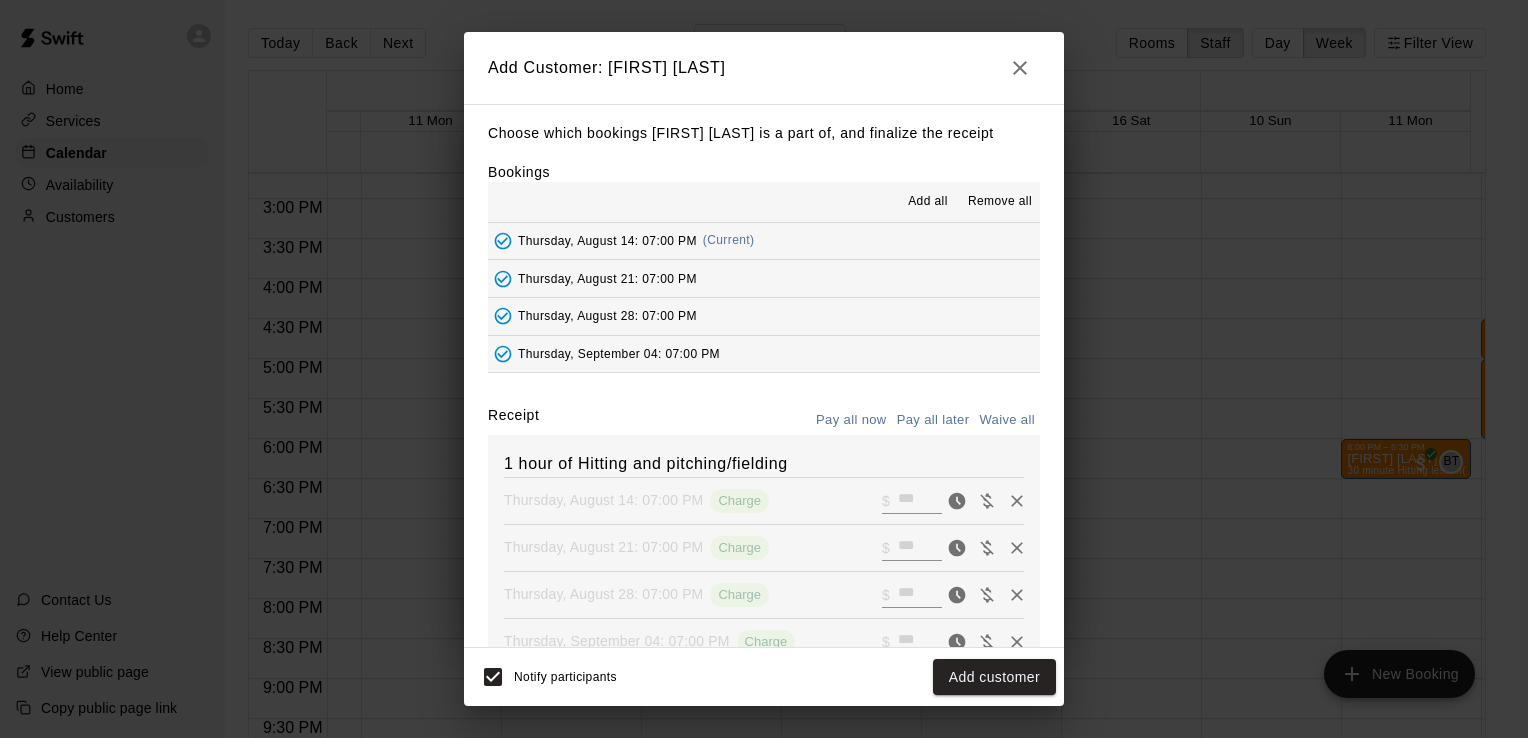 scroll, scrollTop: 36, scrollLeft: 0, axis: vertical 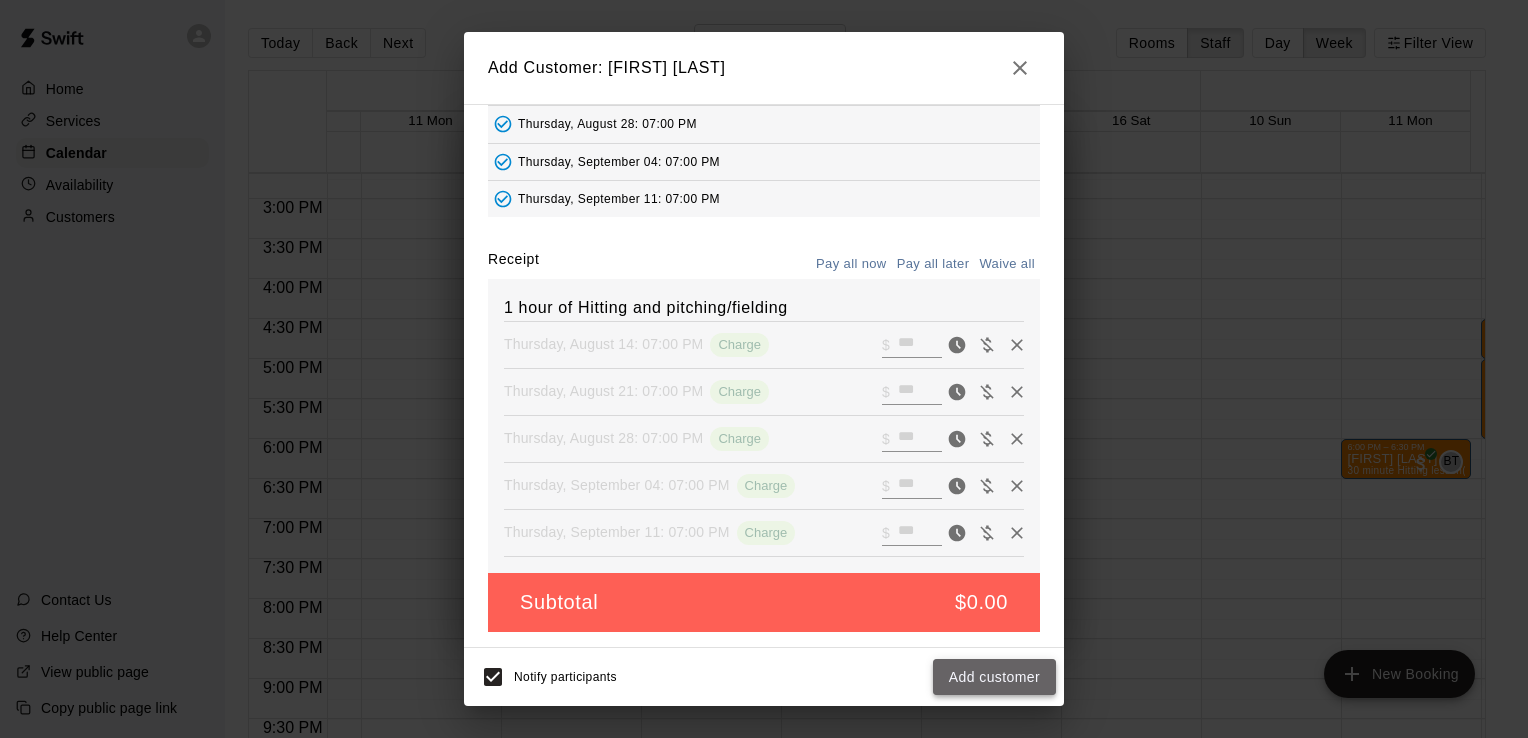 click on "Add customer" at bounding box center [994, 677] 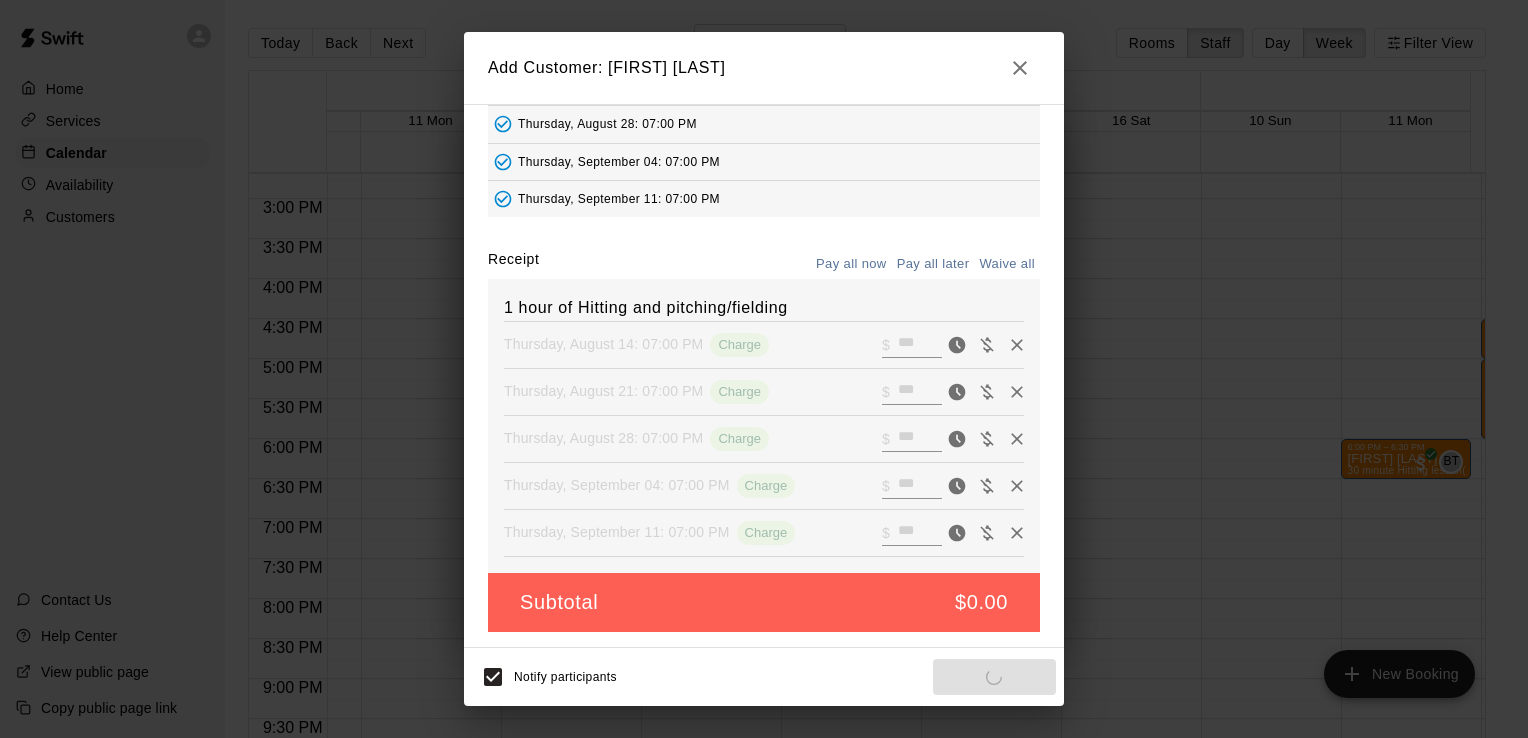 scroll, scrollTop: 87, scrollLeft: 0, axis: vertical 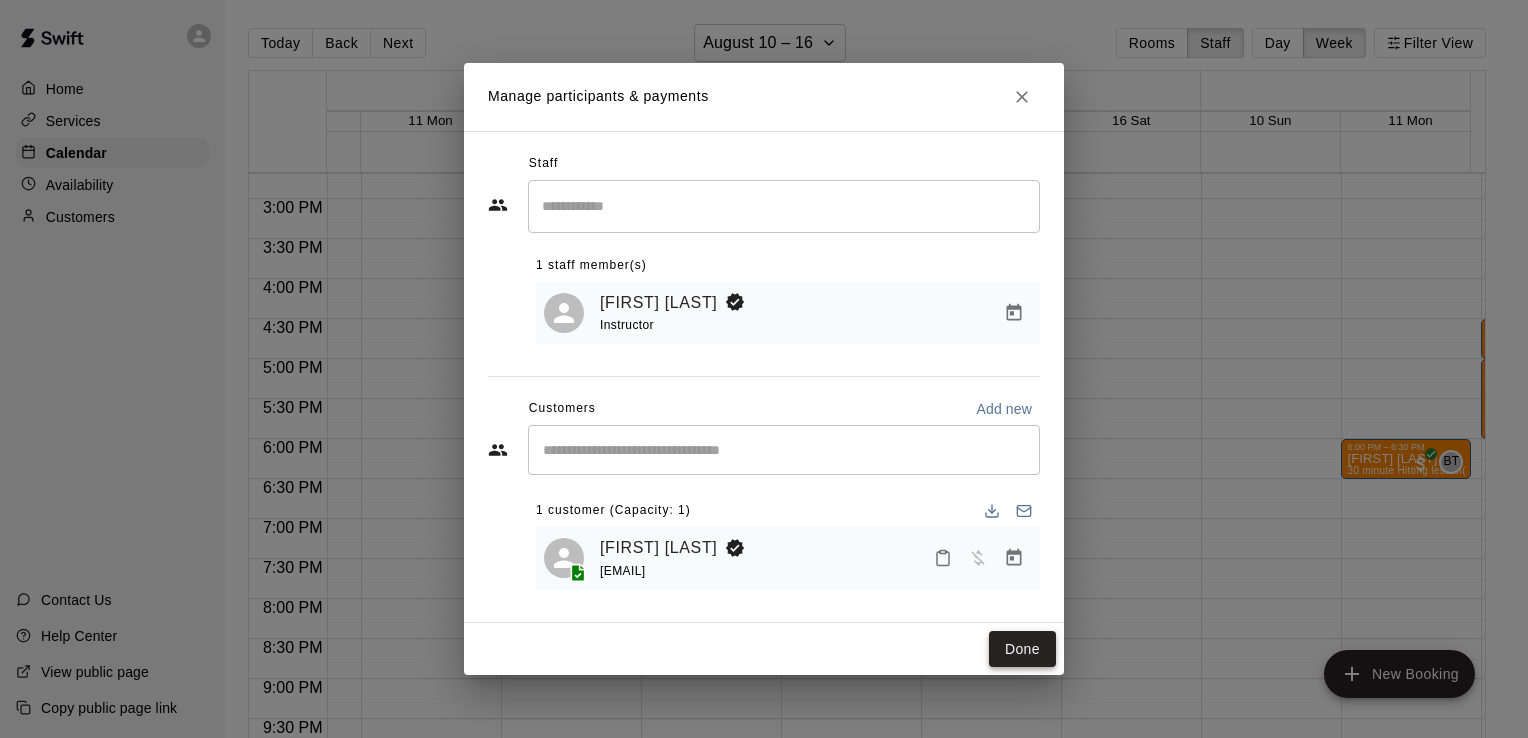 click on "Done" at bounding box center (1022, 649) 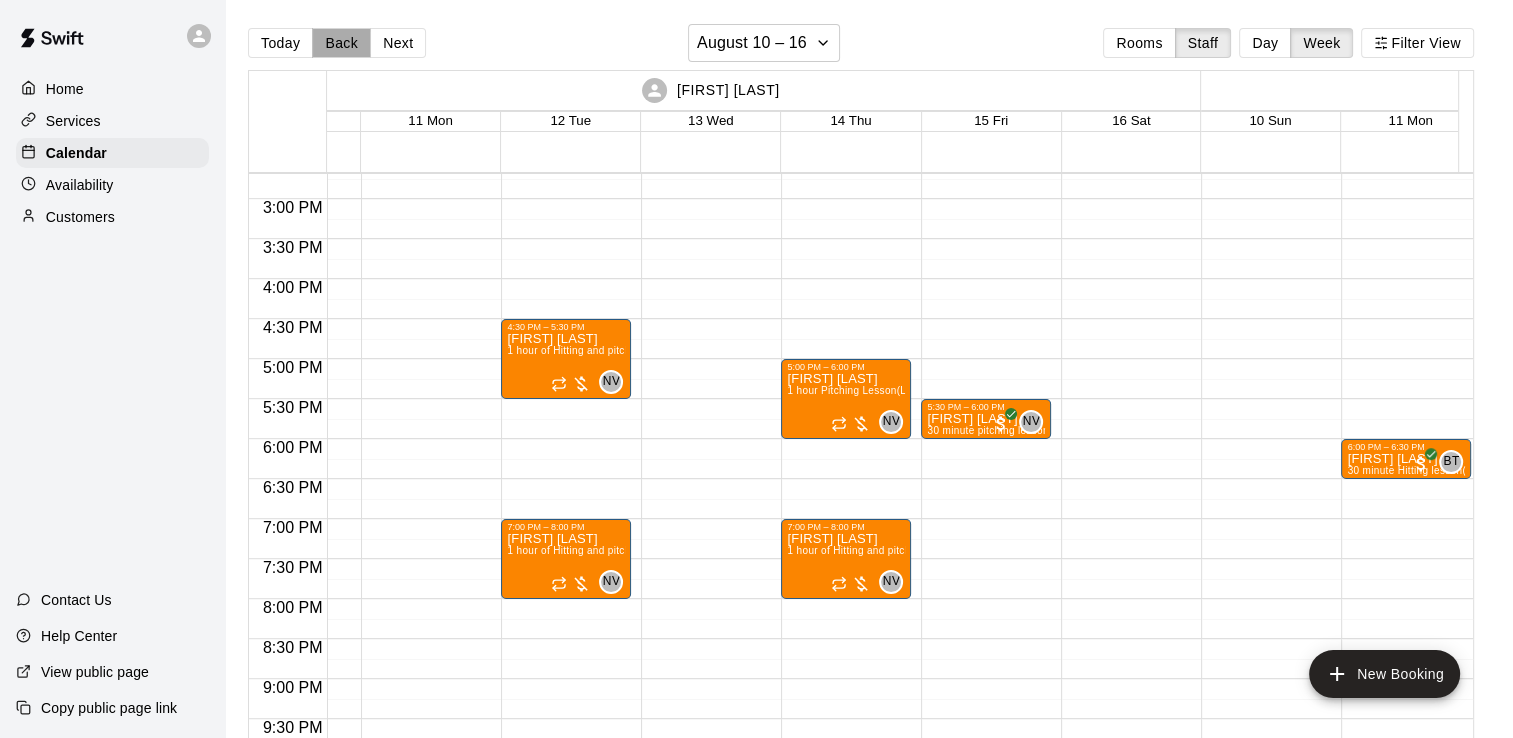 click on "Back" at bounding box center [341, 43] 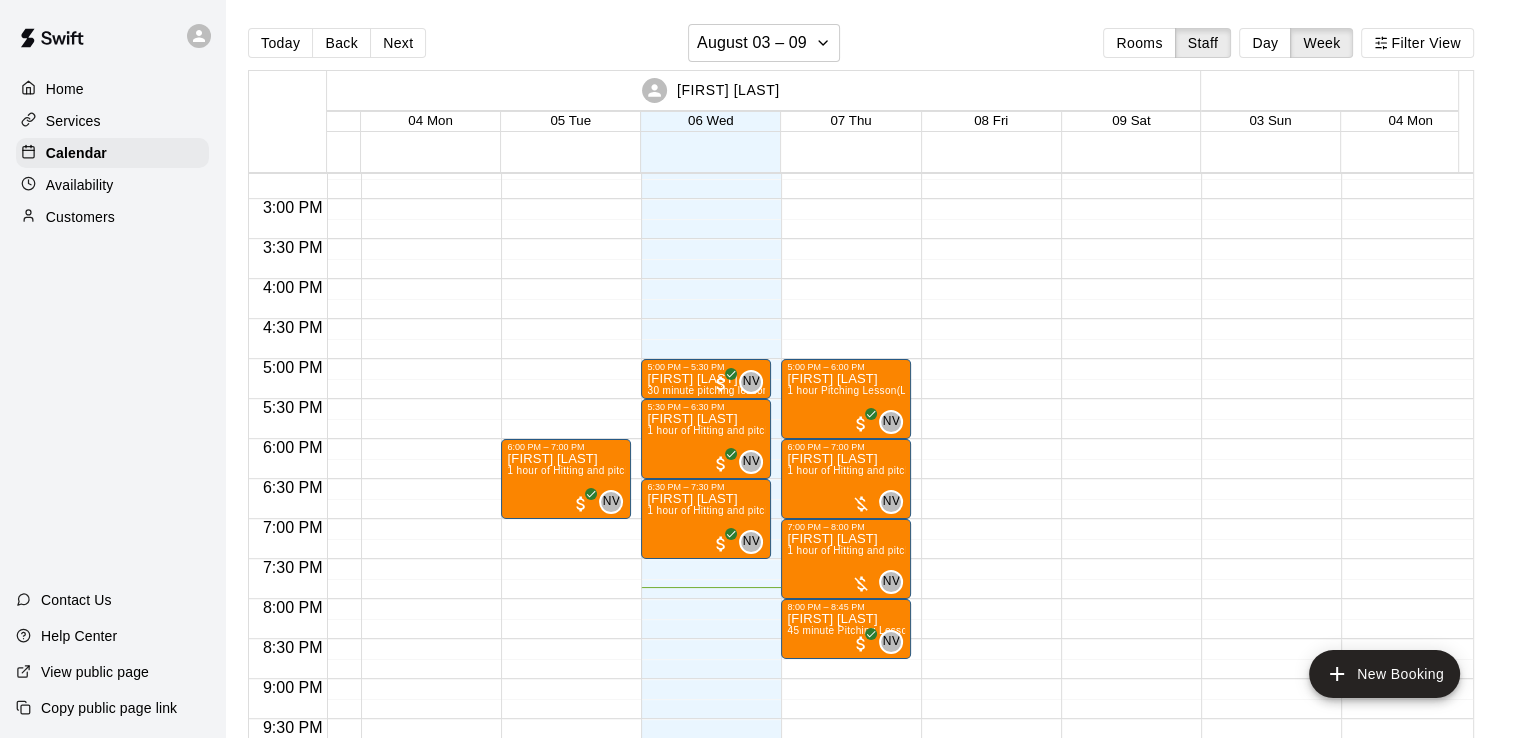click at bounding box center [1126, -41] 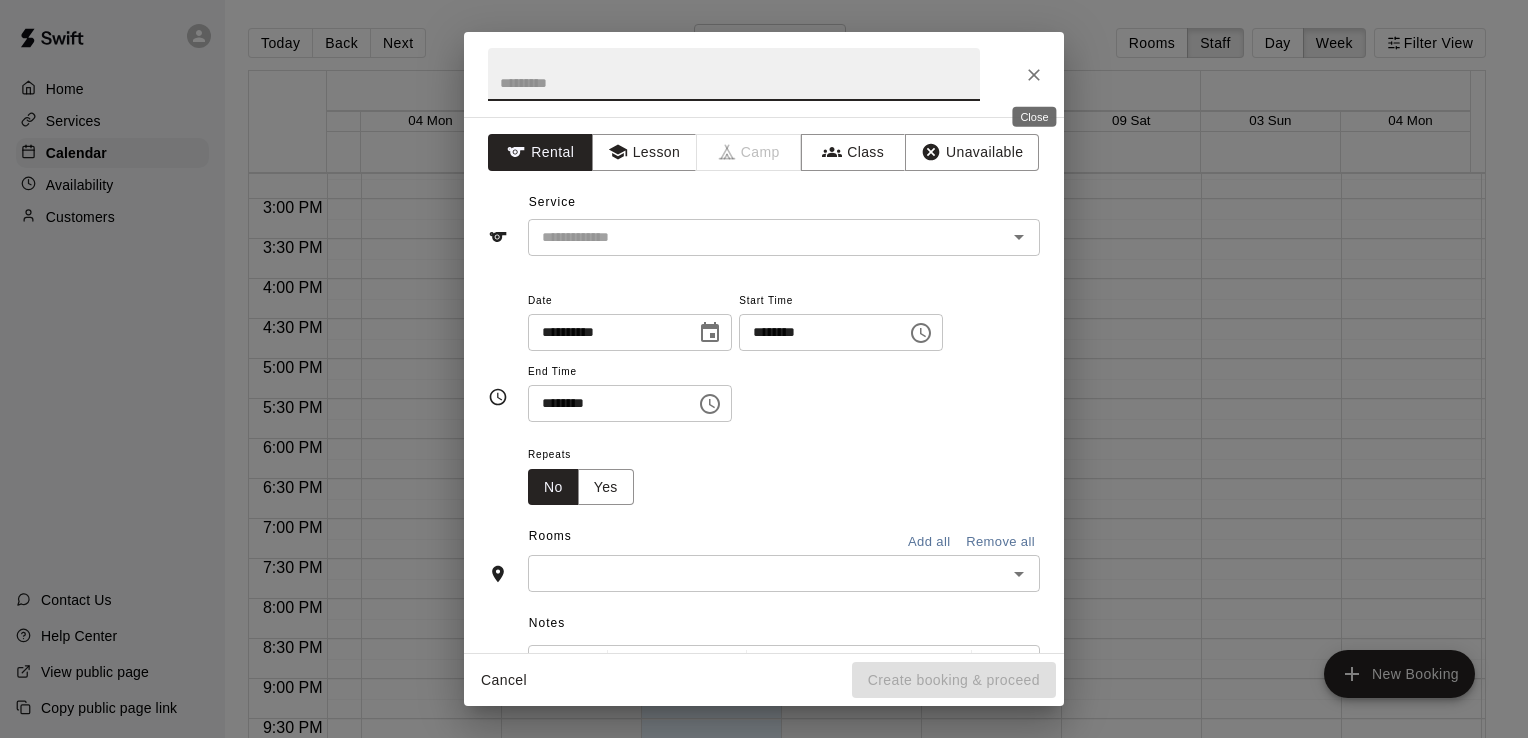 click 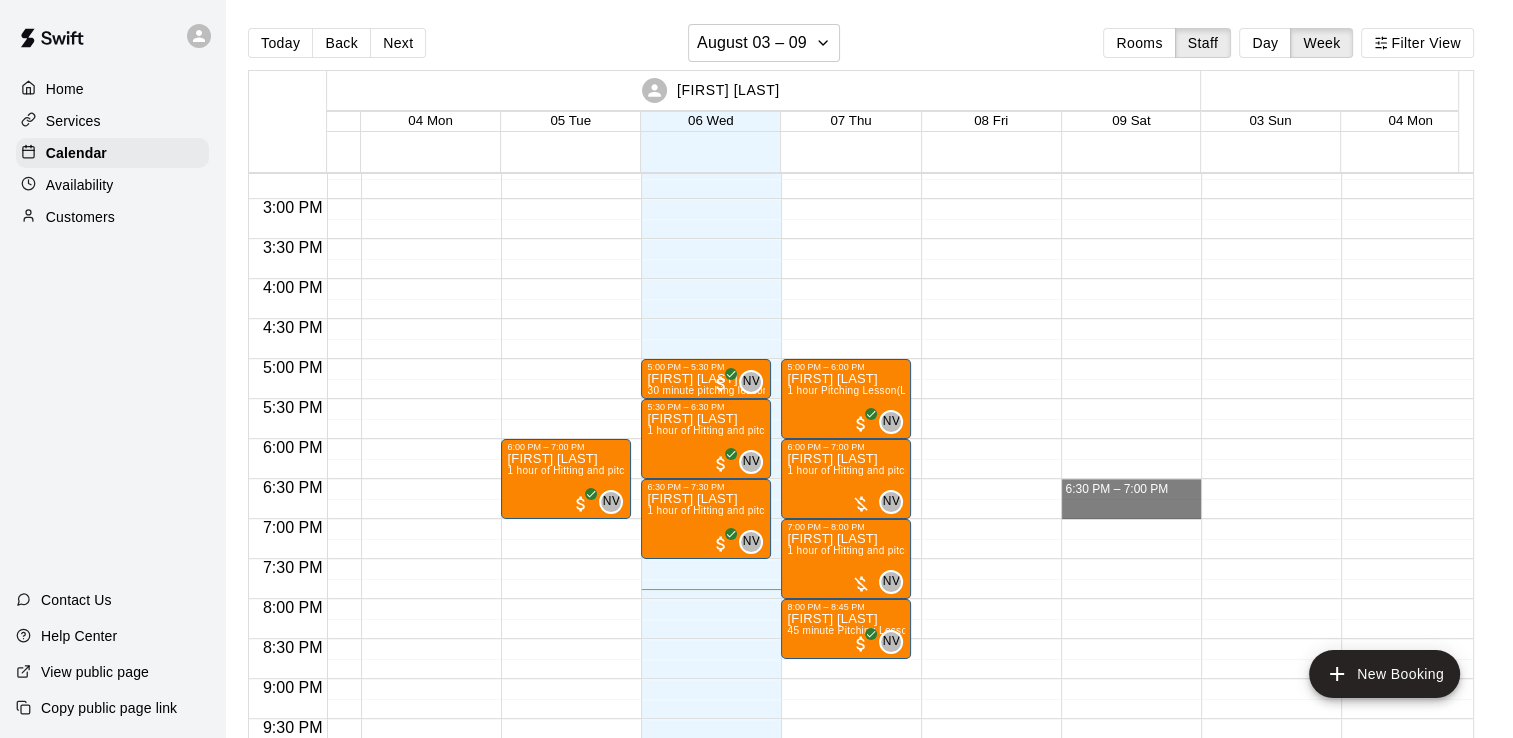 drag, startPoint x: 1064, startPoint y: 503, endPoint x: 1096, endPoint y: 477, distance: 41.231056 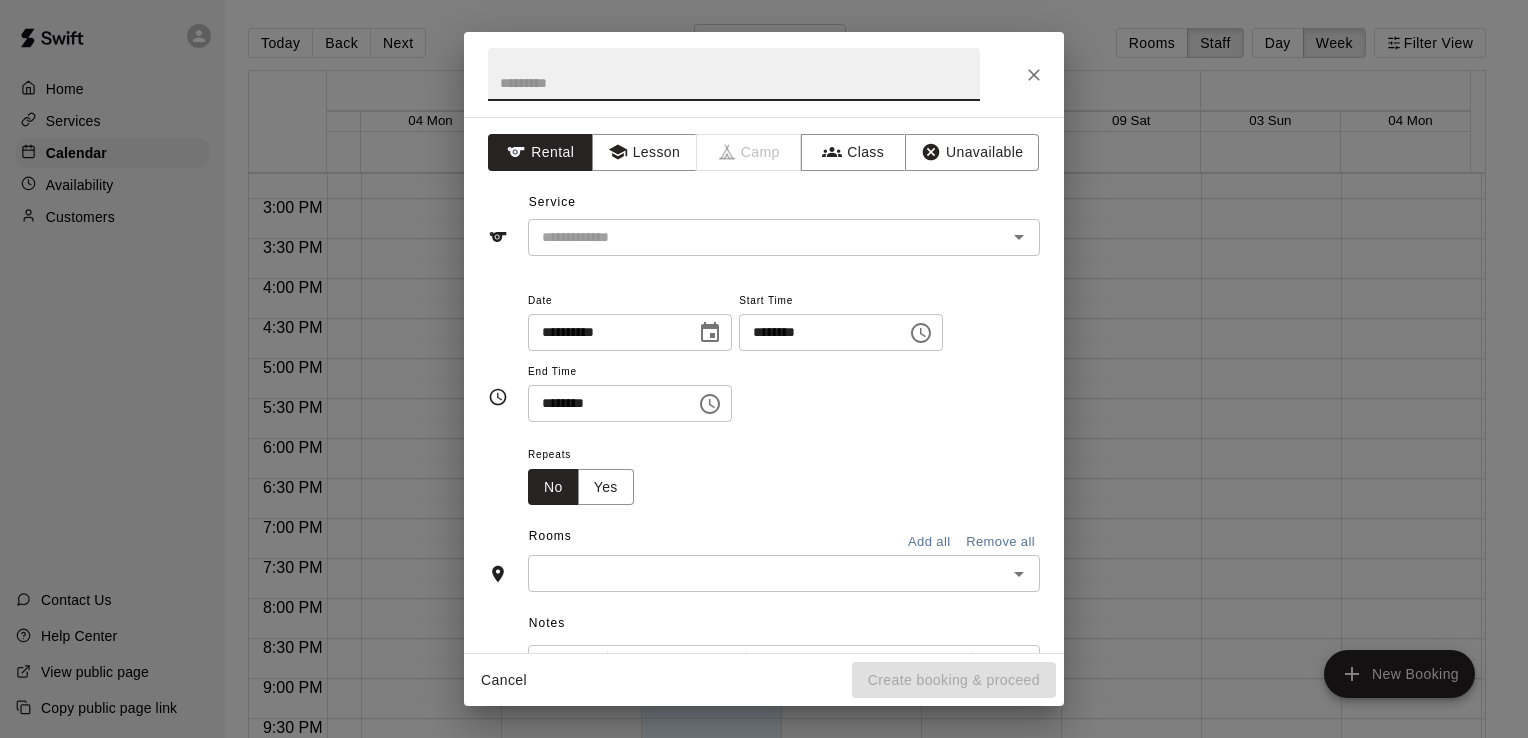 click at bounding box center (764, 74) 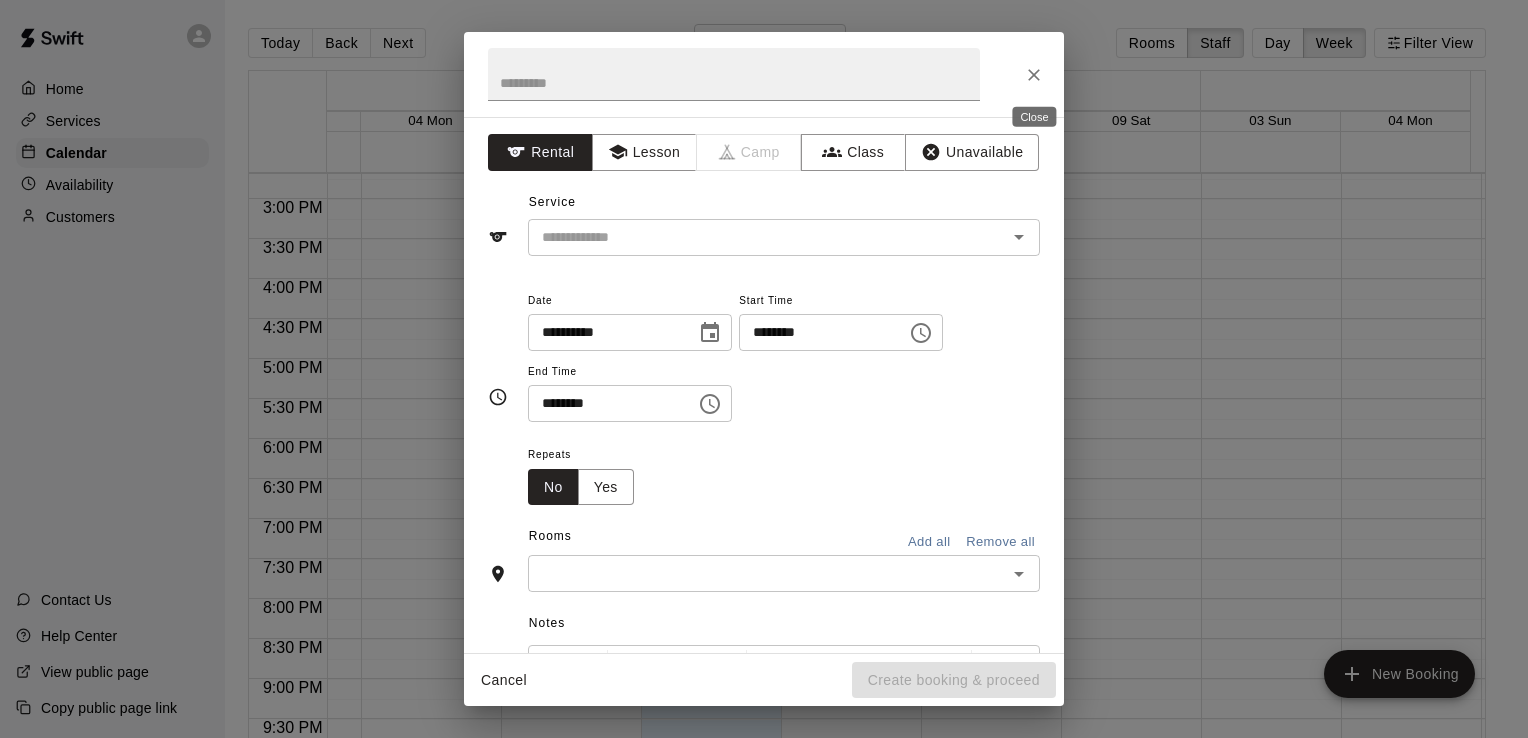 click 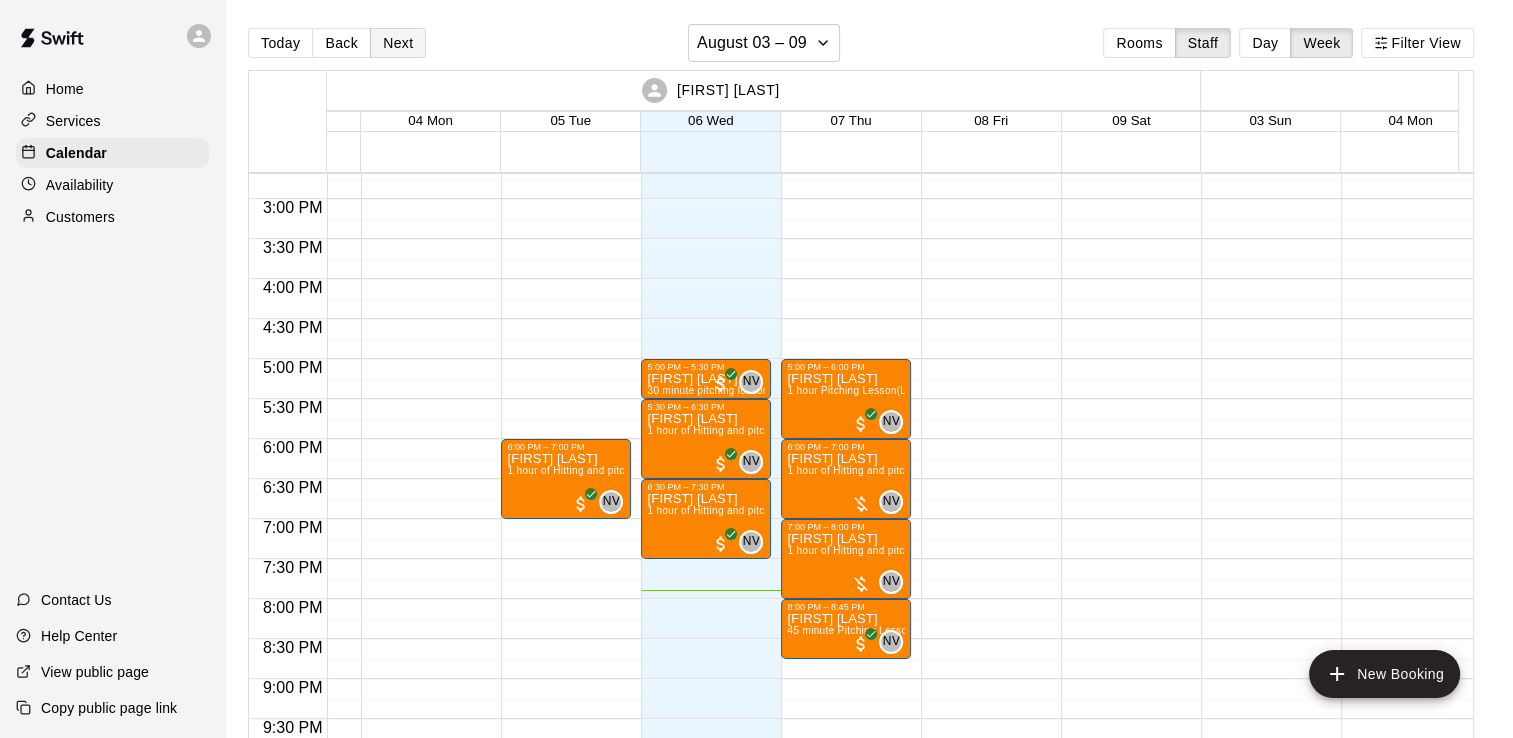 click on "Next" at bounding box center [398, 43] 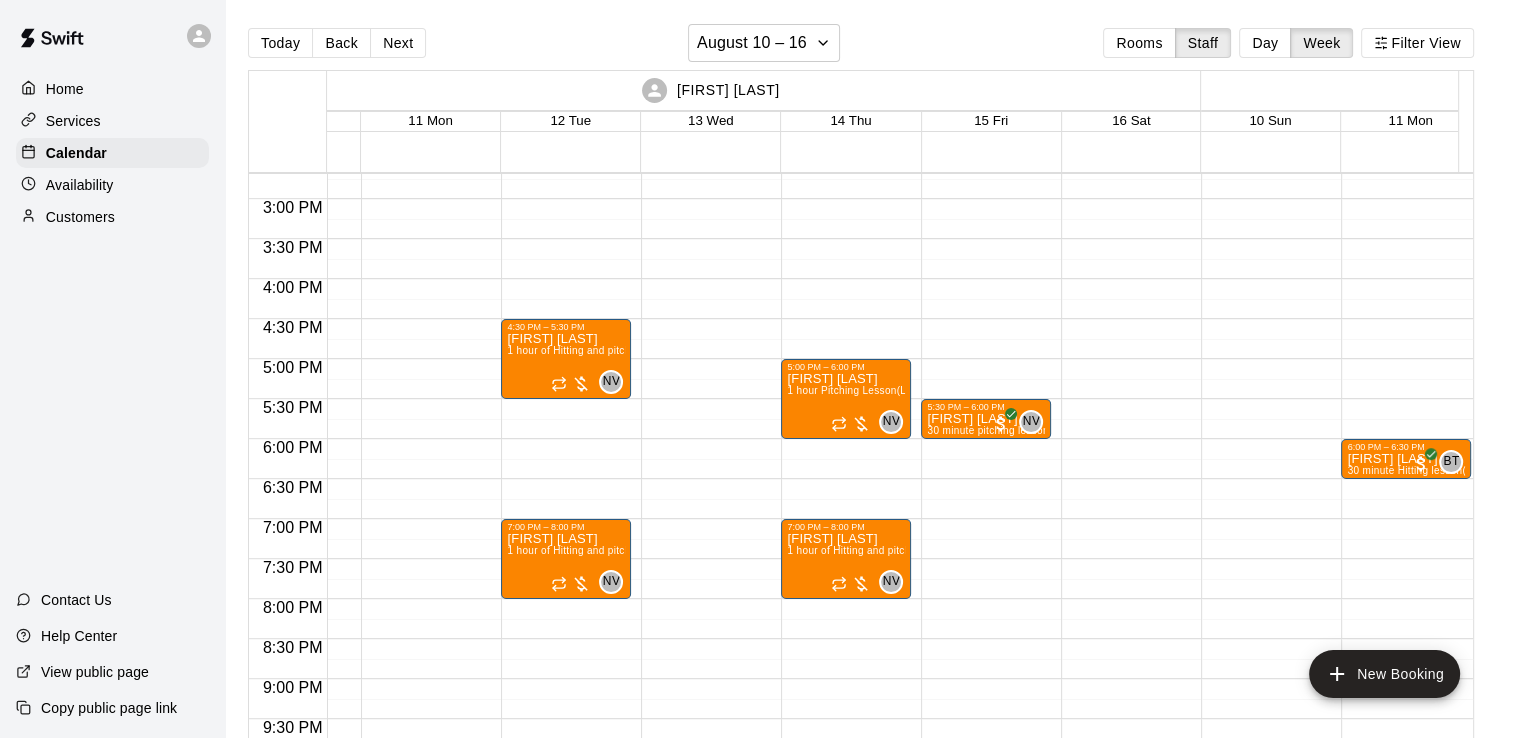click on "5:30 PM – 6:00 PM [FIRST] [LAST] 30 minute pitching lesson  (Lane 4 (65)) NV 0" at bounding box center [986, -41] 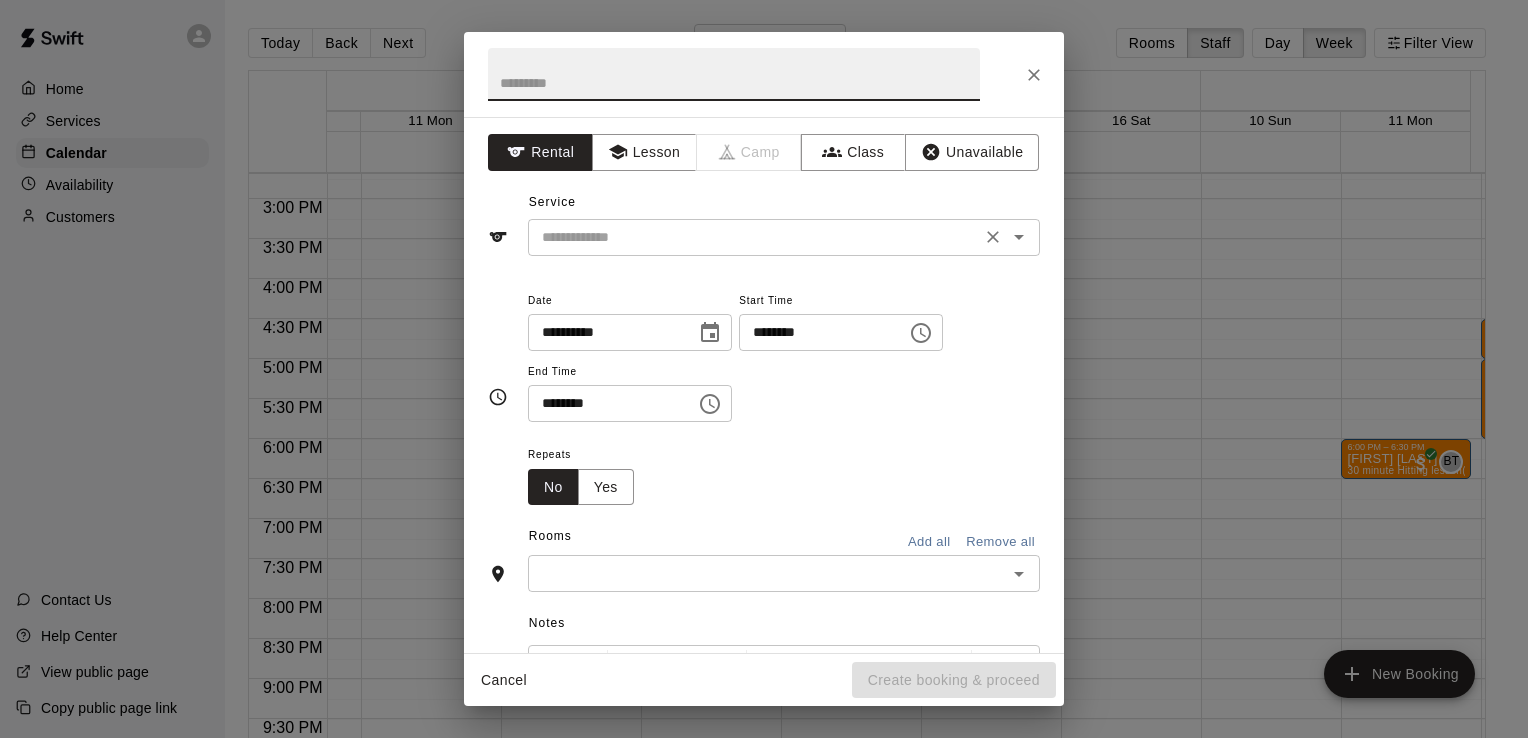 click at bounding box center [754, 237] 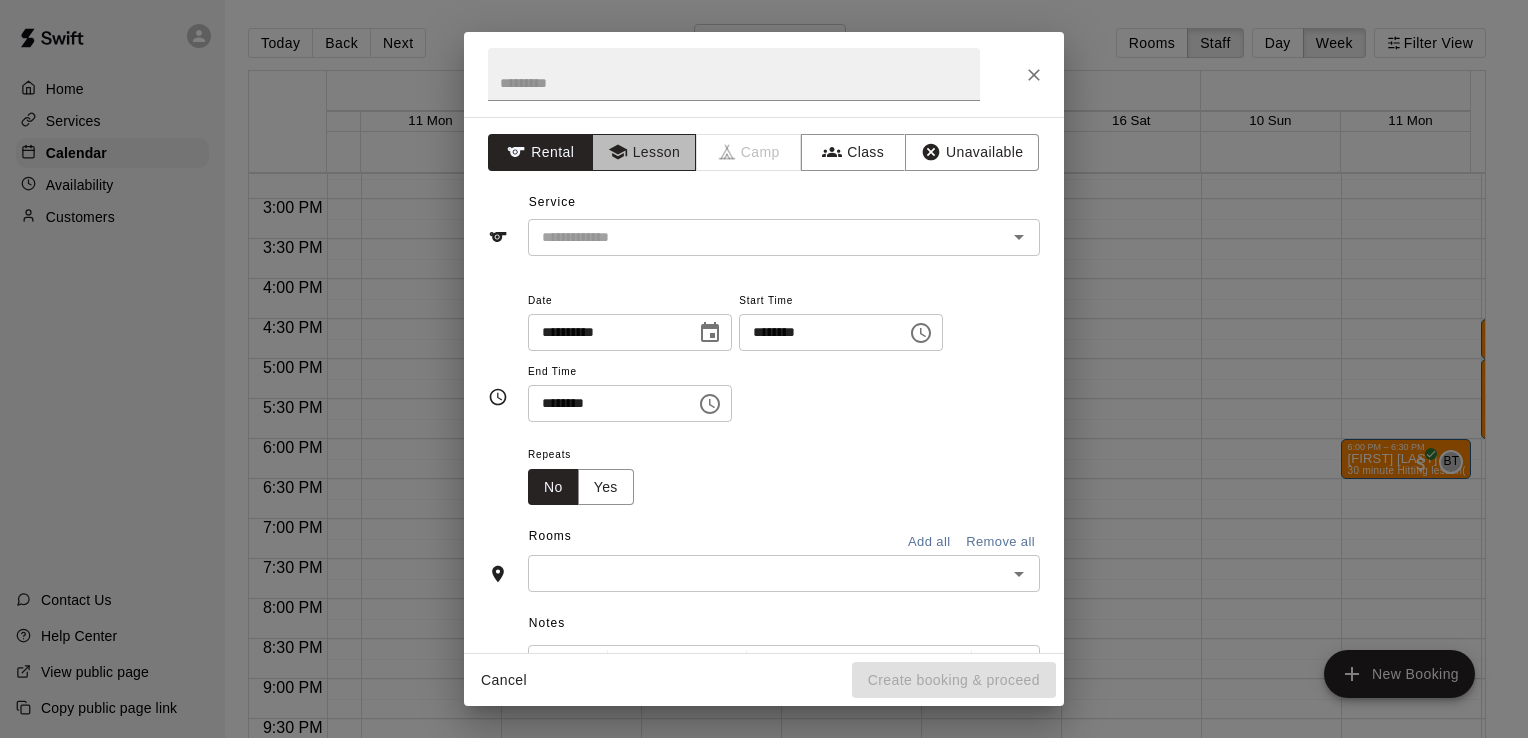 click on "Lesson" at bounding box center [644, 152] 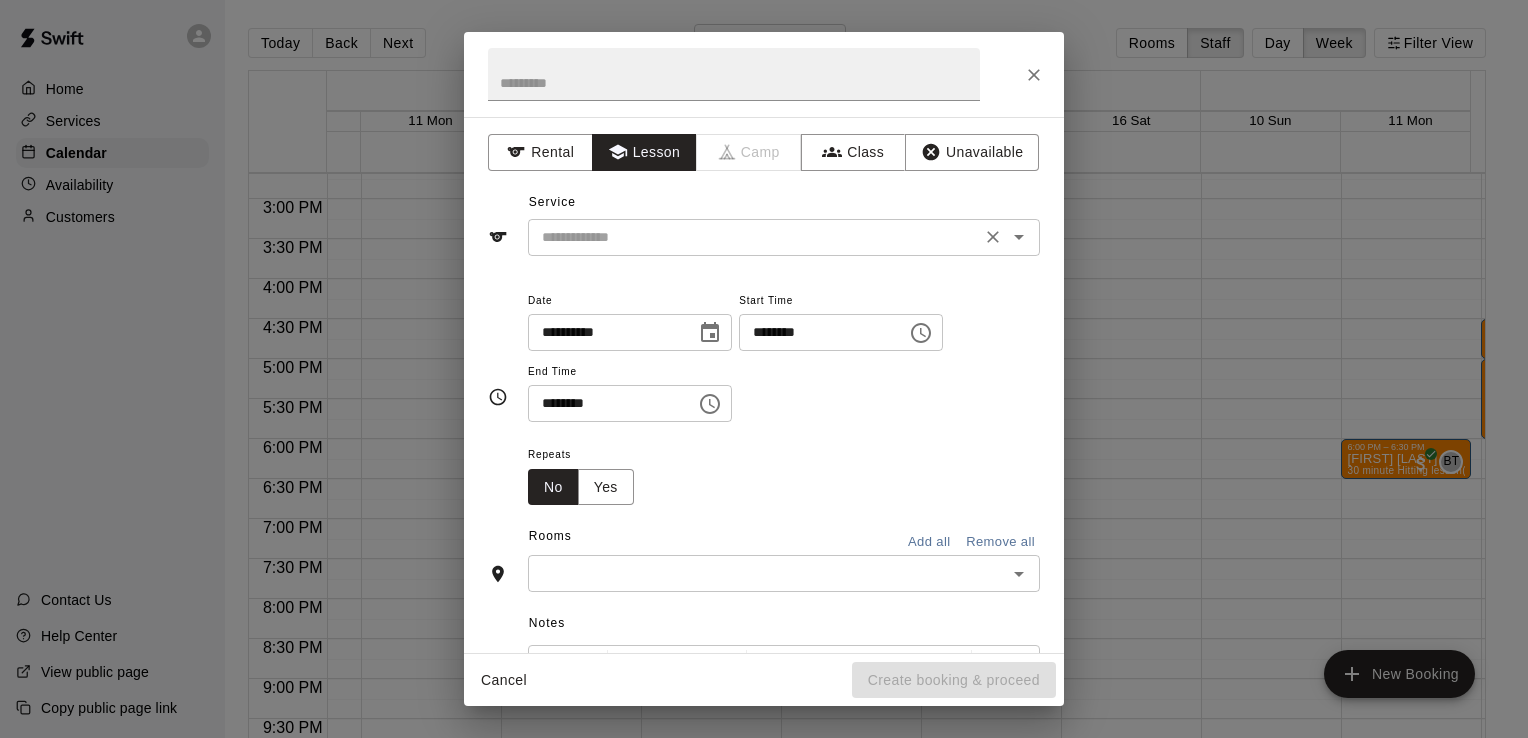 click at bounding box center [754, 237] 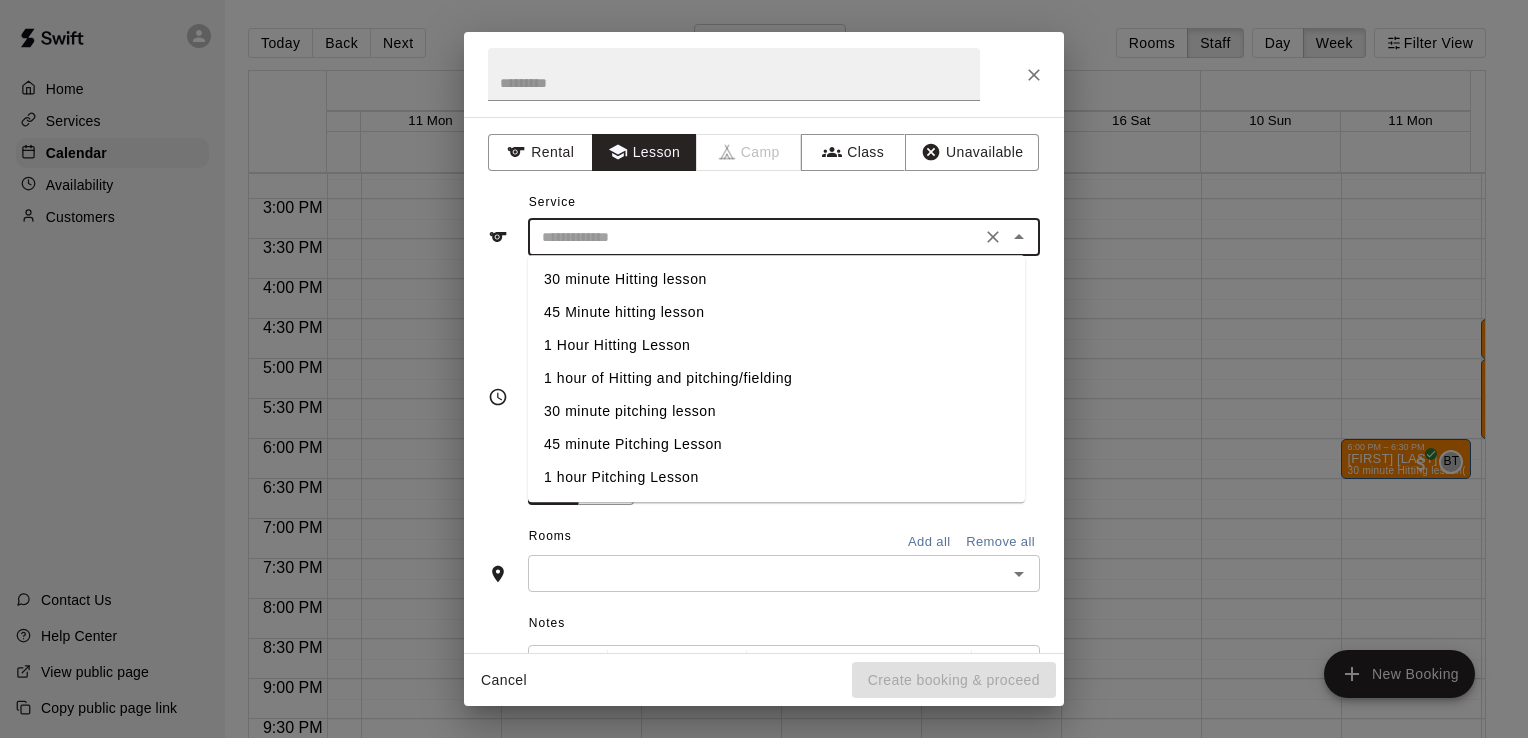 click on "45 minute Pitching Lesson" at bounding box center (776, 444) 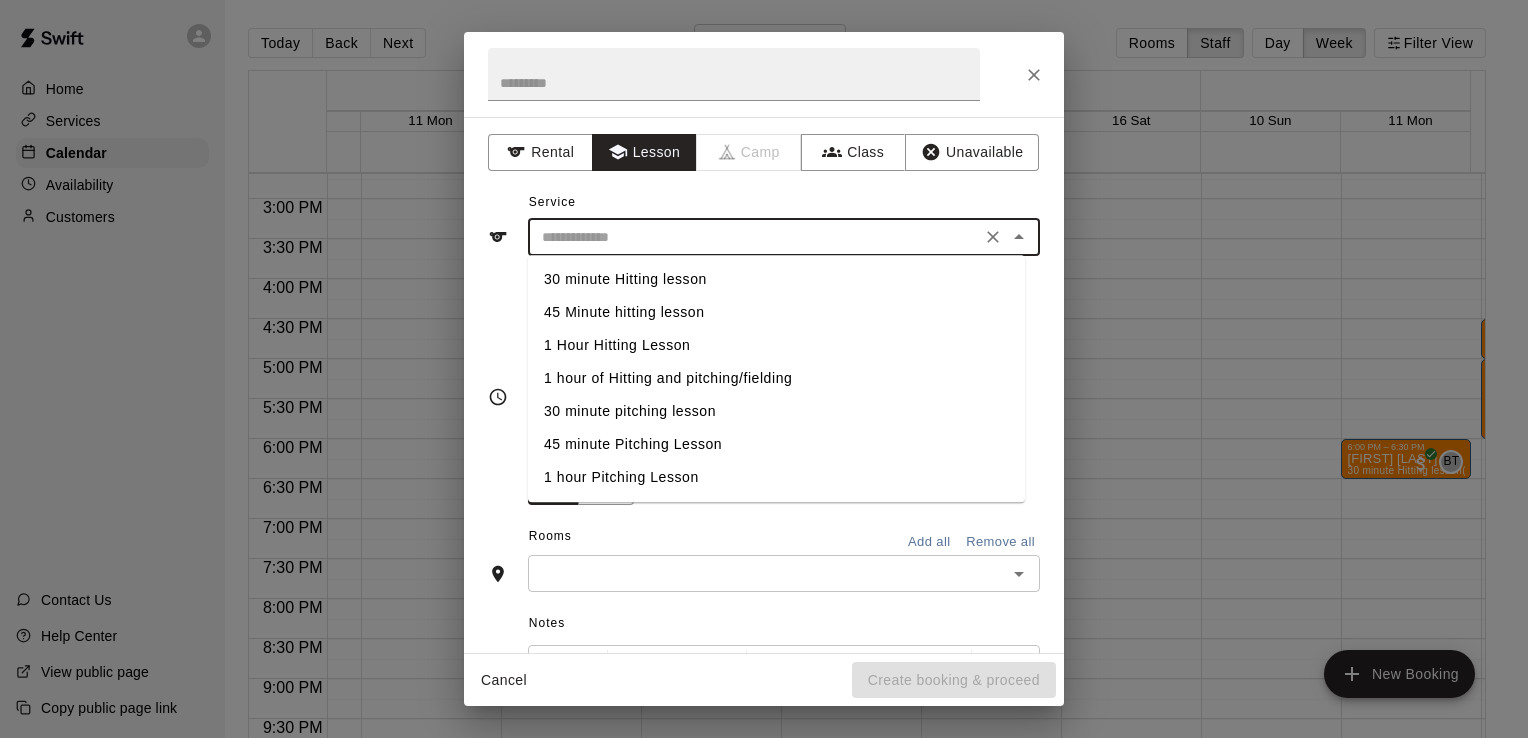 type on "**********" 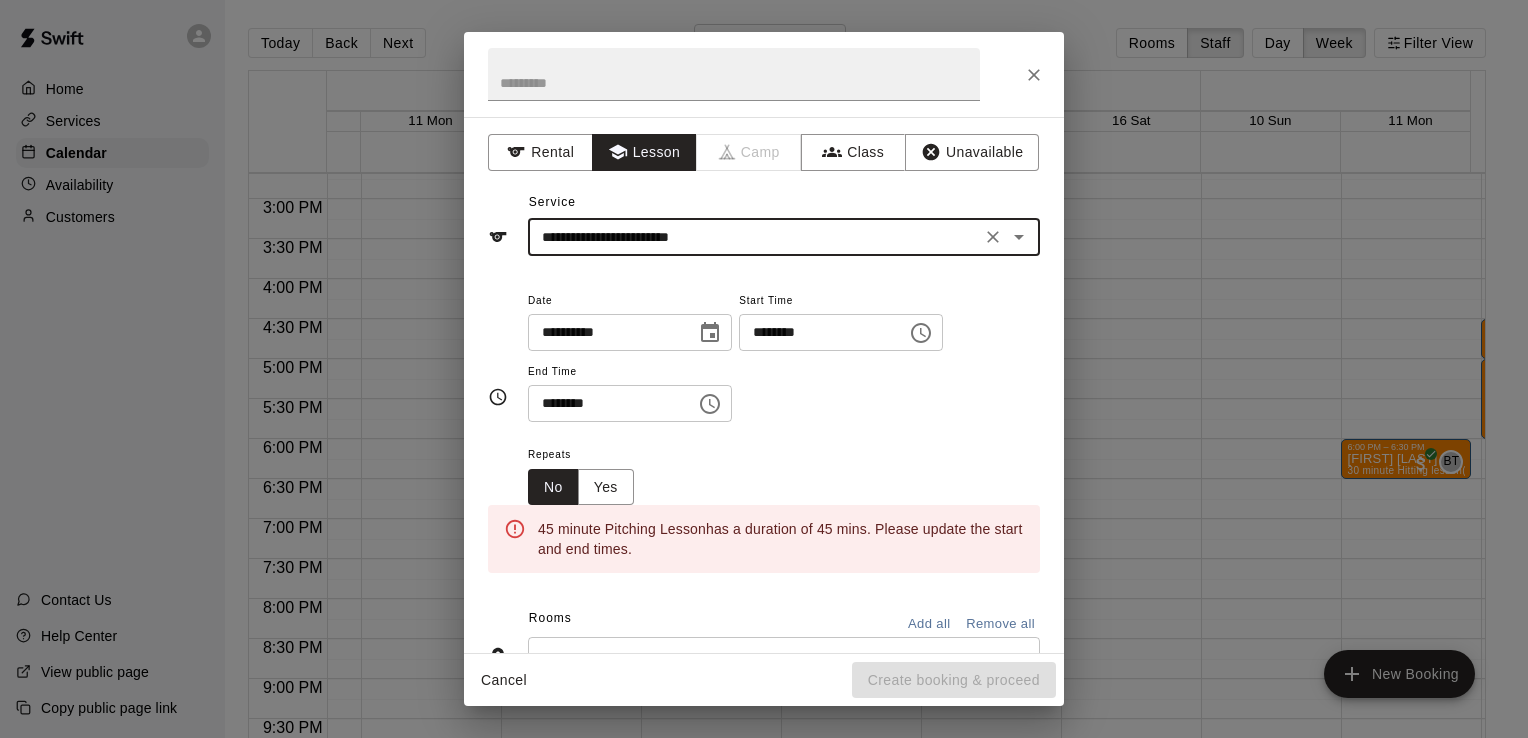 click 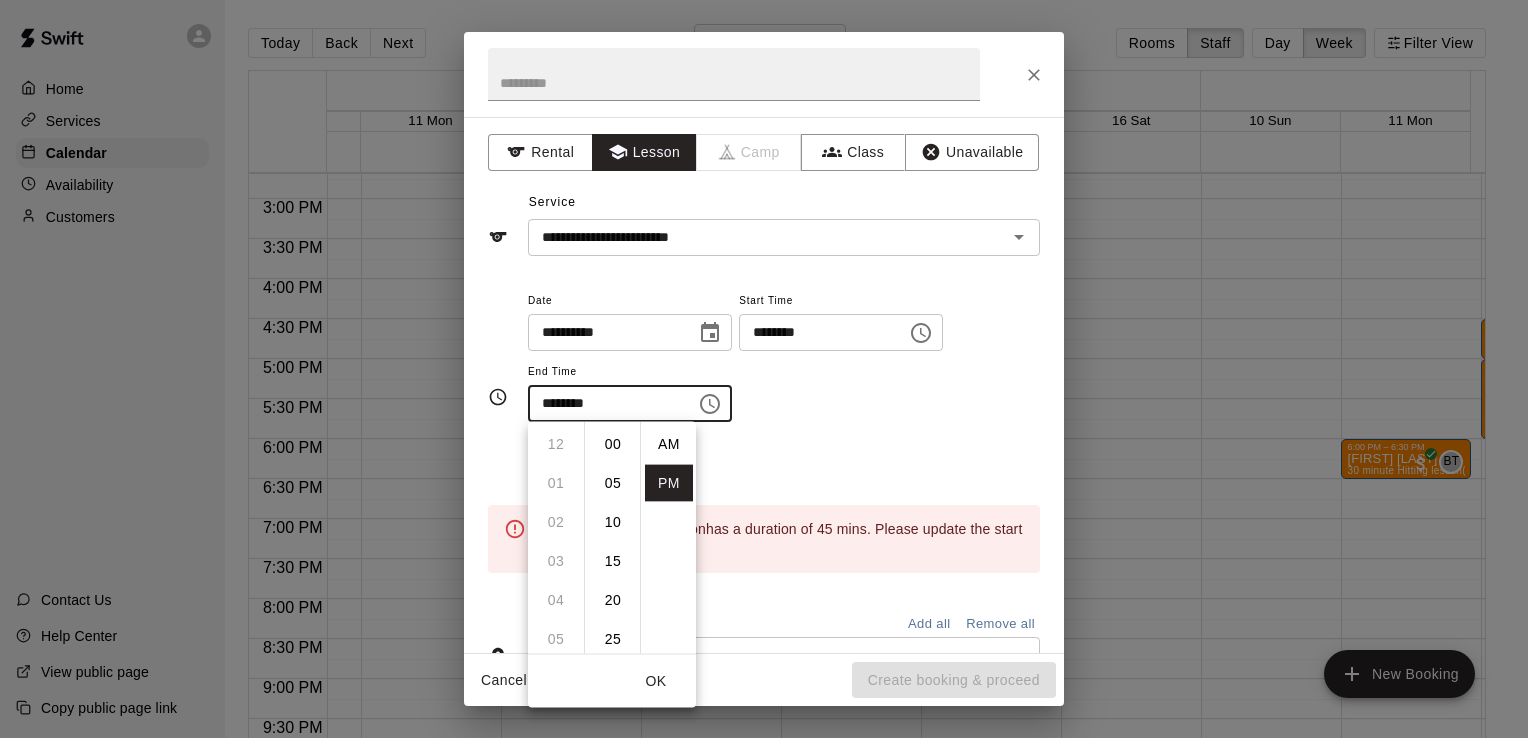 scroll, scrollTop: 234, scrollLeft: 0, axis: vertical 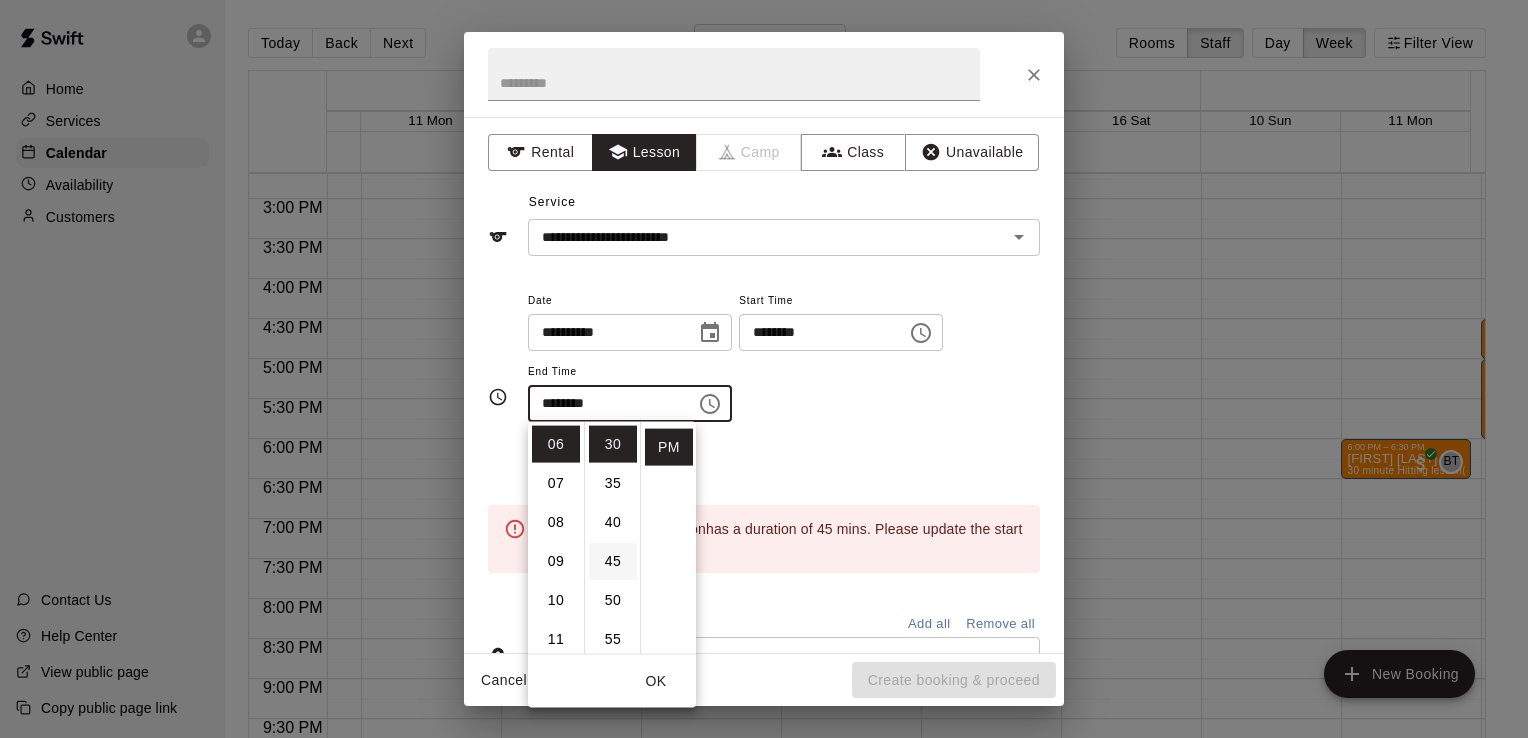 click on "45" at bounding box center [613, 561] 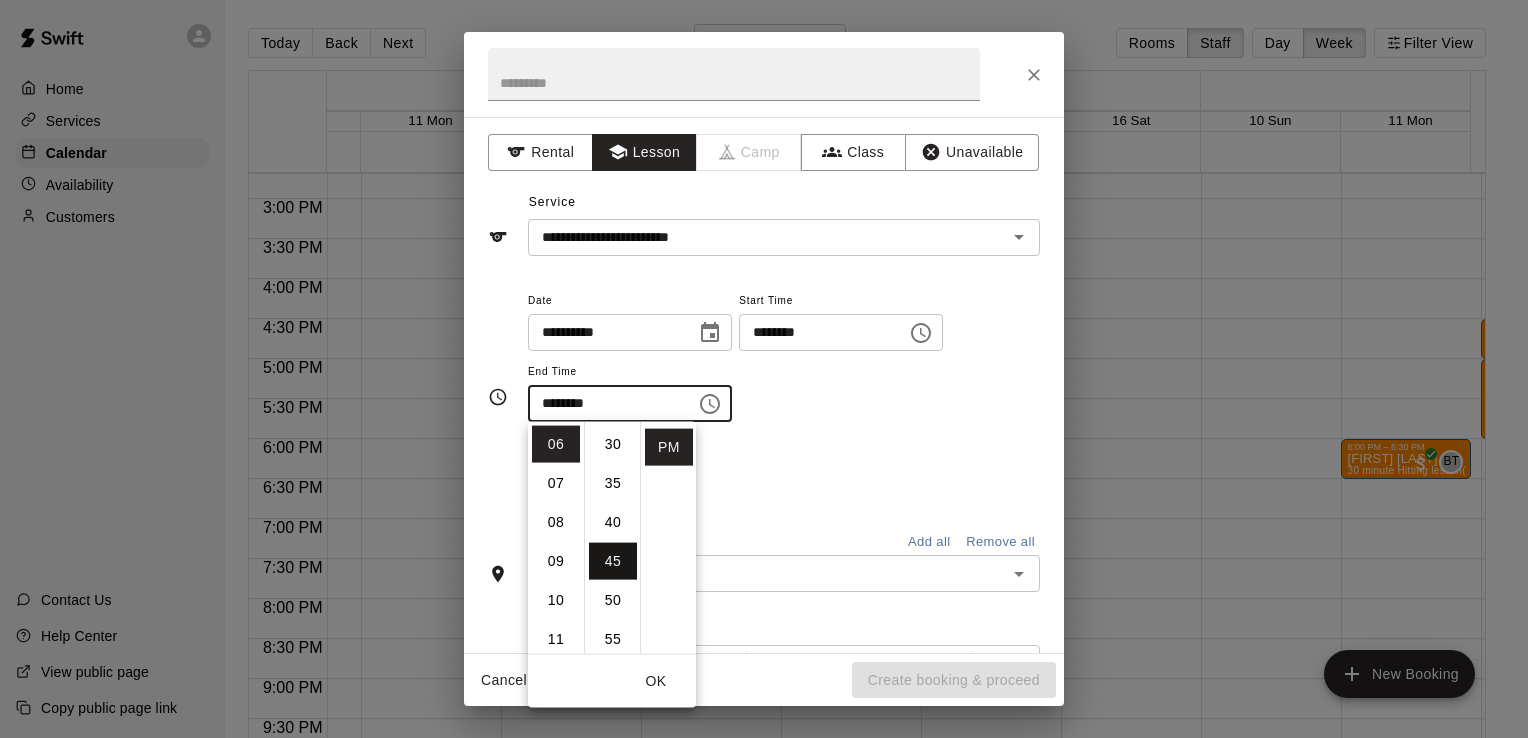type on "********" 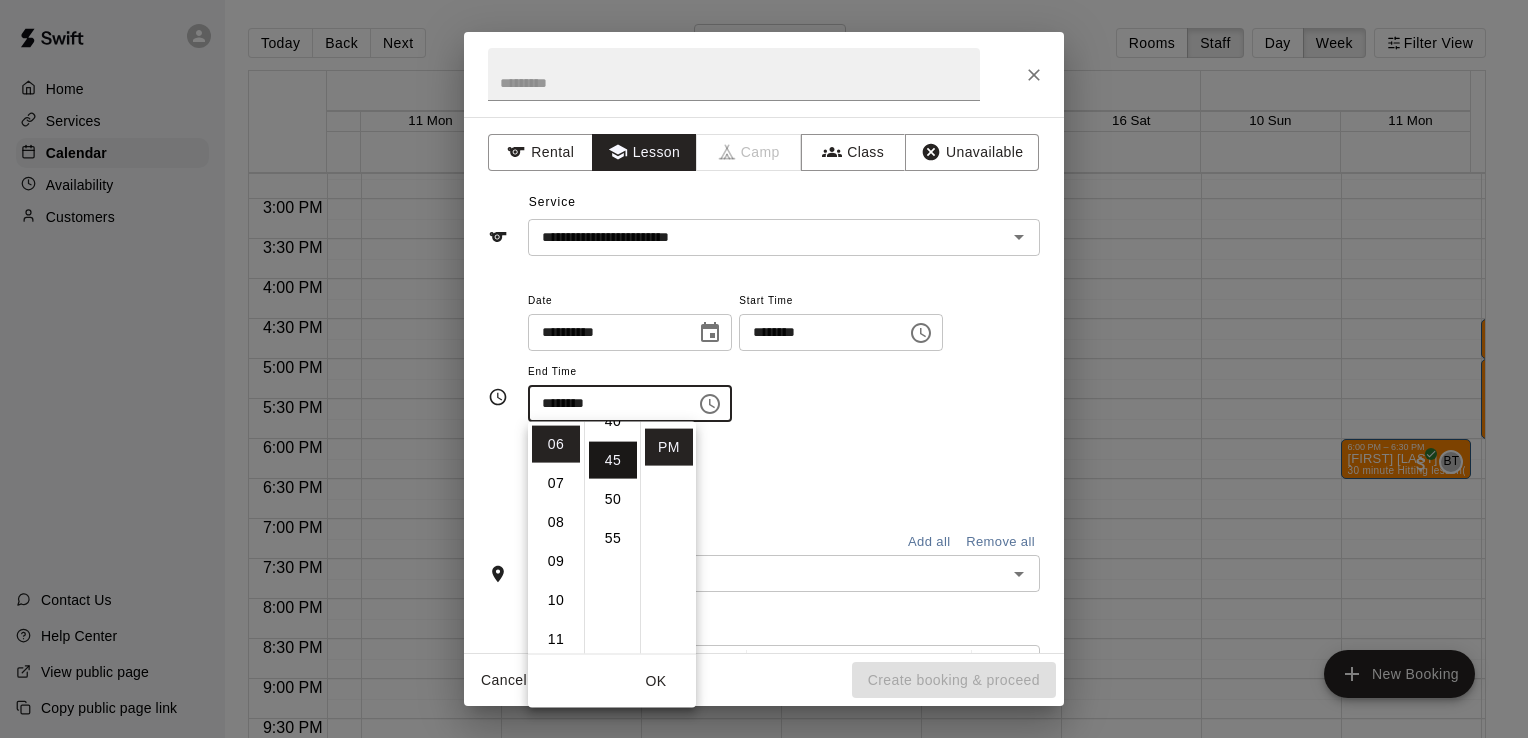 scroll, scrollTop: 351, scrollLeft: 0, axis: vertical 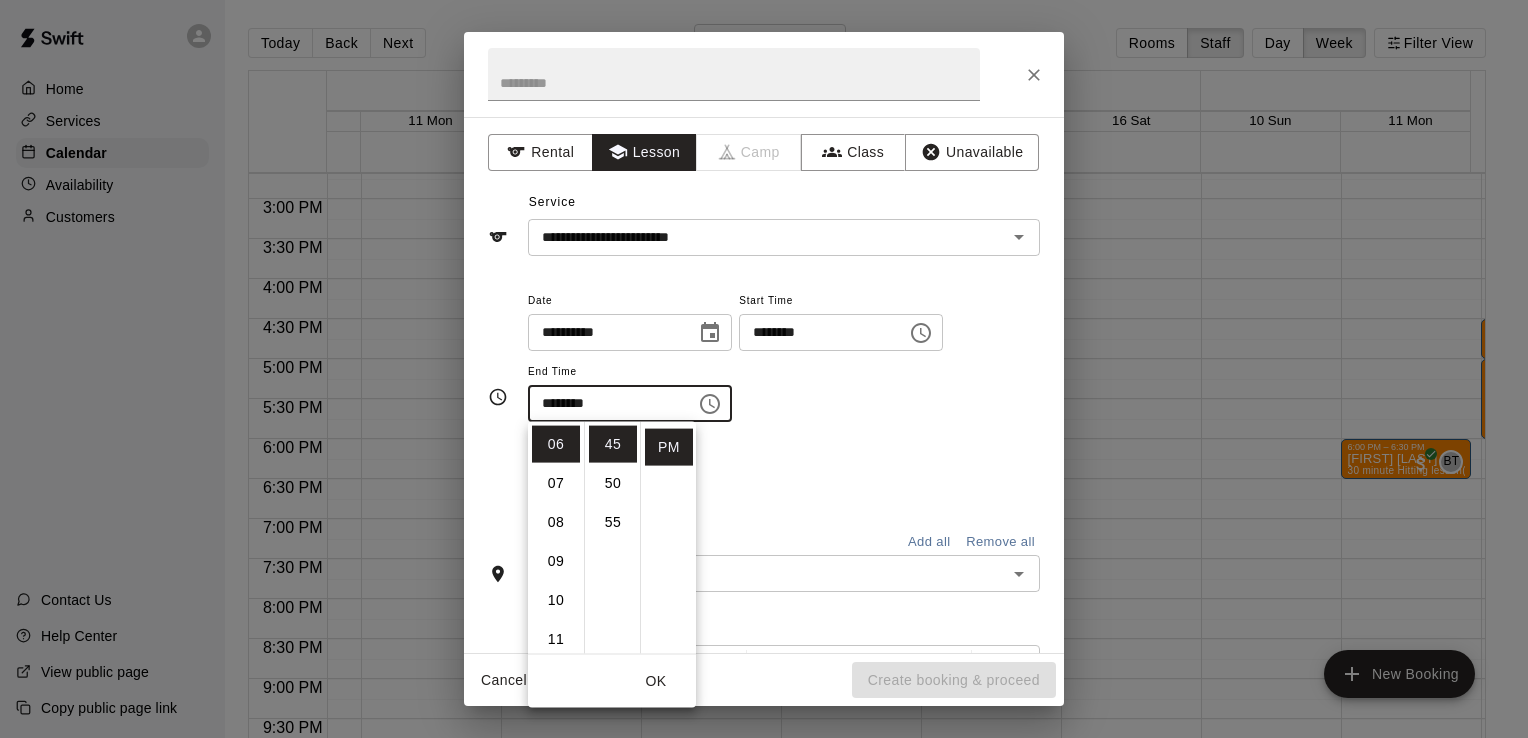 click on "**********" at bounding box center [784, 355] 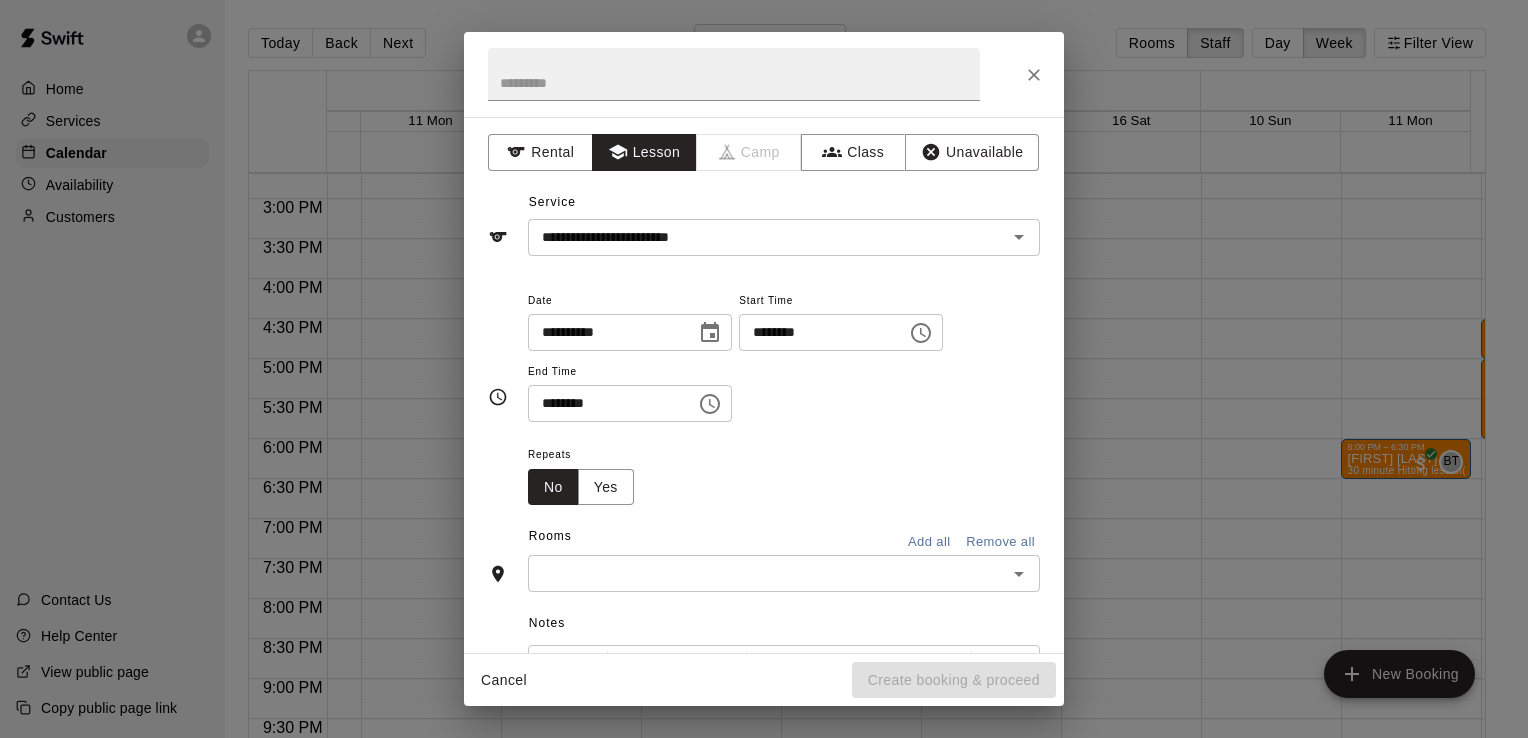 scroll, scrollTop: 84, scrollLeft: 0, axis: vertical 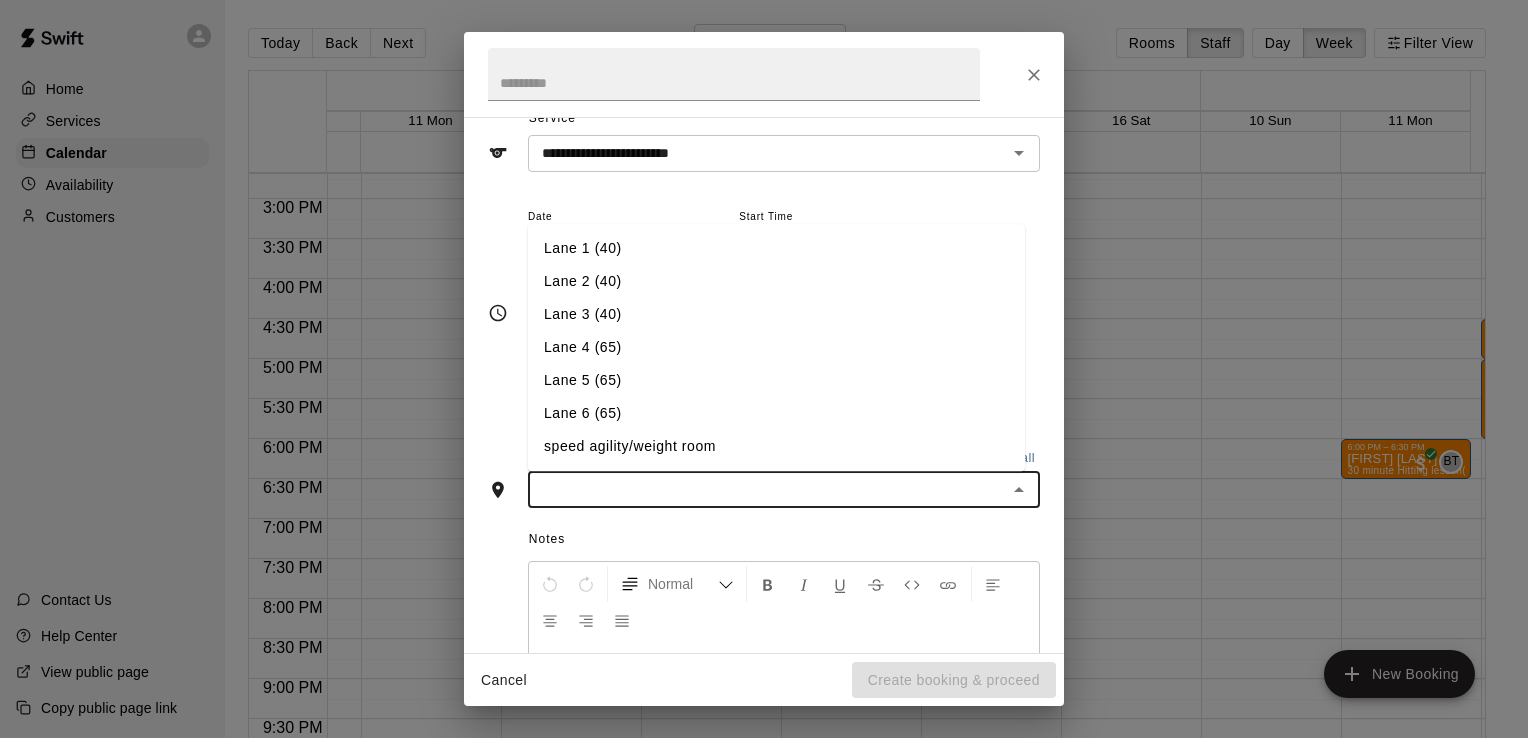 click at bounding box center (767, 489) 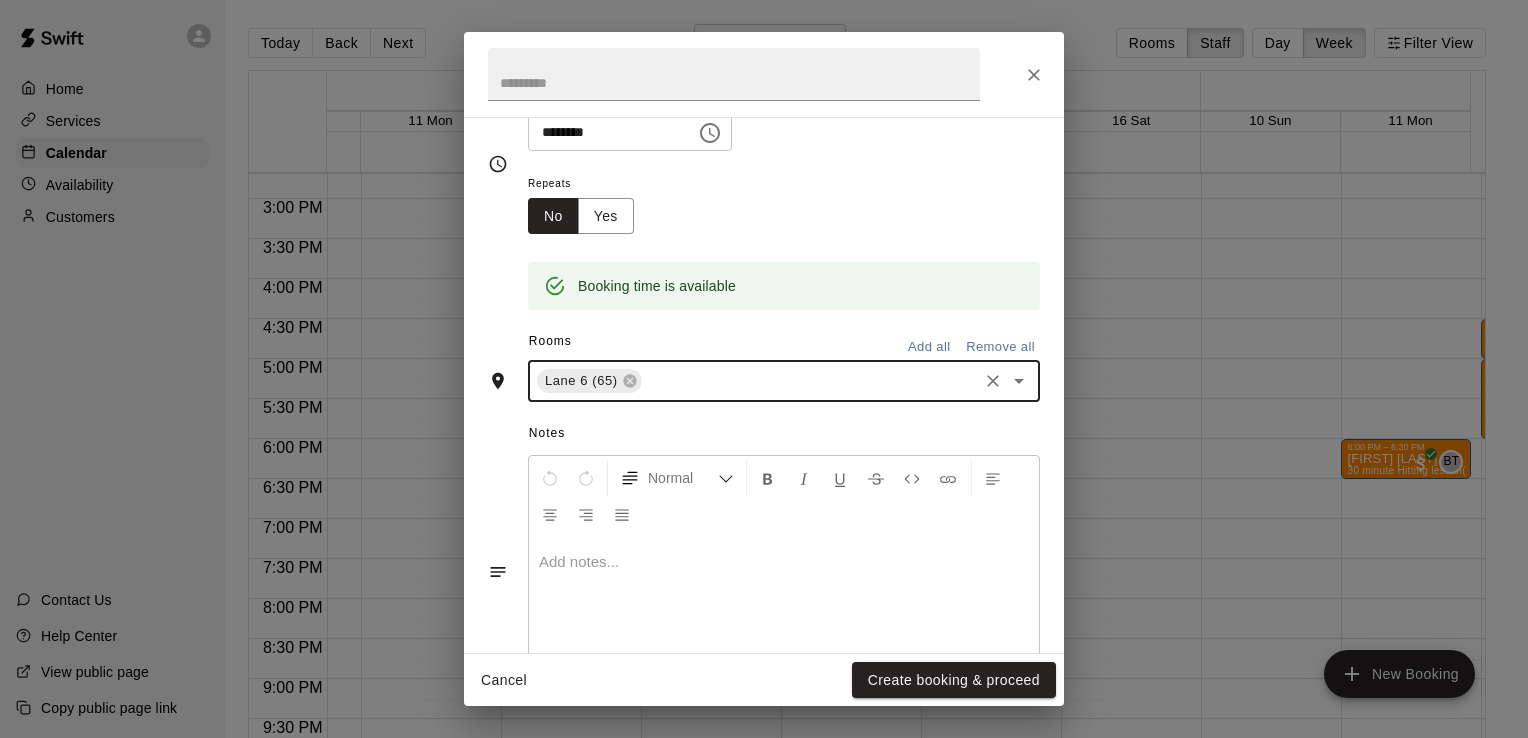 scroll, scrollTop: 276, scrollLeft: 0, axis: vertical 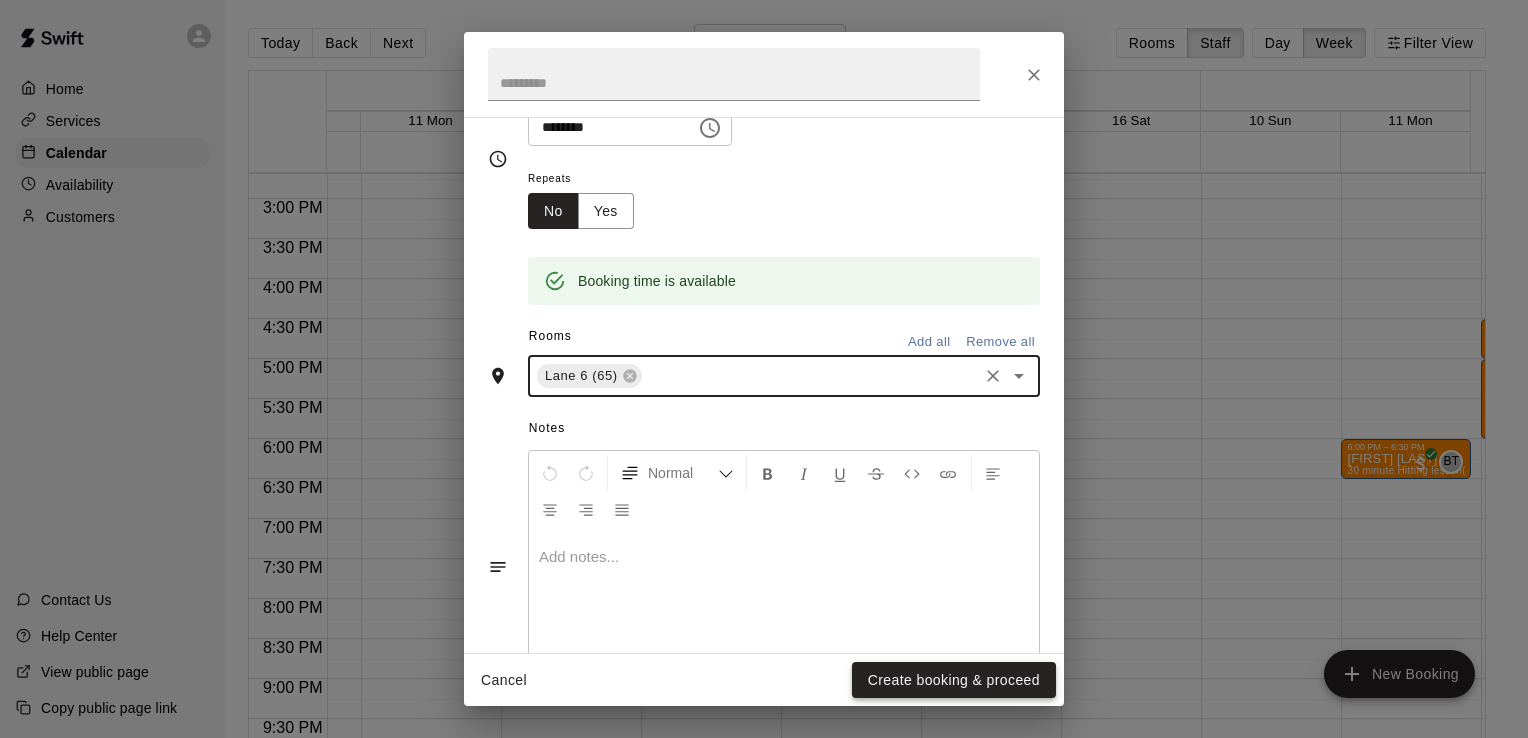 click on "Create booking & proceed" at bounding box center (954, 680) 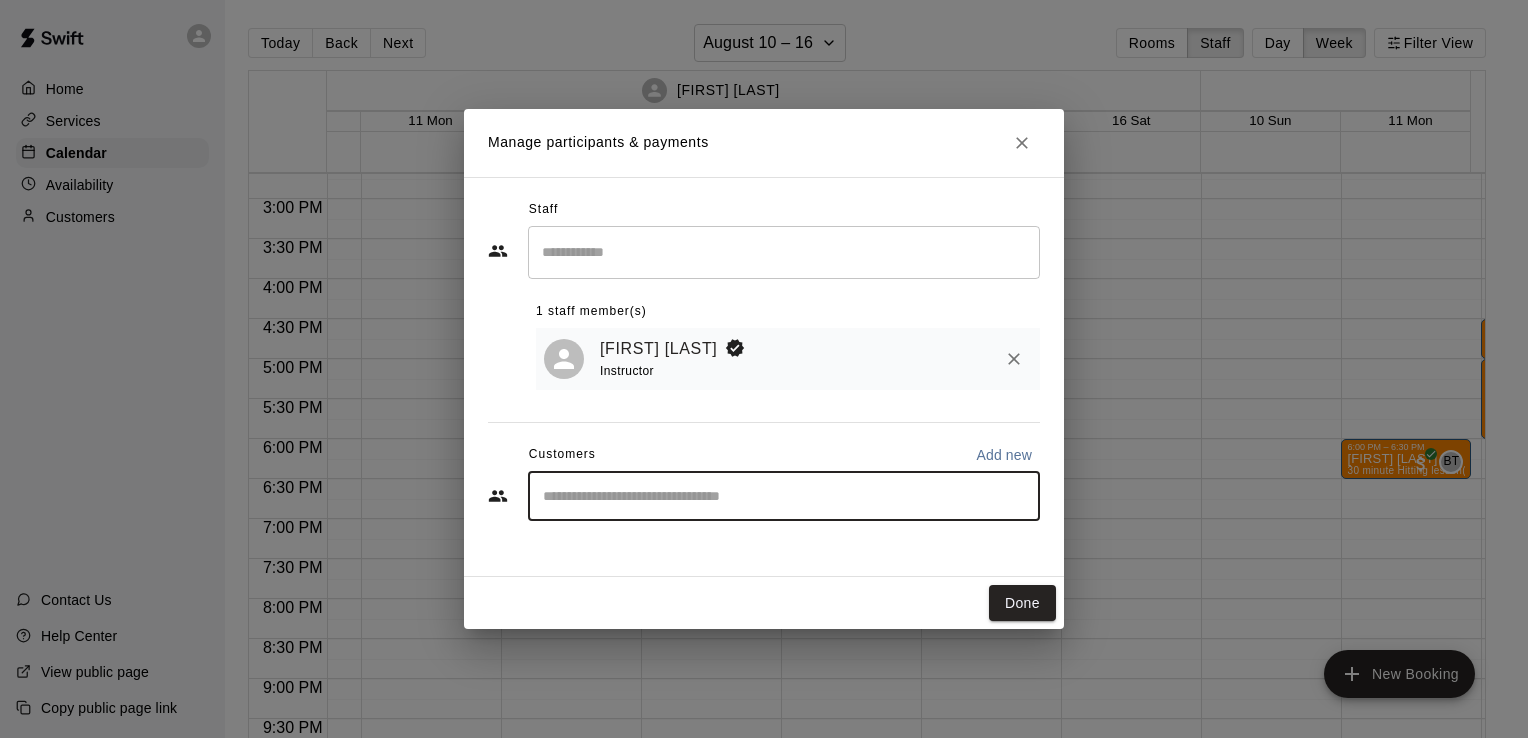 click at bounding box center (784, 496) 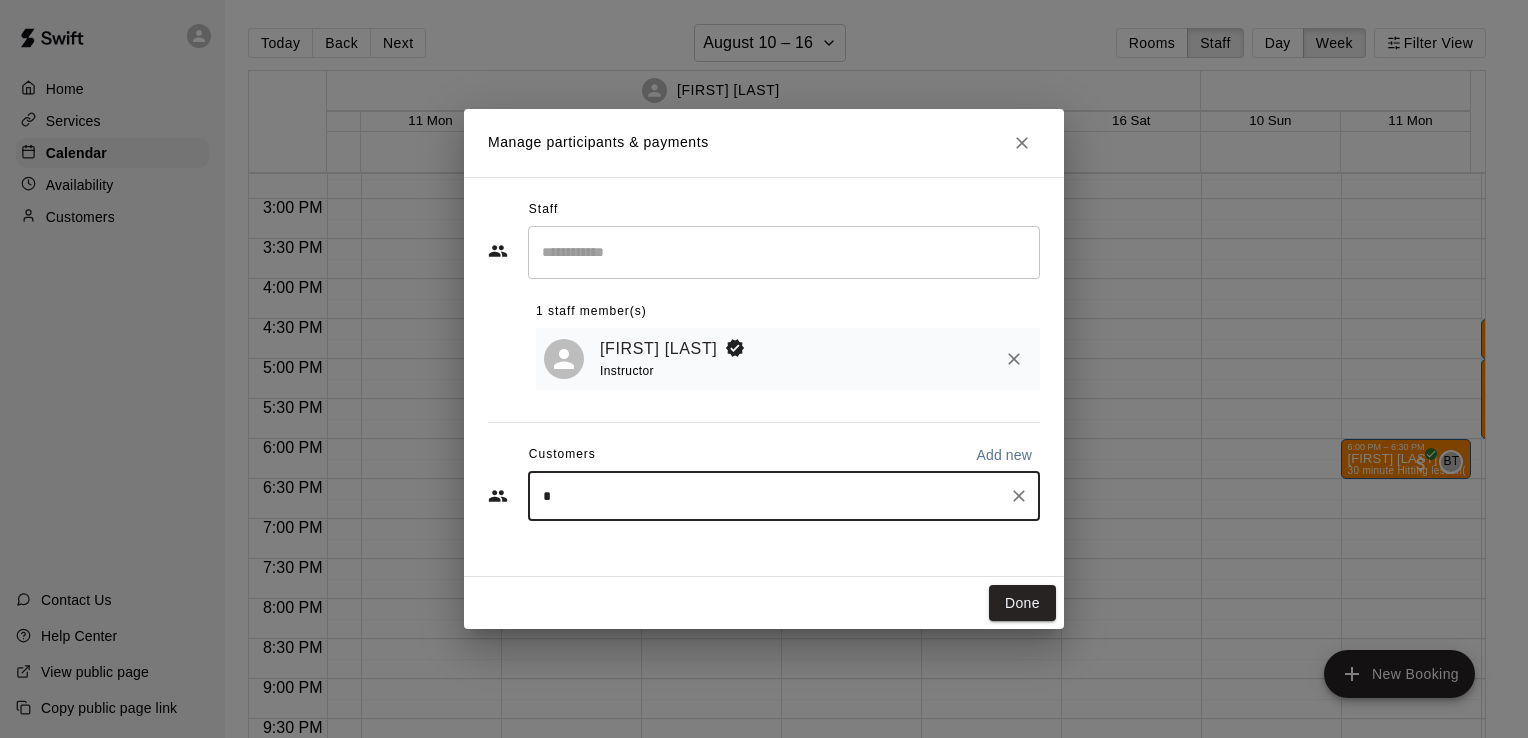 type on "**" 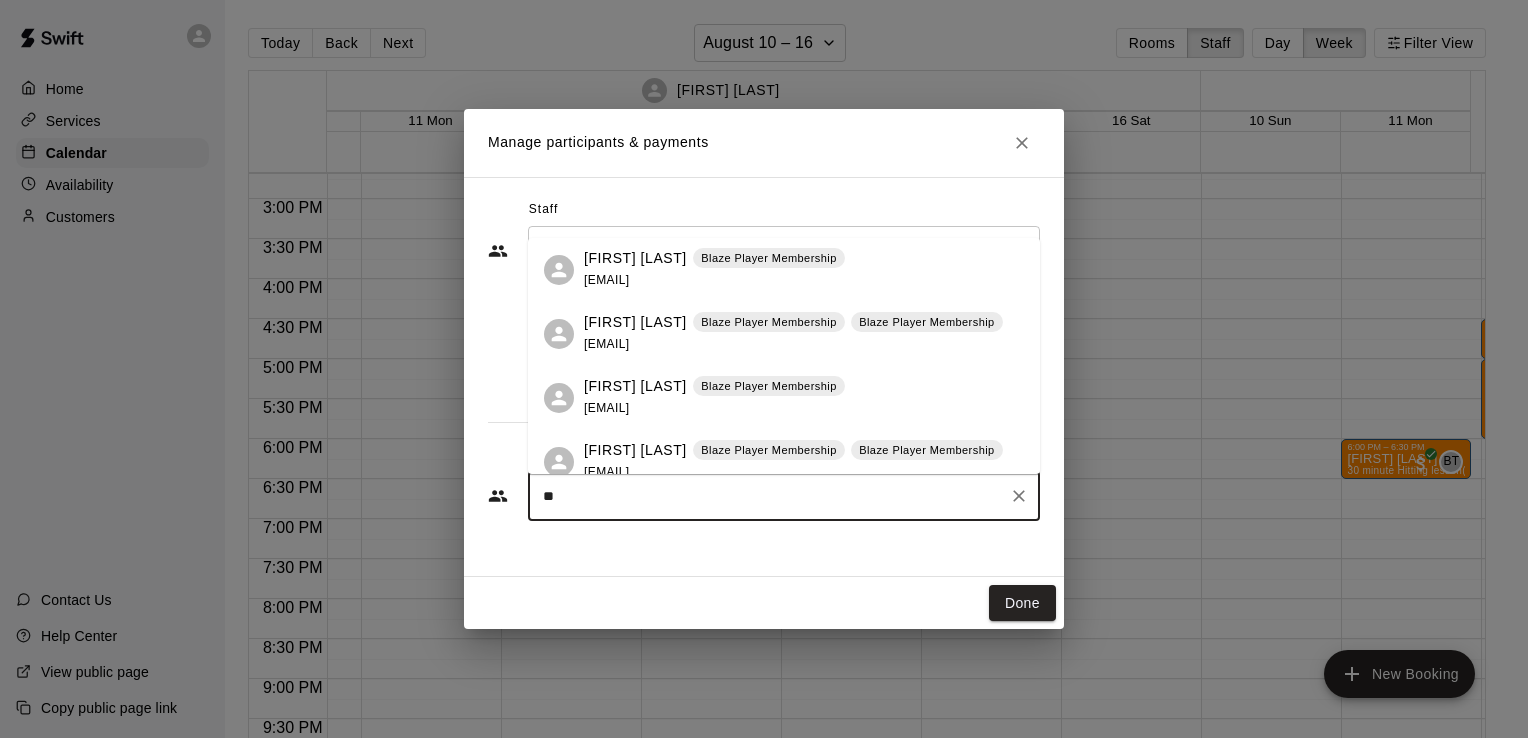 click on "[FIRST] [LAST]" at bounding box center [635, 386] 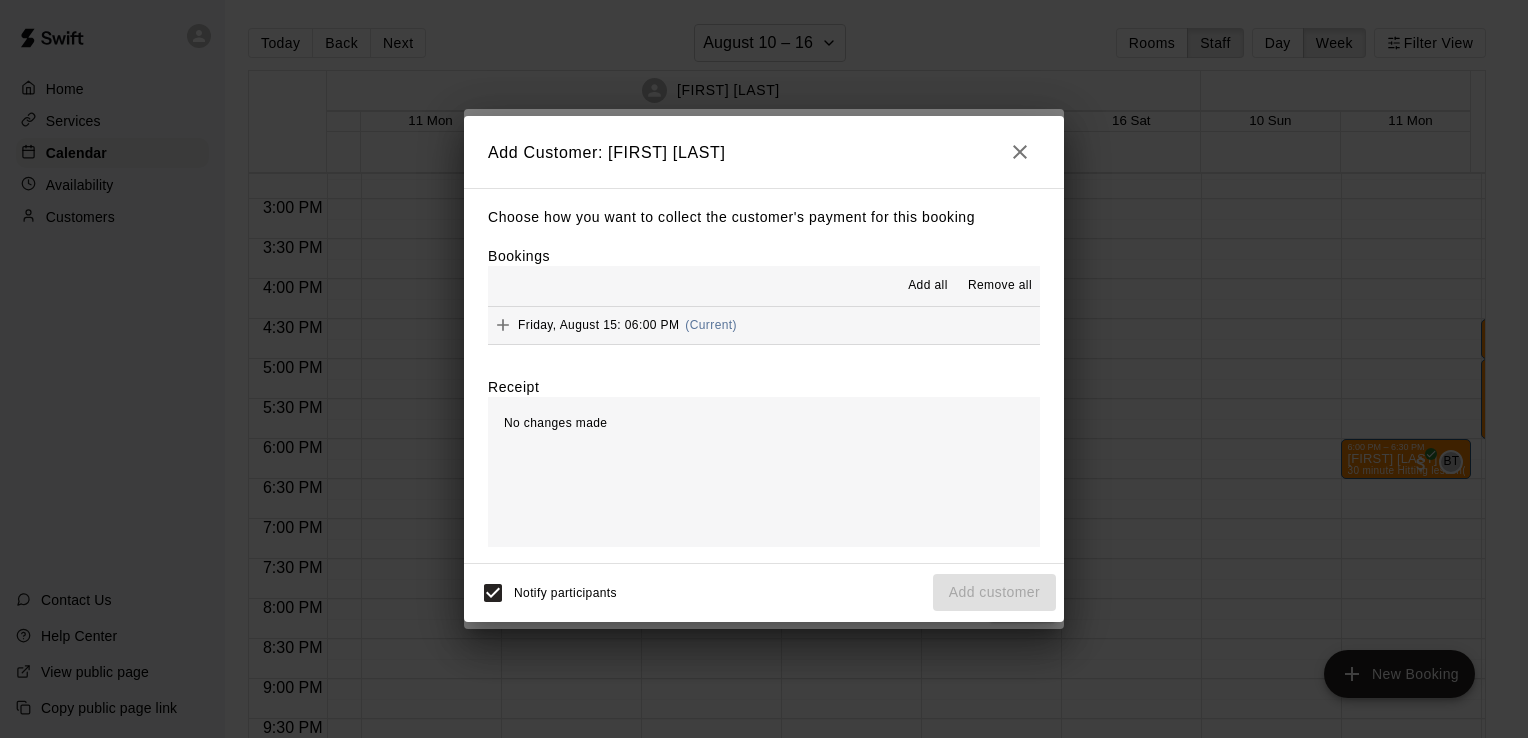 click on "Add all" at bounding box center [928, 286] 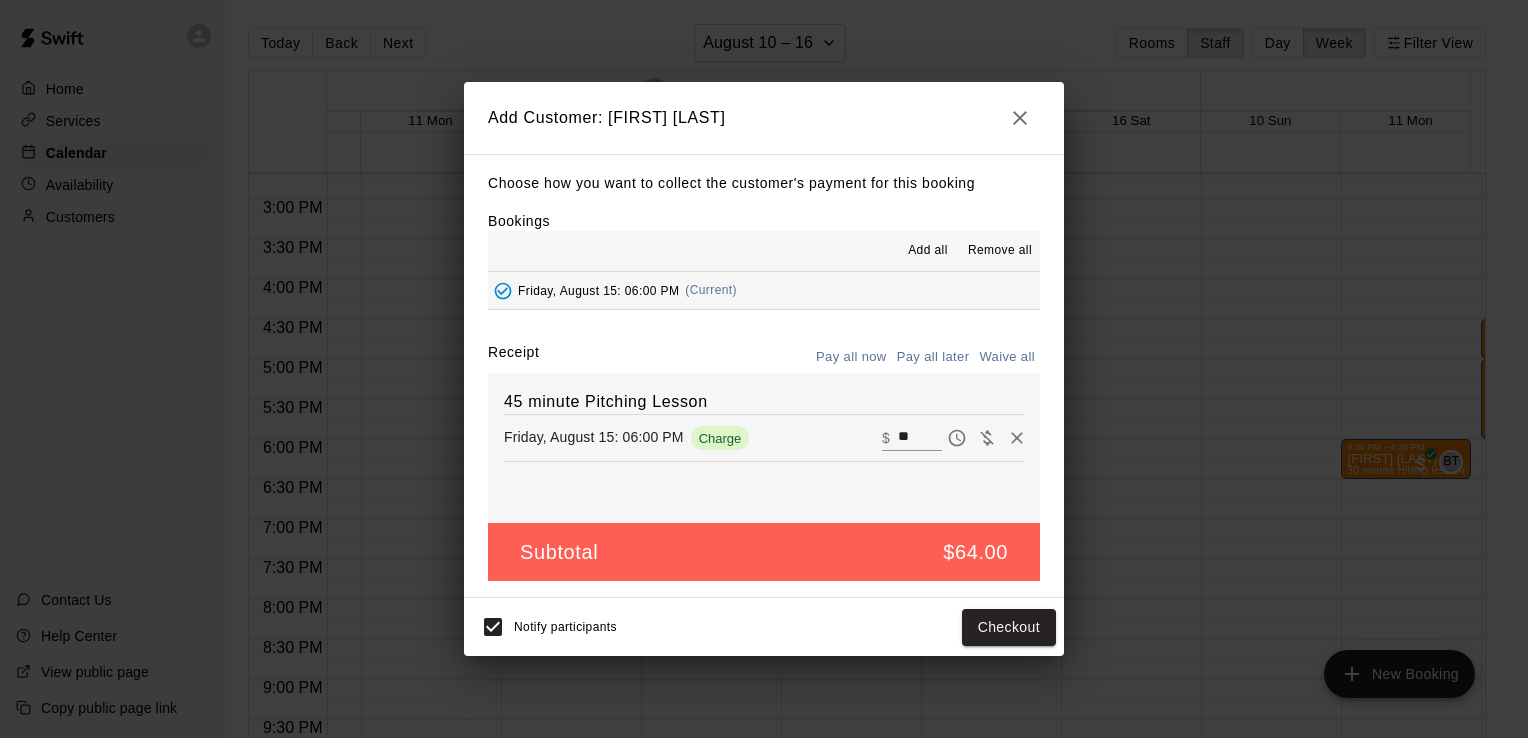 click on "Pay all later" at bounding box center (933, 357) 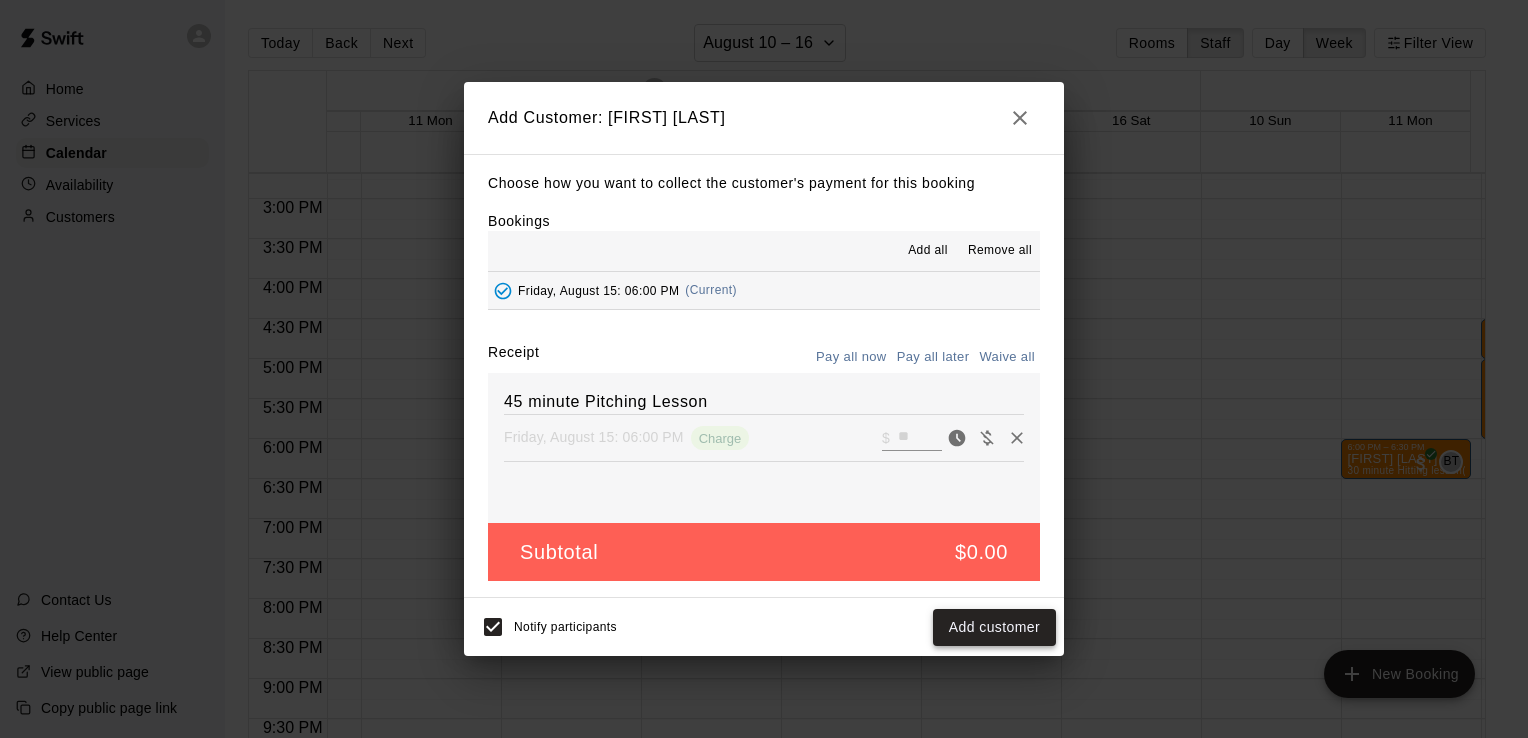 click on "Add customer" at bounding box center [994, 627] 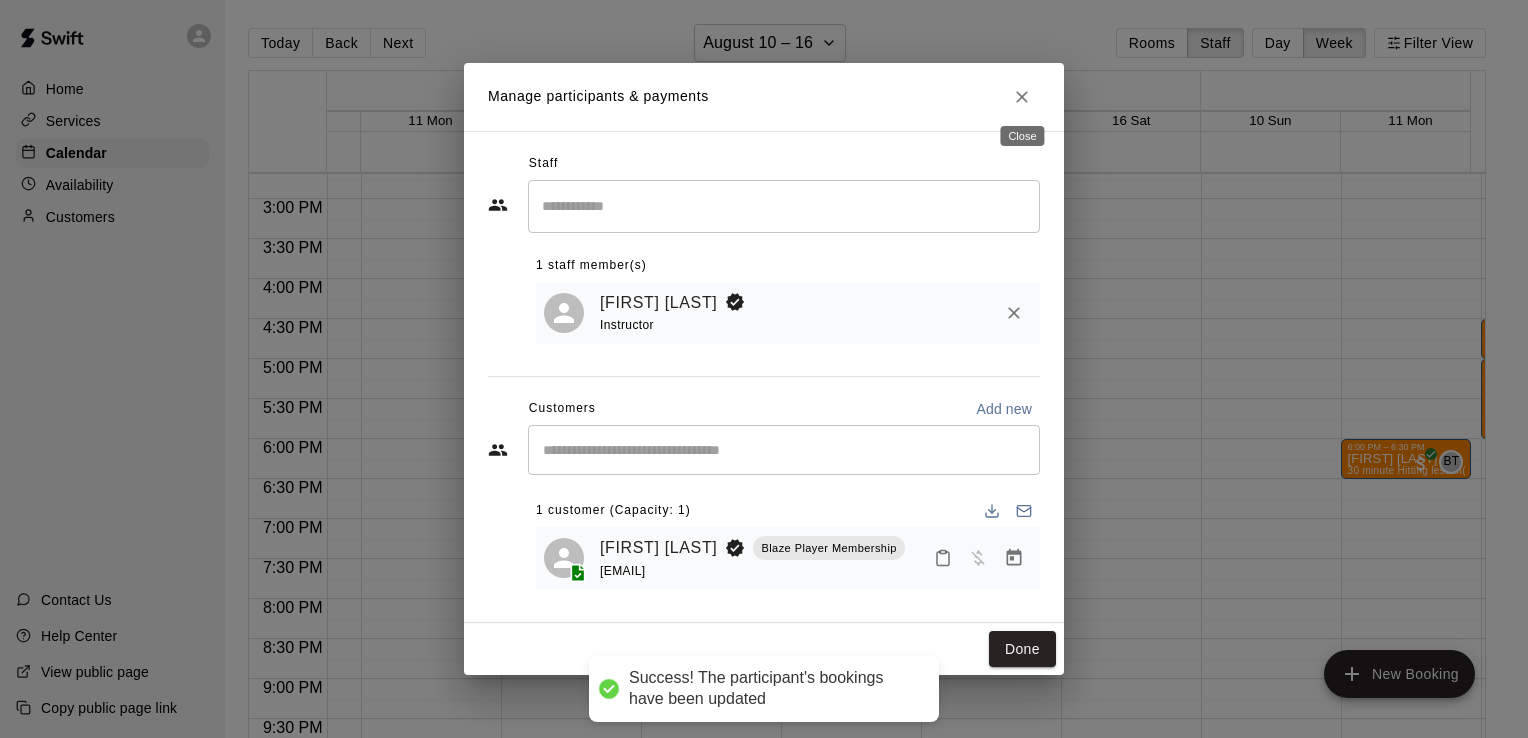 click 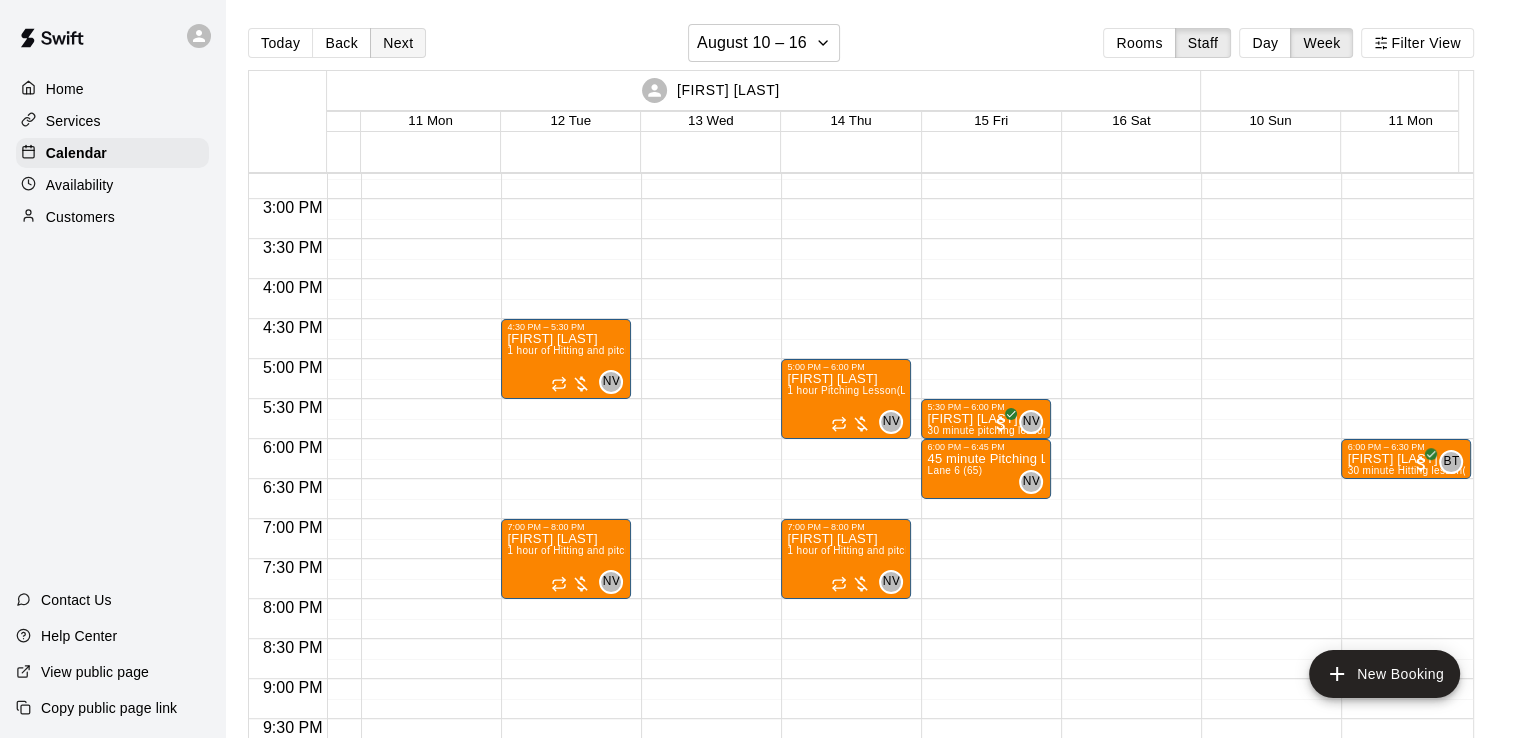 click on "Next" at bounding box center [398, 43] 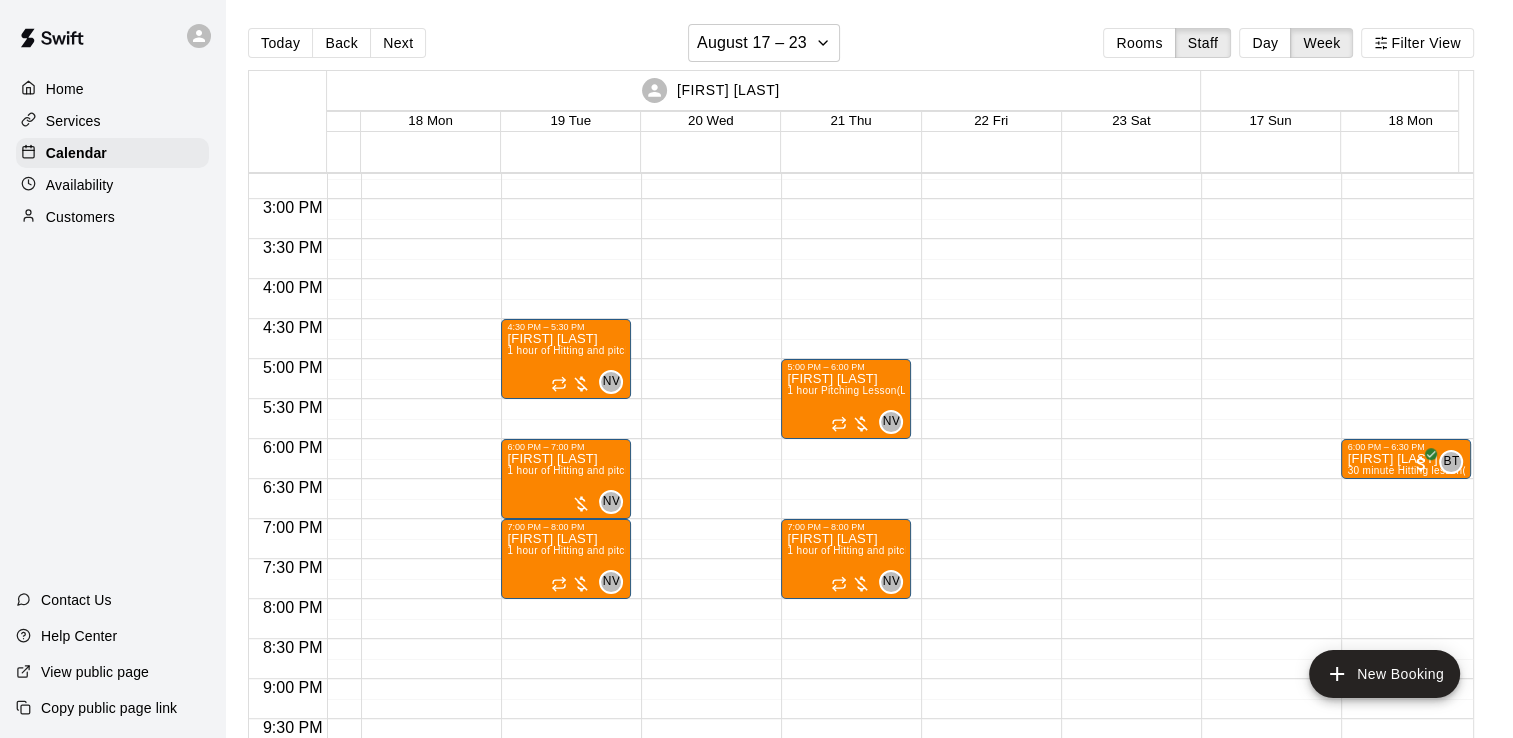 click at bounding box center (986, -41) 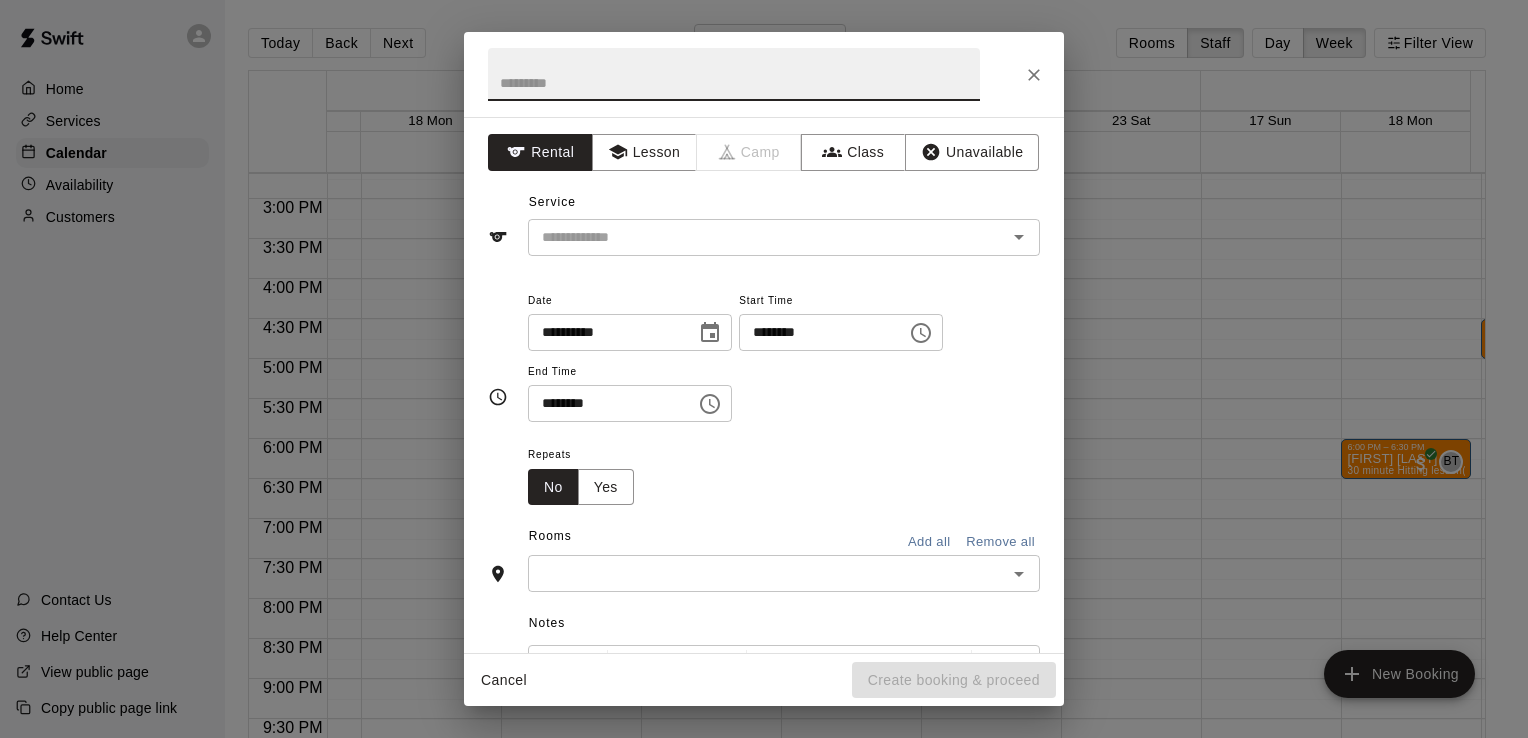 click 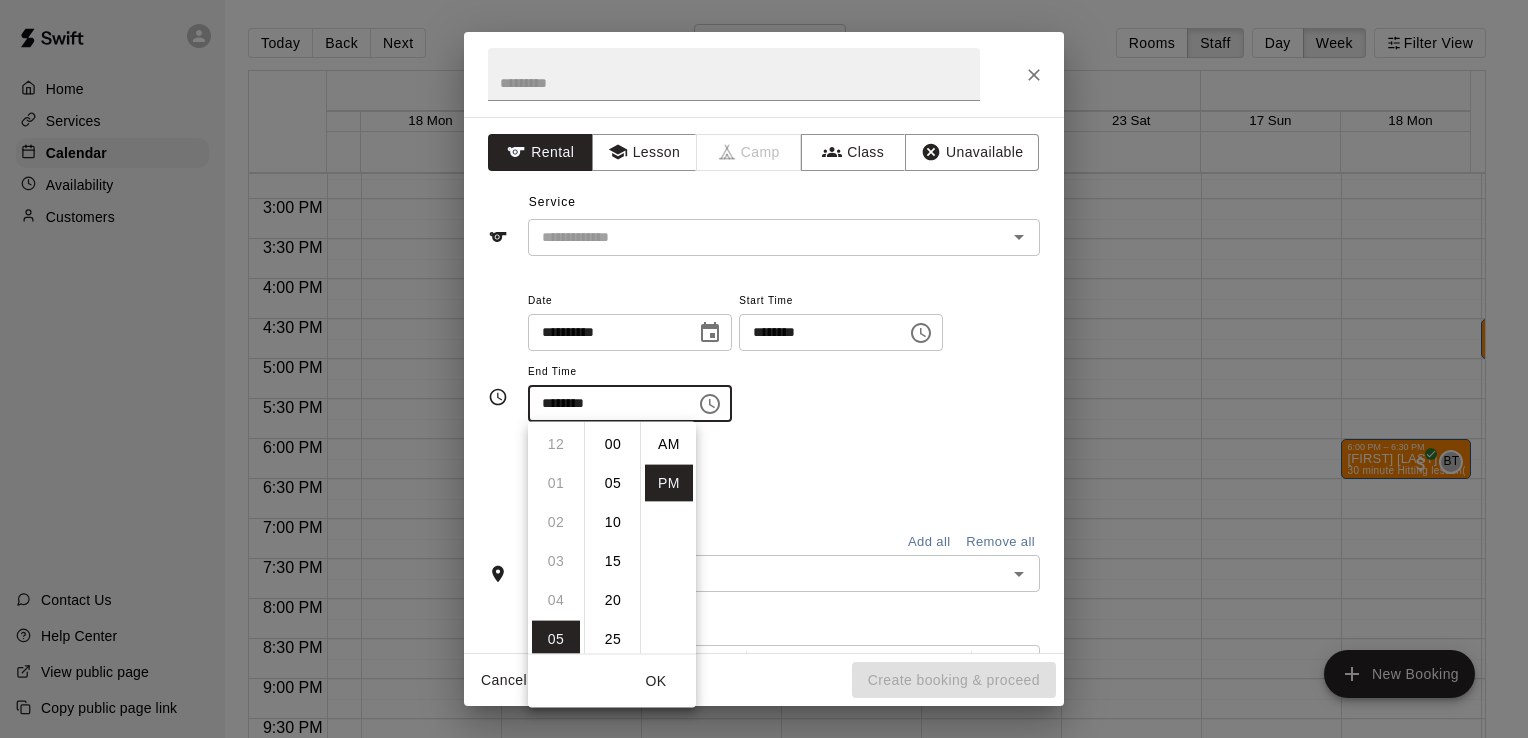 scroll, scrollTop: 195, scrollLeft: 0, axis: vertical 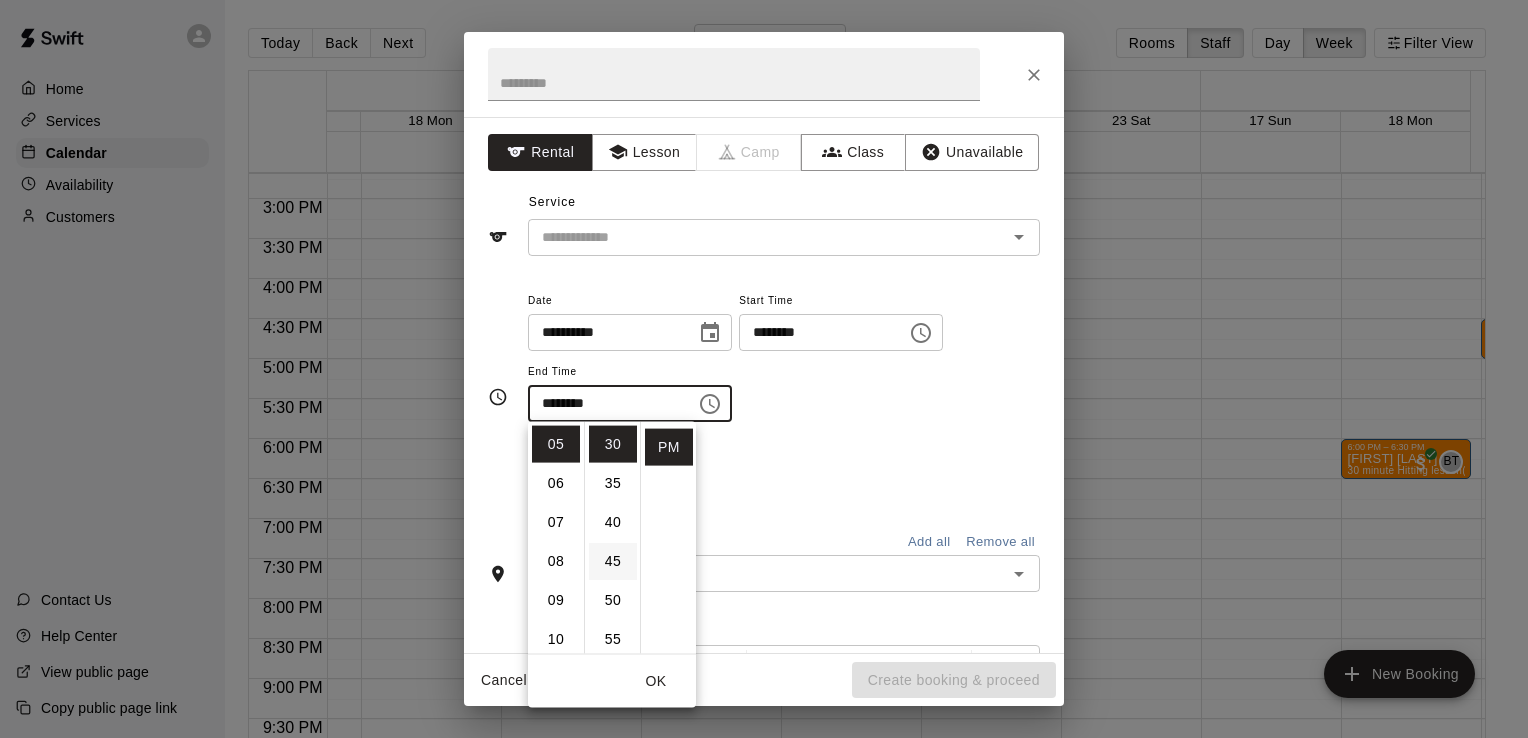 click on "45" at bounding box center (613, 561) 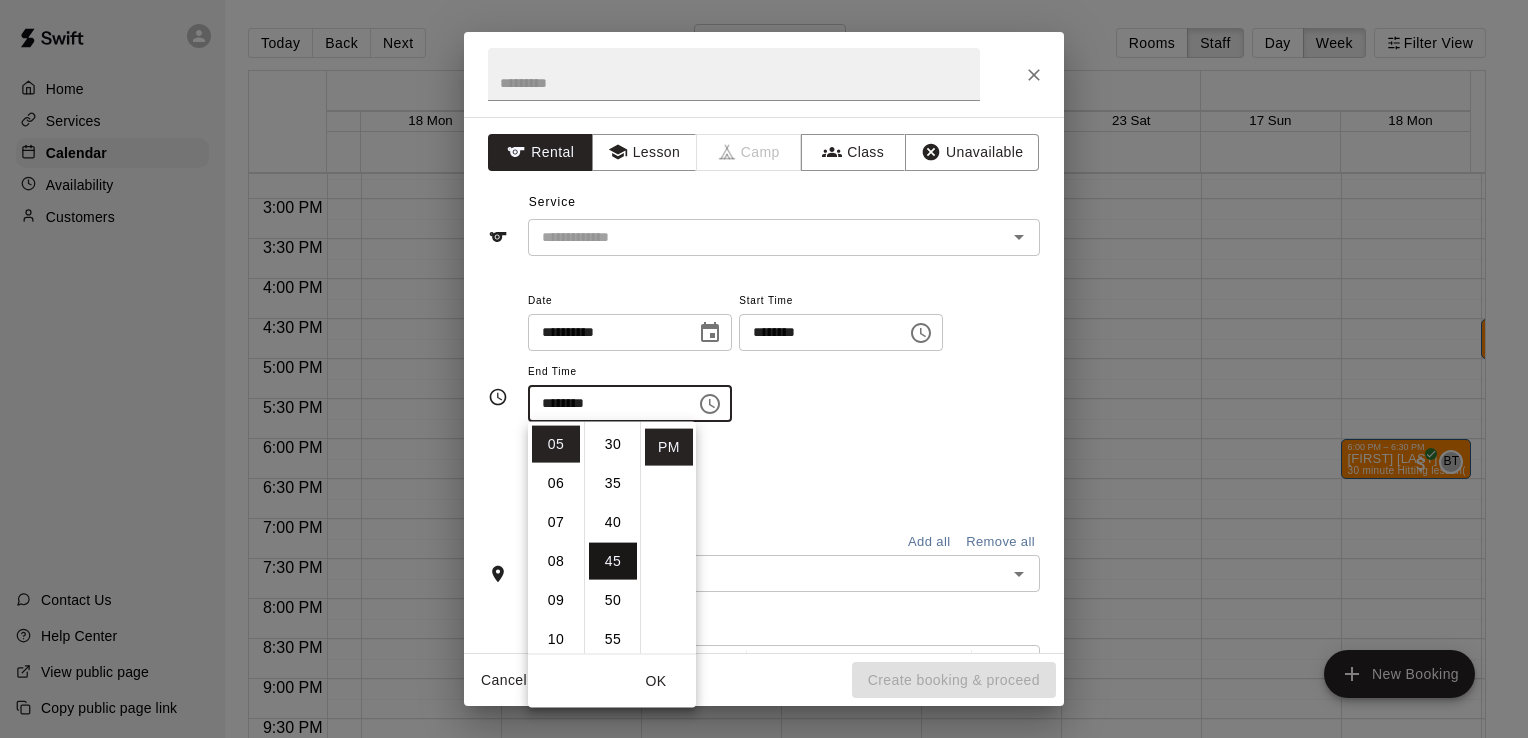 type on "********" 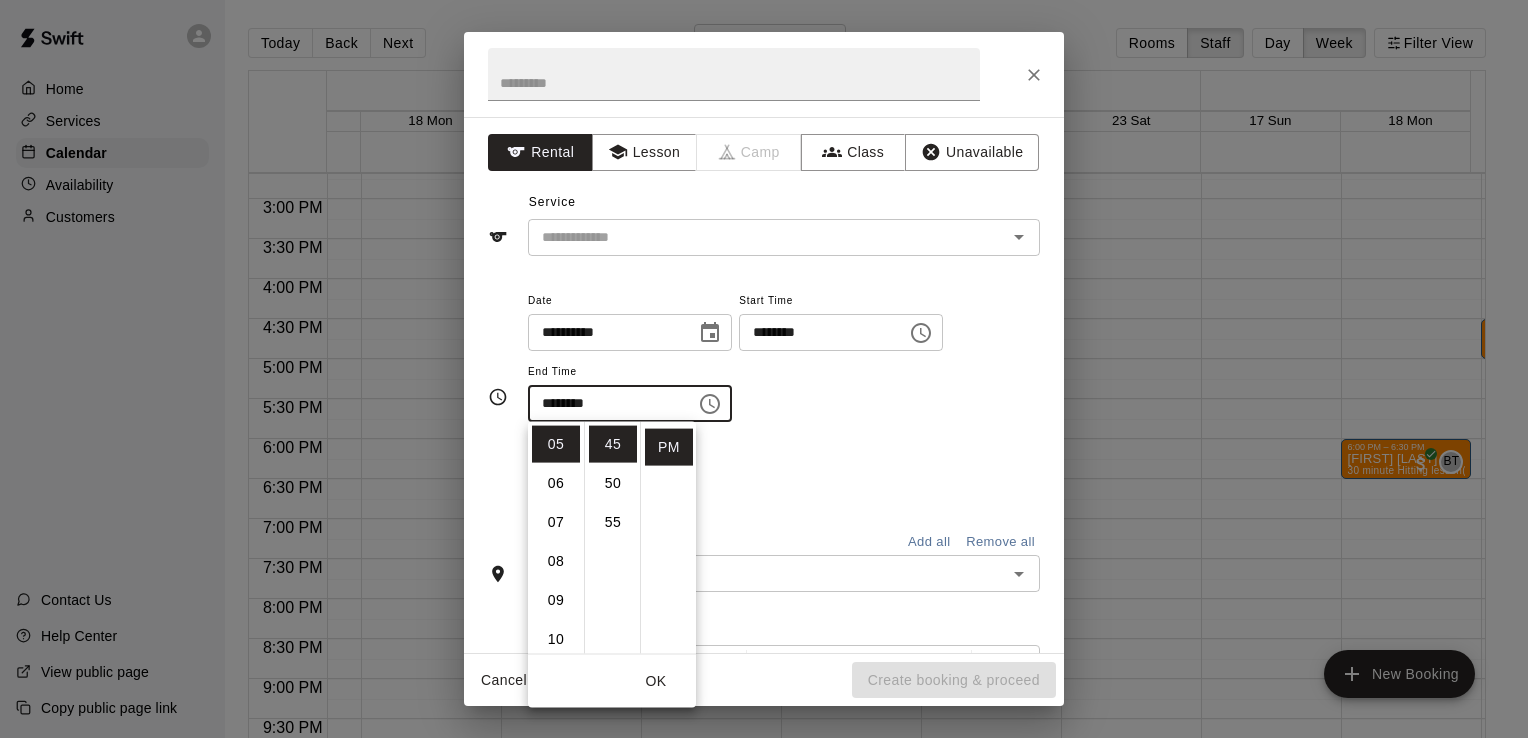 click on "Repeats No Yes" at bounding box center (784, 473) 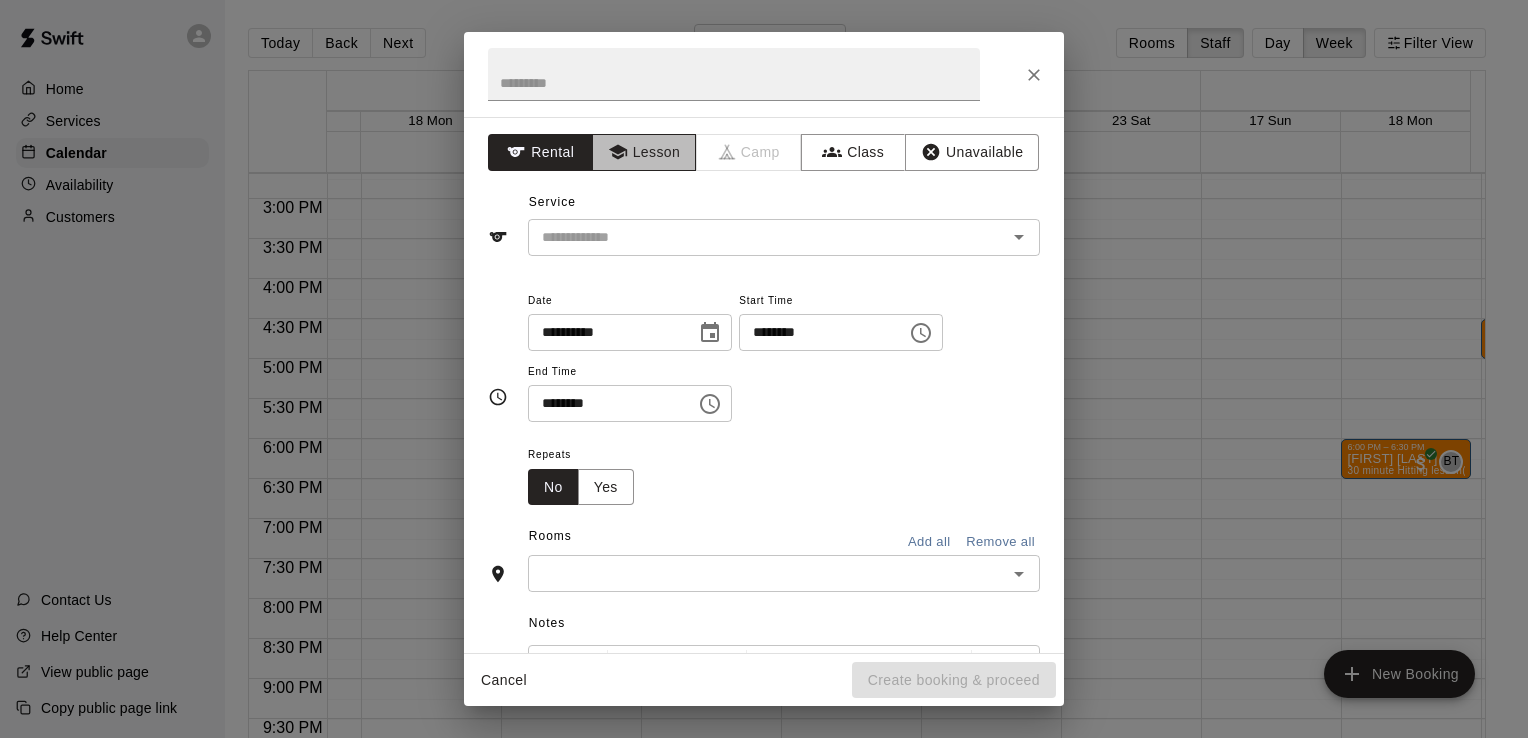 click on "Lesson" at bounding box center (644, 152) 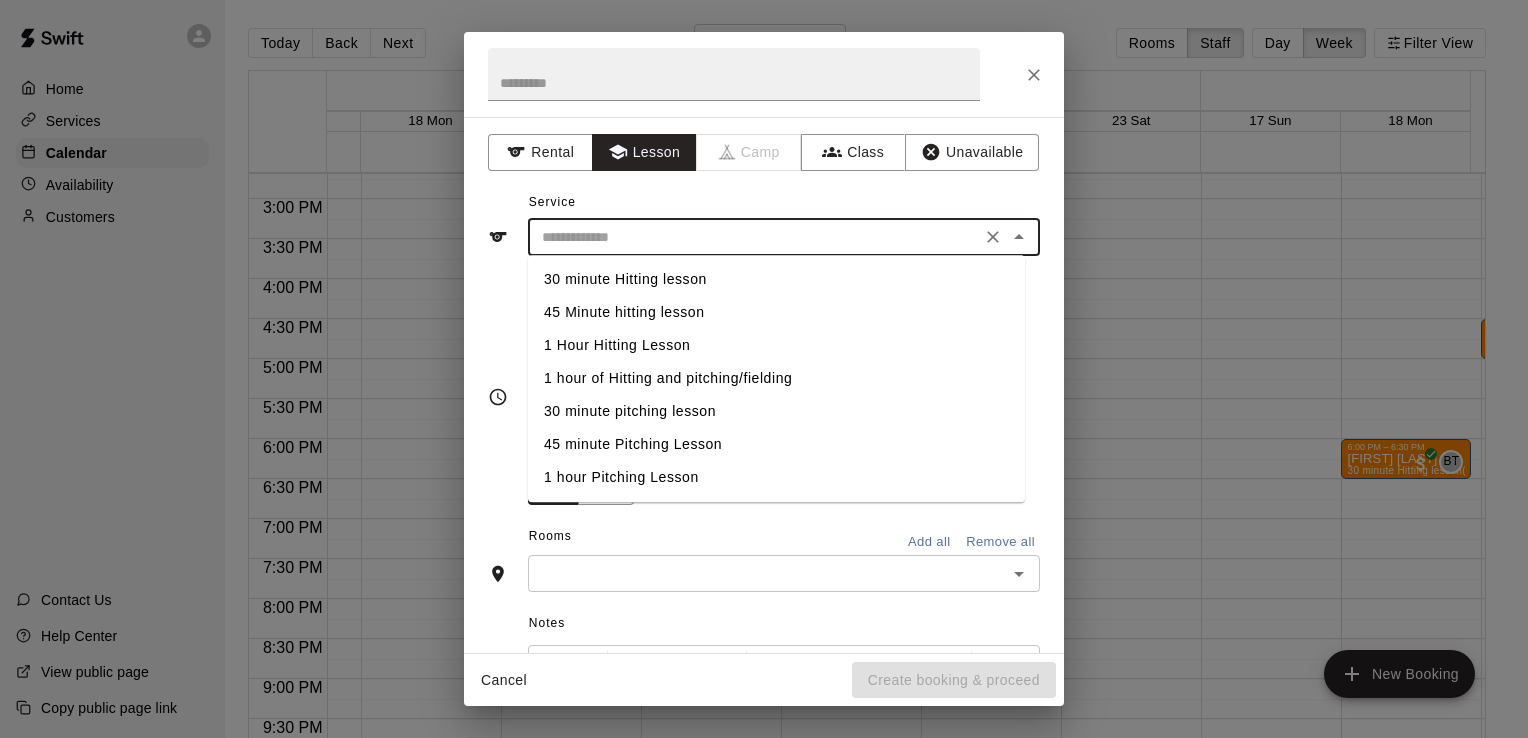 click at bounding box center (754, 237) 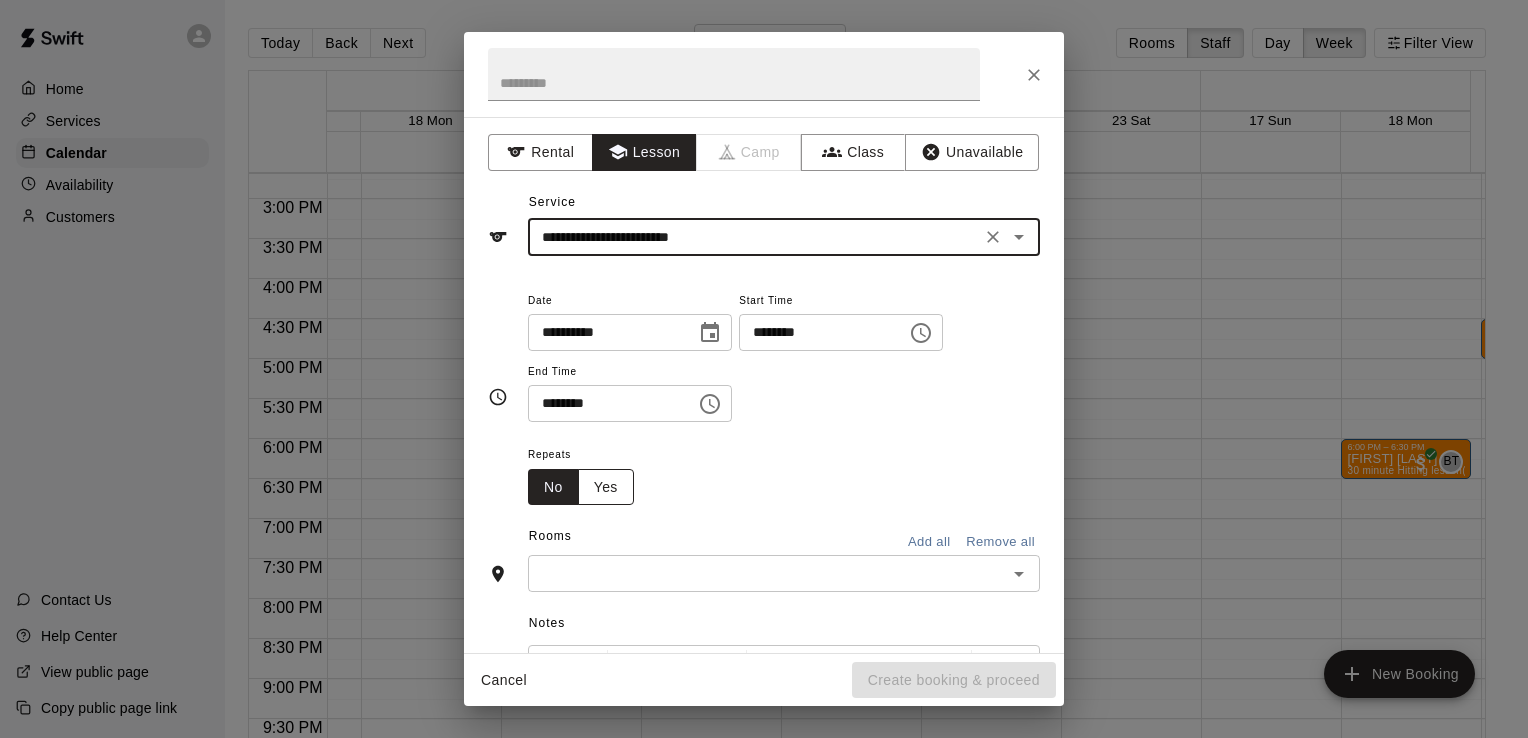 click on "Yes" at bounding box center (606, 487) 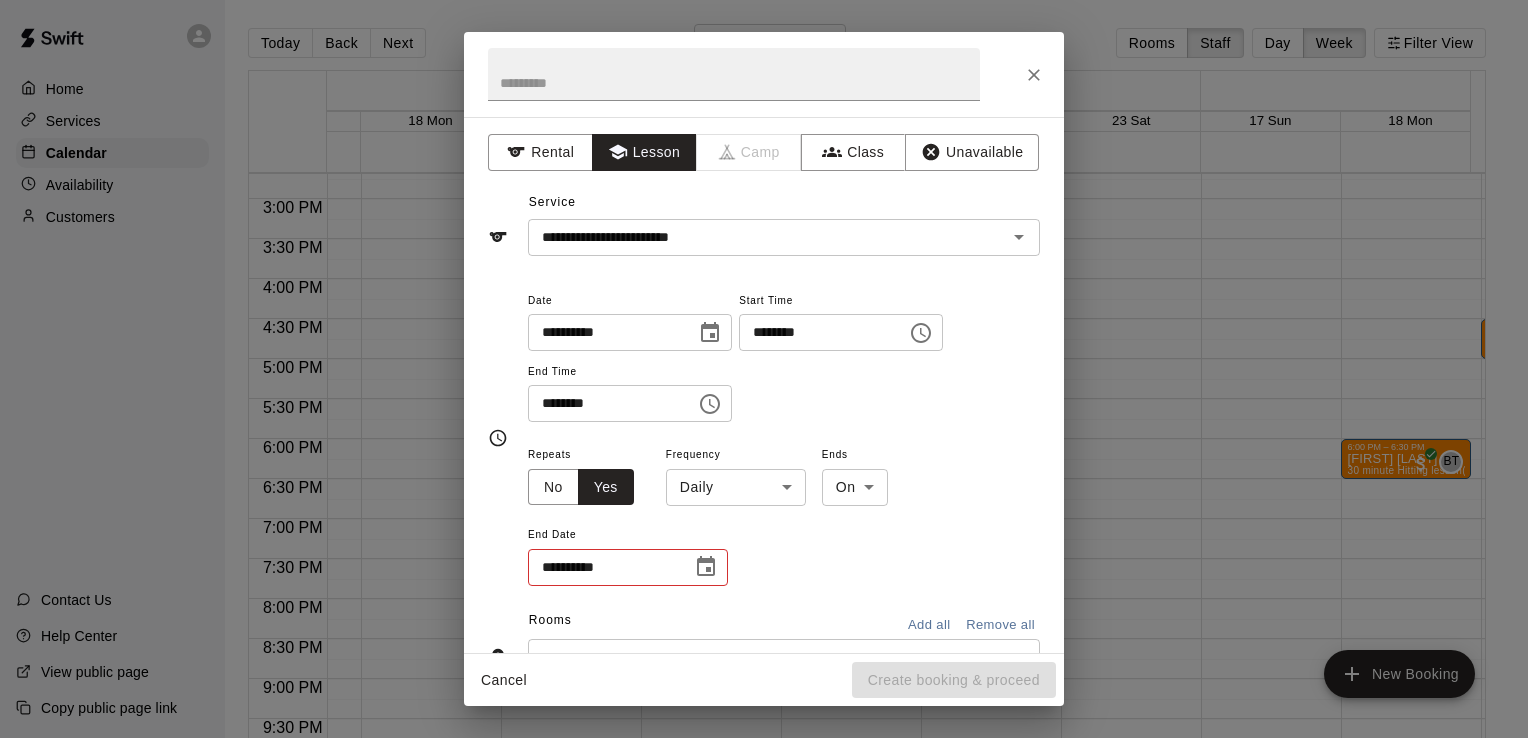 click on "Home Services Calendar Availability Customers Contact Us Help Center View public page Copy public page link Today Back Next August 17 – 23 Rooms Staff Day Week Filter View [FIRST] [LAST] 17 Sun 18 Mon 19 Tue 20 Wed 21 Thu 22 Fri 23 Sat [FIRST] [LAST] 17 Sun 18 Mon 19 Tue 20 Wed 21 Thu 22 Fri 23 Sat 12:00 AM 12:30 AM 1:00 AM 1:30 AM 2:00 AM 2:30 AM 3:00 AM 3:30 AM 4:00 AM 4:30 AM 5:00 AM 5:30 AM 6:00 AM 6:30 AM 7:00 AM 7:30 AM 8:00 AM 8:30 AM 9:00 AM 9:30 AM 10:00 AM 10:30 AM 11:00 AM 11:30 AM 12:00 PM 12:30 PM 1:00 PM 1:30 PM 2:00 PM 2:30 PM 3:00 PM 3:30 PM 4:00 PM 4:30 PM 5:00 PM 5:30 PM 6:00 PM 6:30 PM 7:00 PM 7:30 PM 8:00 PM 8:30 PM 9:00 PM 9:30 PM 10:00 PM 10:30 PM 11:00 PM 11:30 PM 4:30 PM – 5:30 PM [FIRST] [LAST] 1 hour of Hitting and pitching/fielding  (Lane 6 (65)) NV 0 6:00 PM – 7:00 PM [FIRST] [LAST] 1 hour of Hitting and pitching/fielding  (Lane 6 (65)) NV 0 7:00 PM – 8:00 PM [FIRST] [LAST] 1 hour of Hitting and pitching/fielding  (Lane 6 (65)) NV 0 5:00 PM – 6:00 PM [FIRST] [LAST]  (Lane 6 (65))" at bounding box center (764, 385) 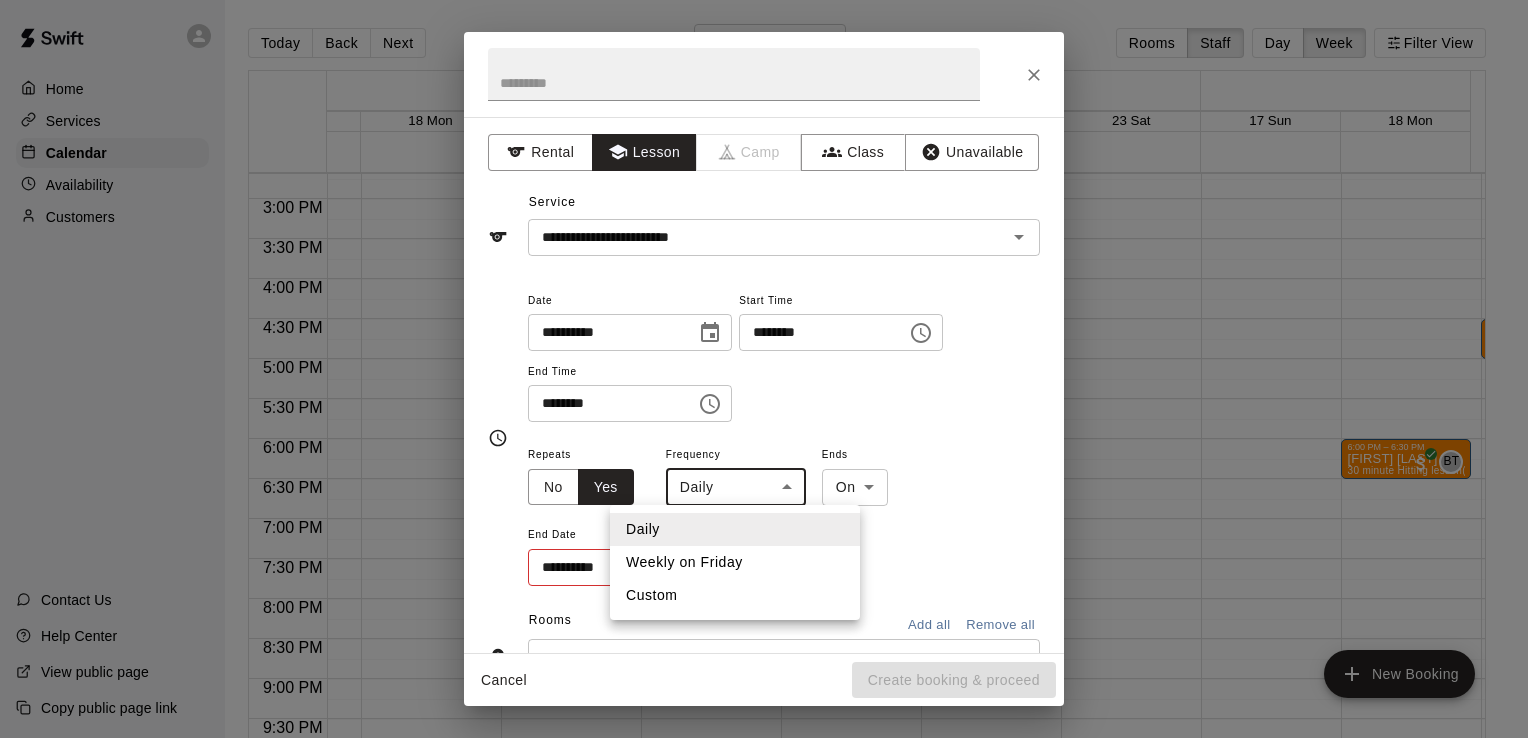 click on "Weekly on Friday" at bounding box center (735, 562) 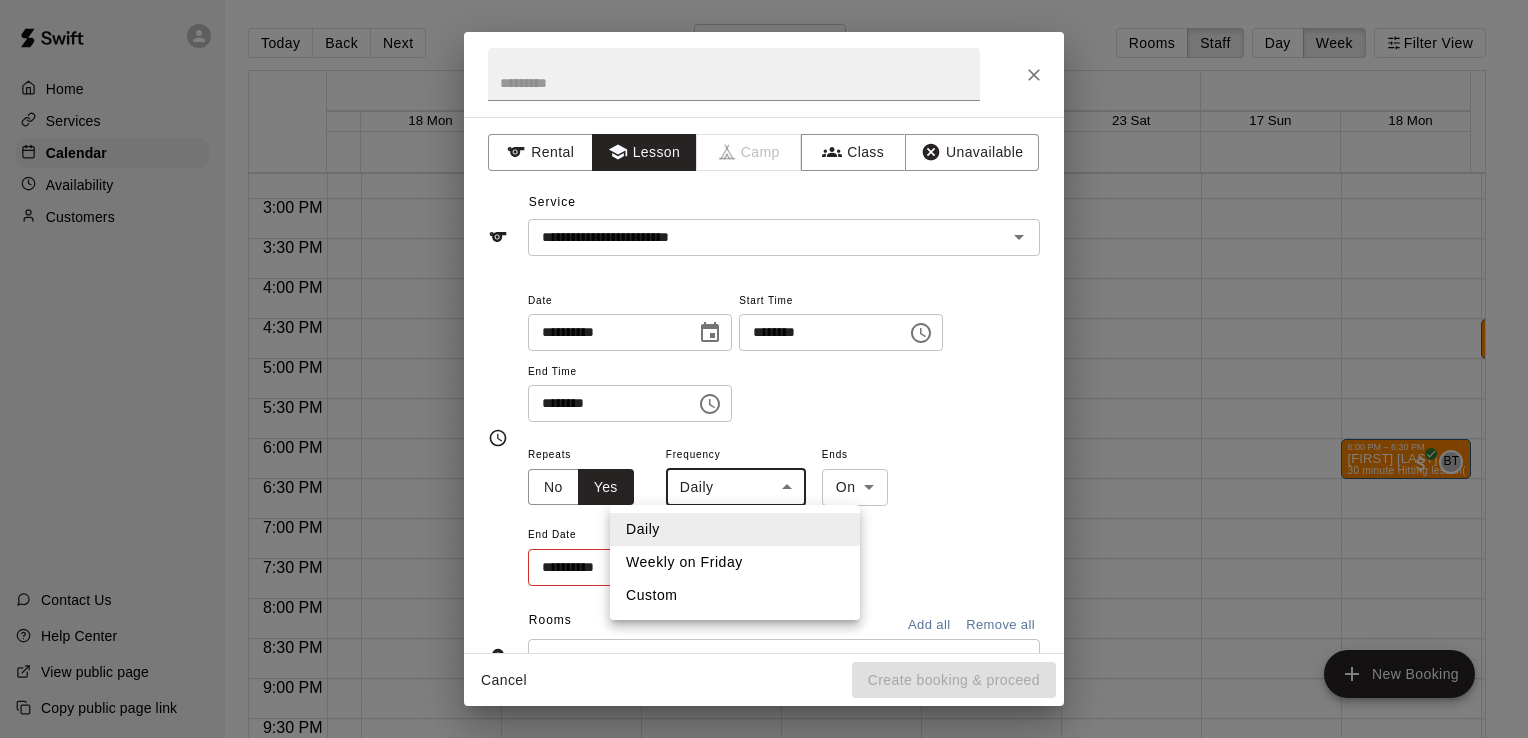 type on "******" 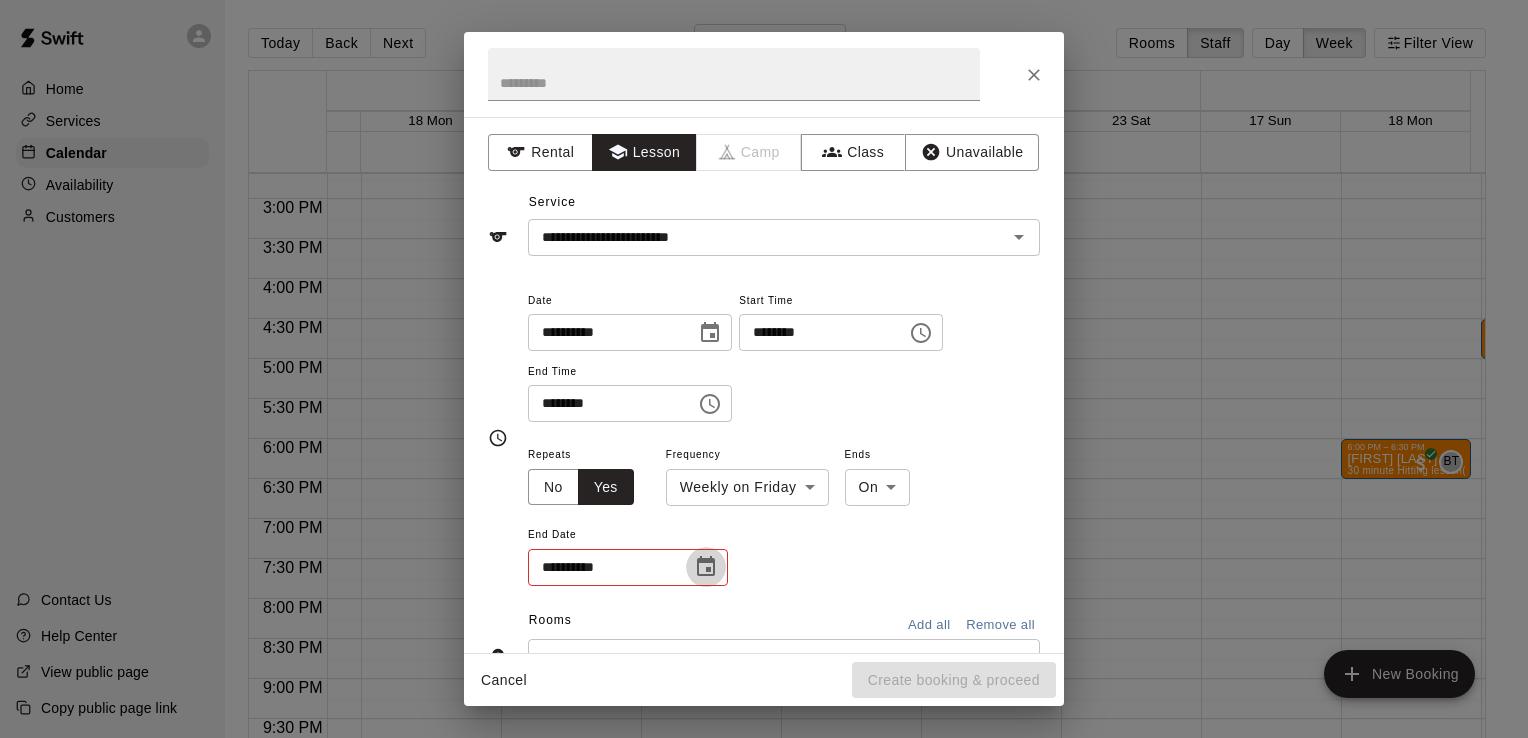 click 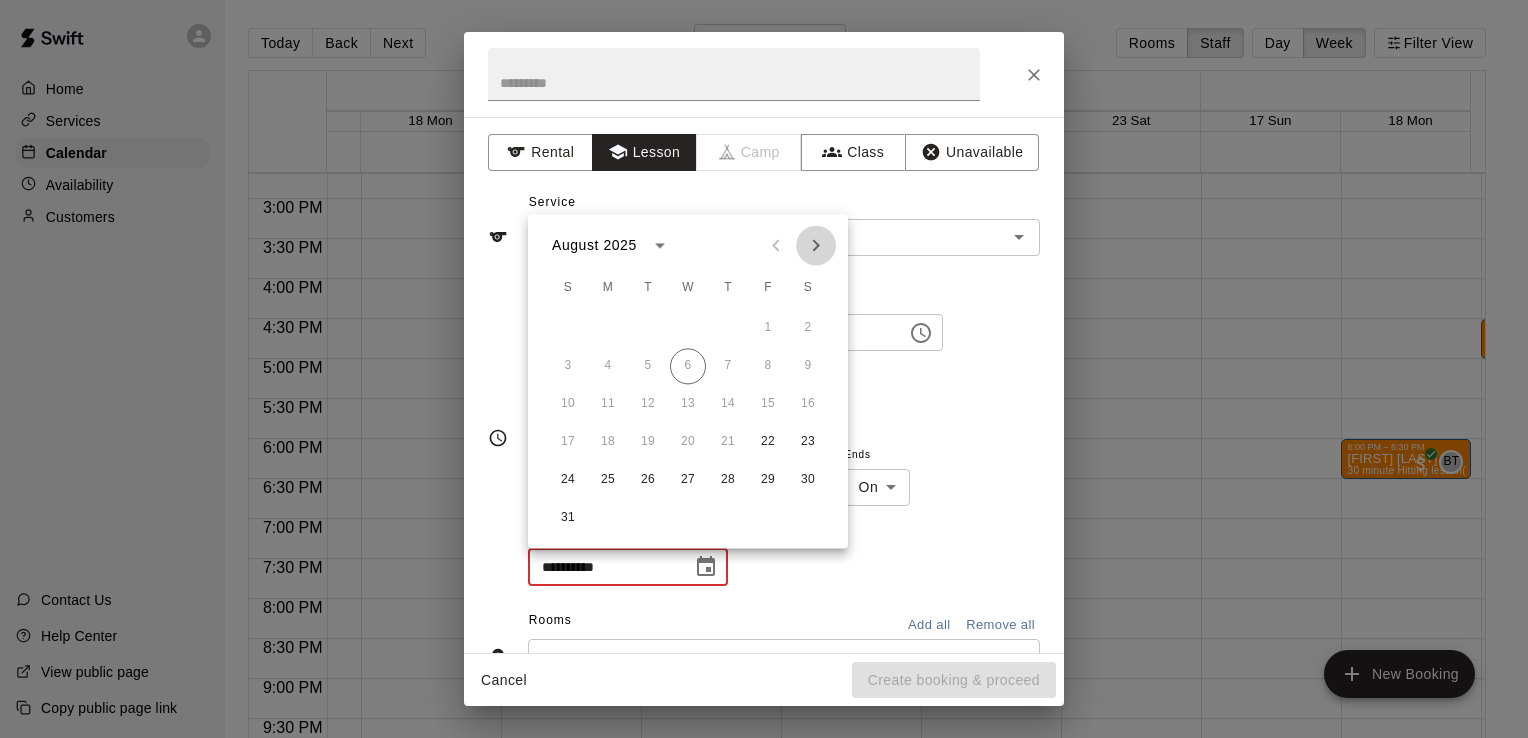 click 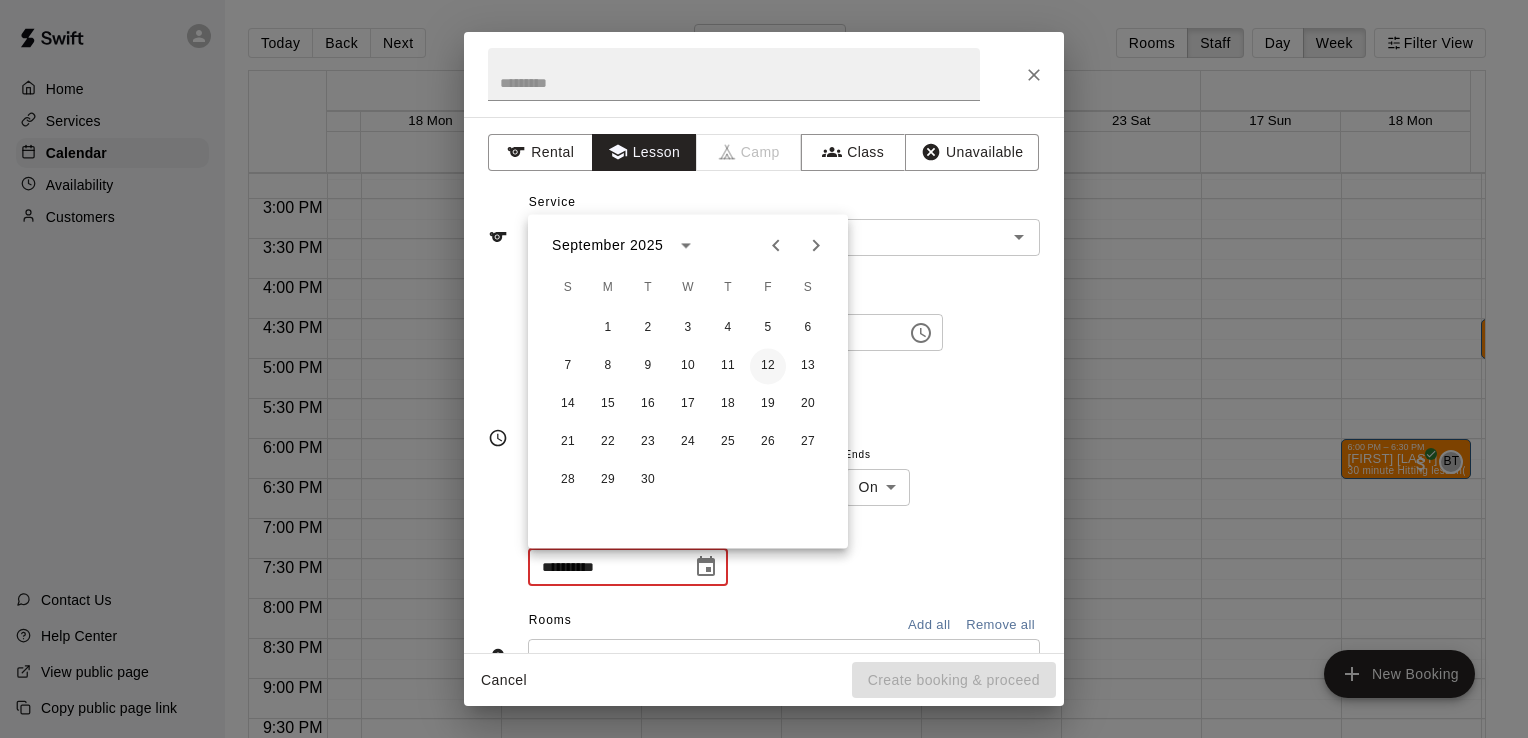 click on "12" at bounding box center [768, 366] 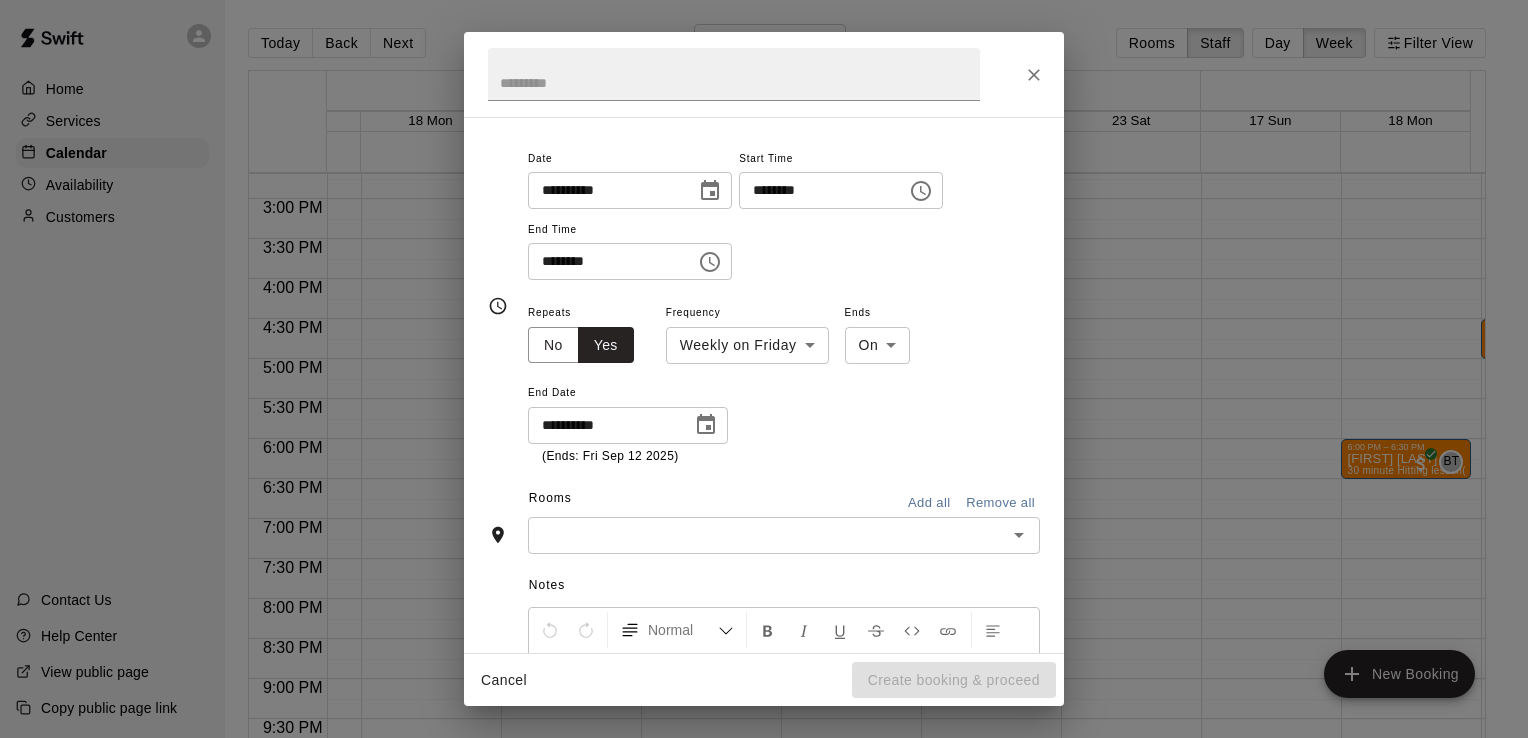 scroll, scrollTop: 156, scrollLeft: 0, axis: vertical 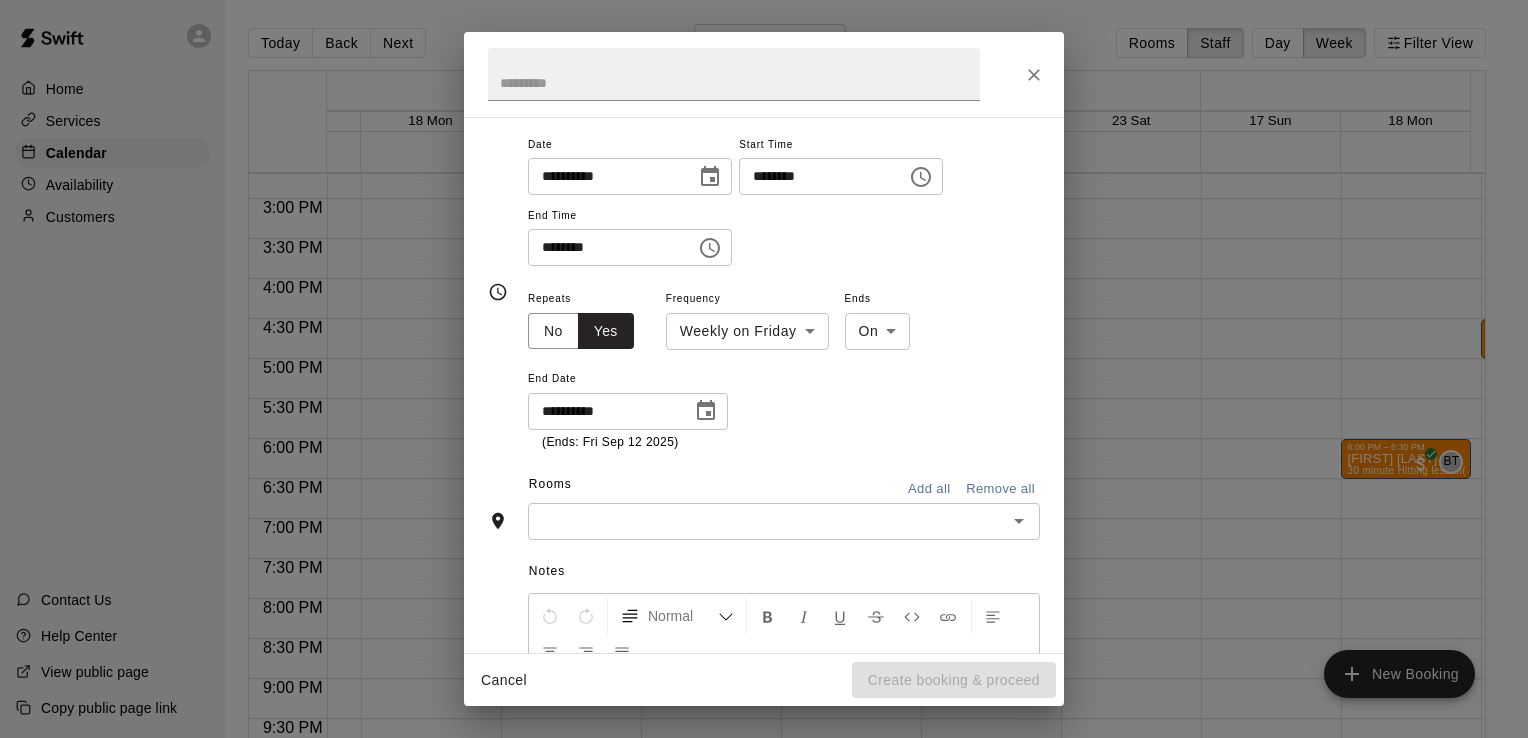 click at bounding box center (767, 521) 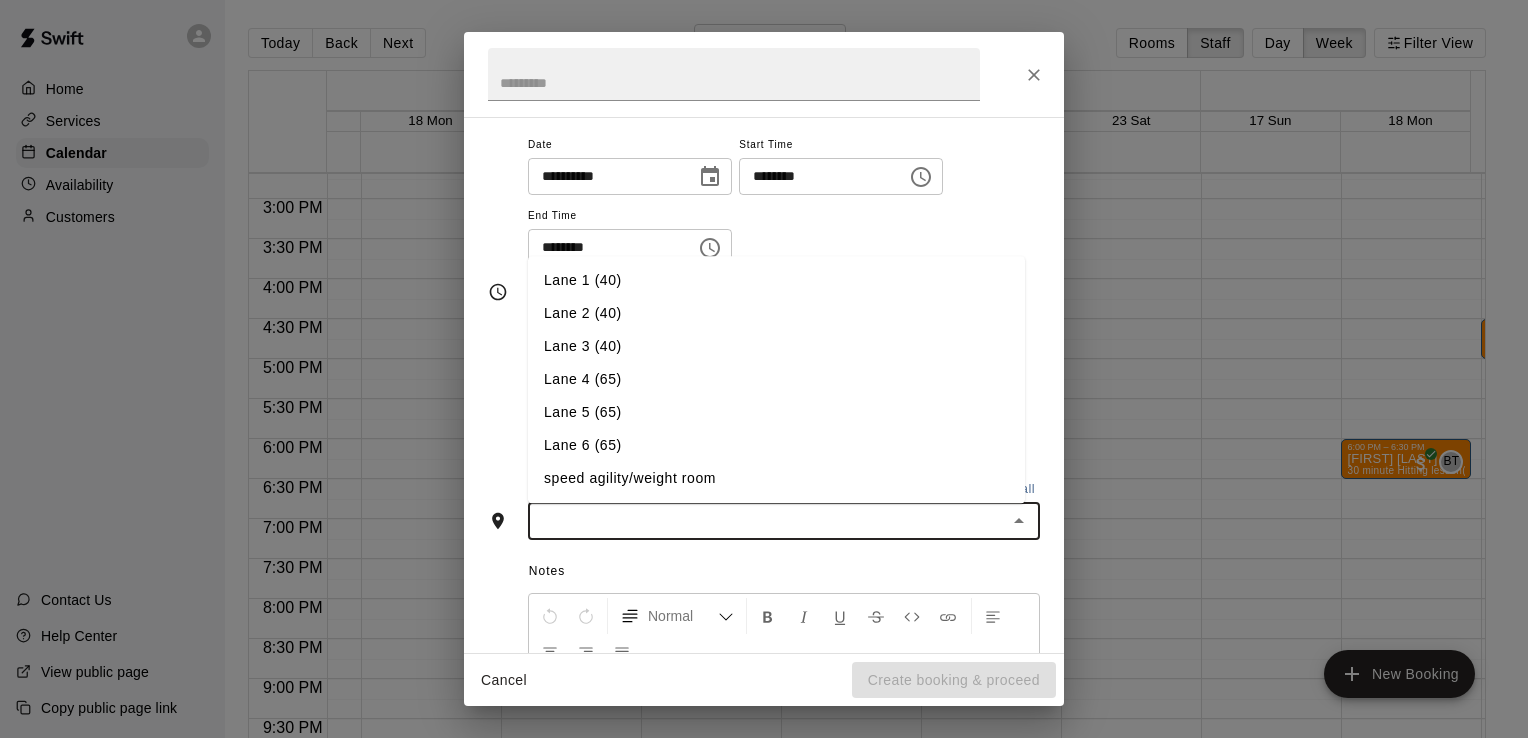 click on "Lane 6 (65)" at bounding box center (776, 445) 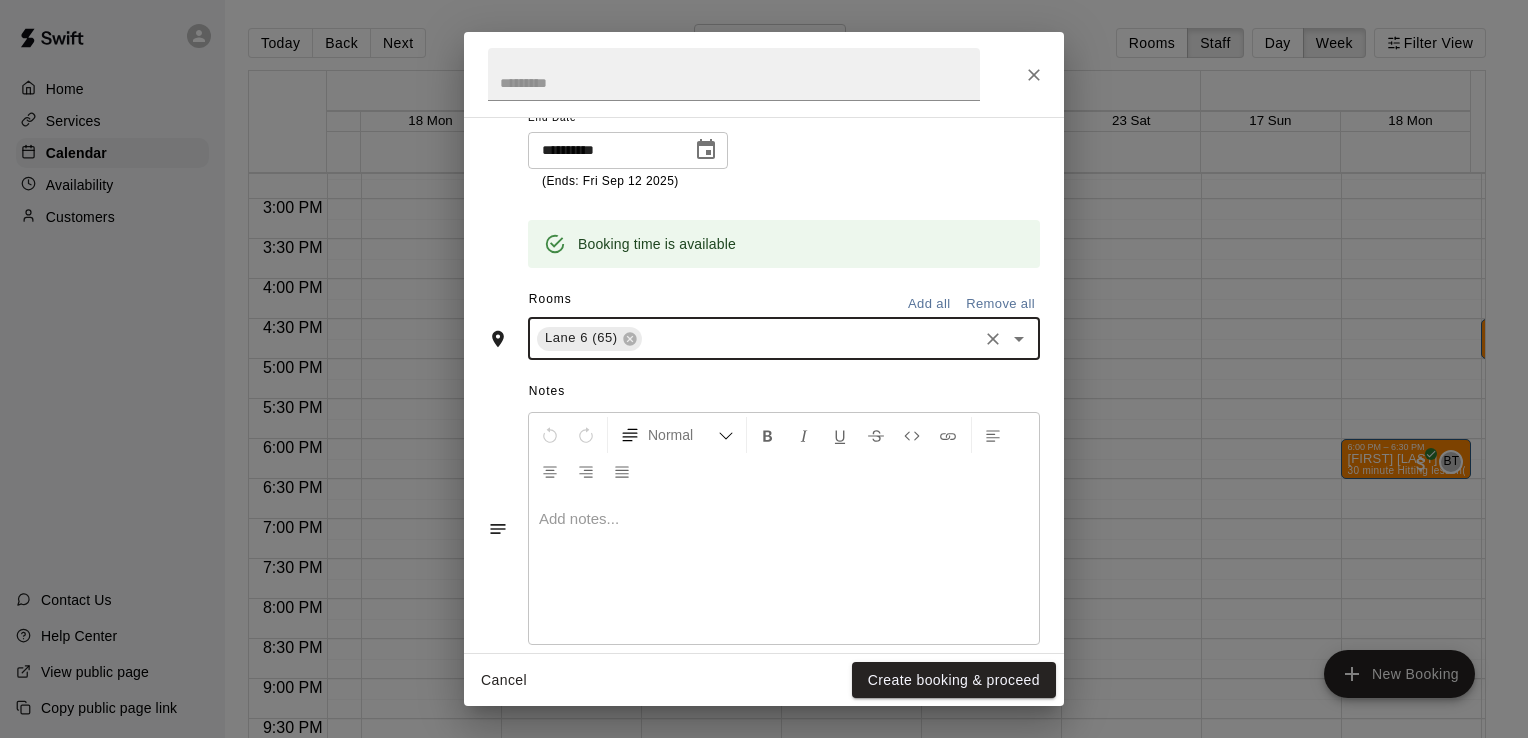 scroll, scrollTop: 424, scrollLeft: 0, axis: vertical 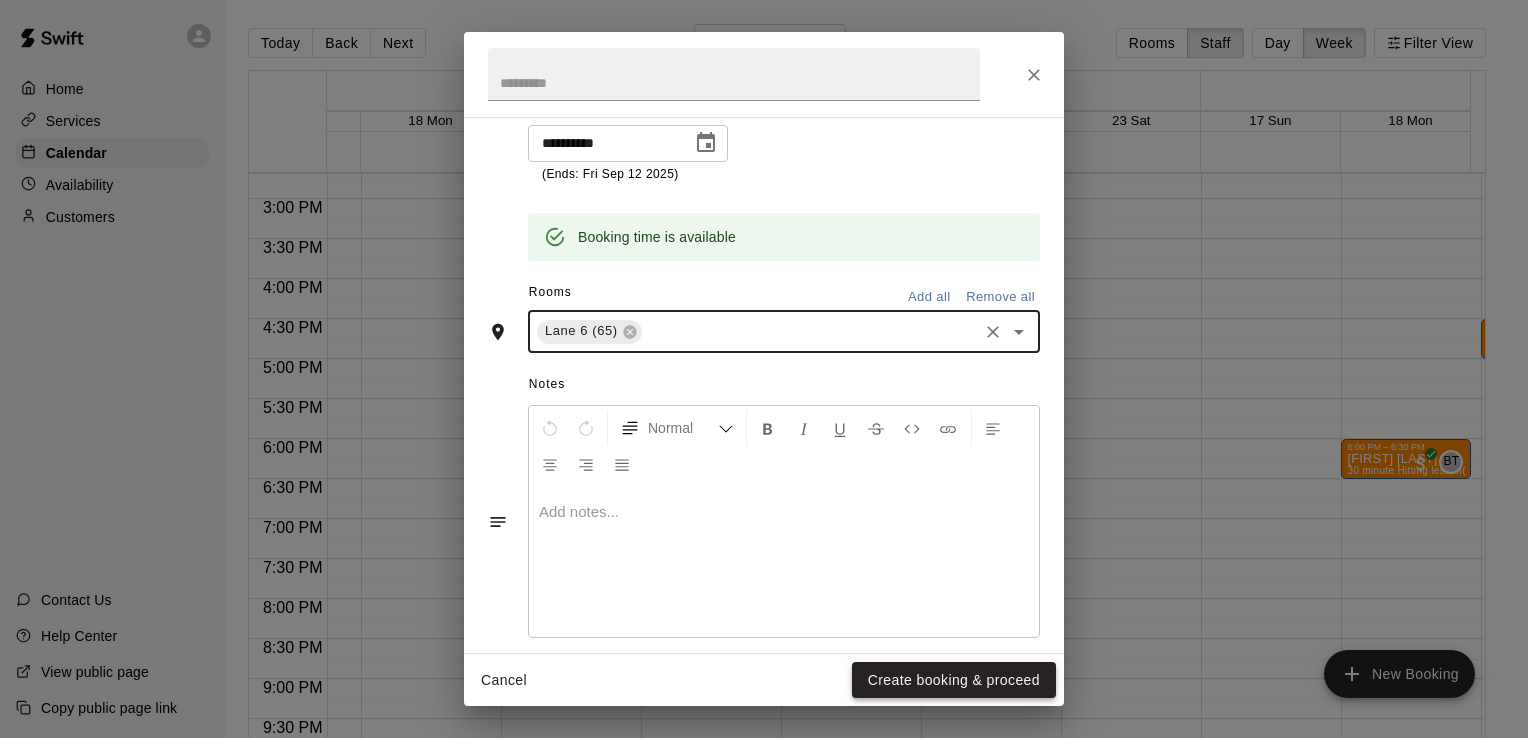 click on "Create booking & proceed" at bounding box center [954, 680] 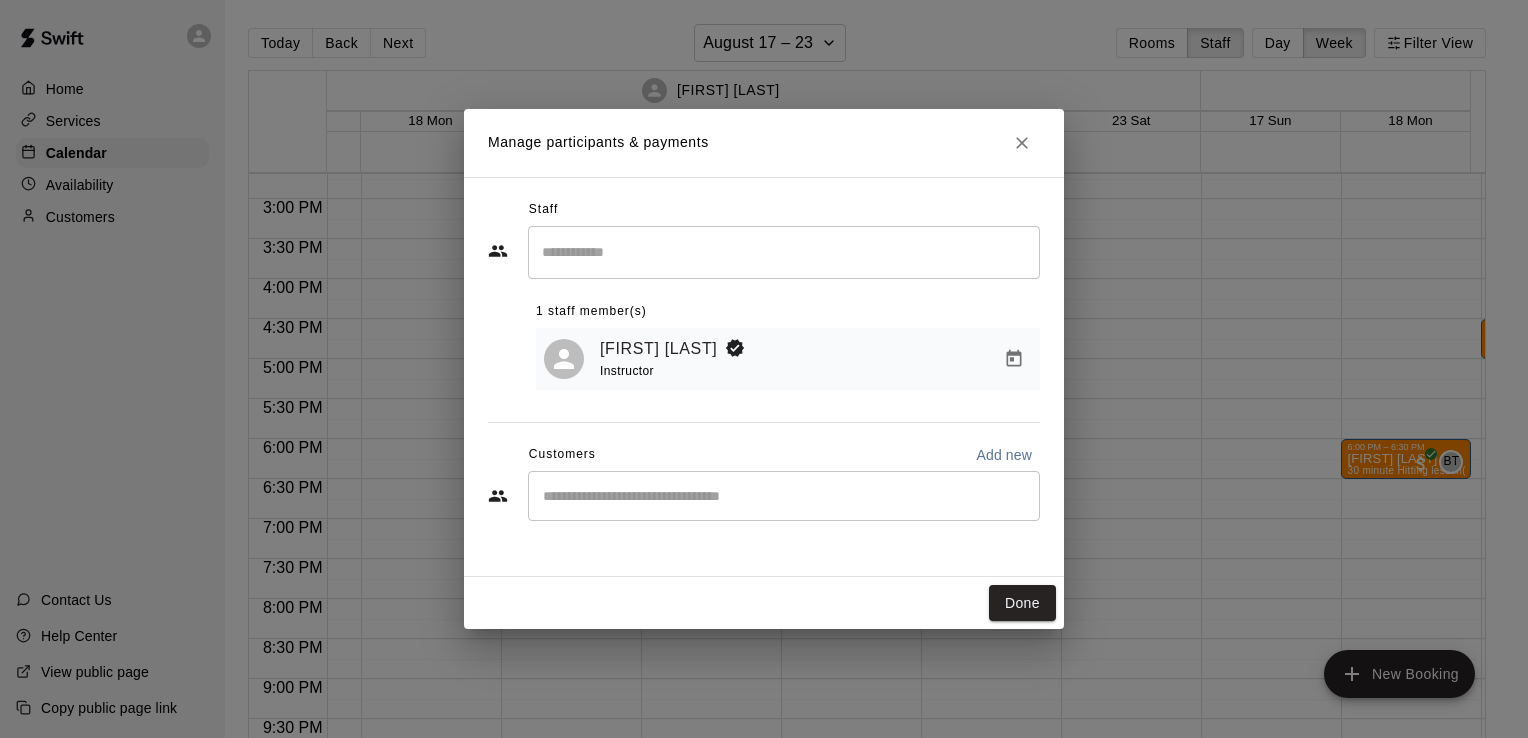 click at bounding box center [784, 496] 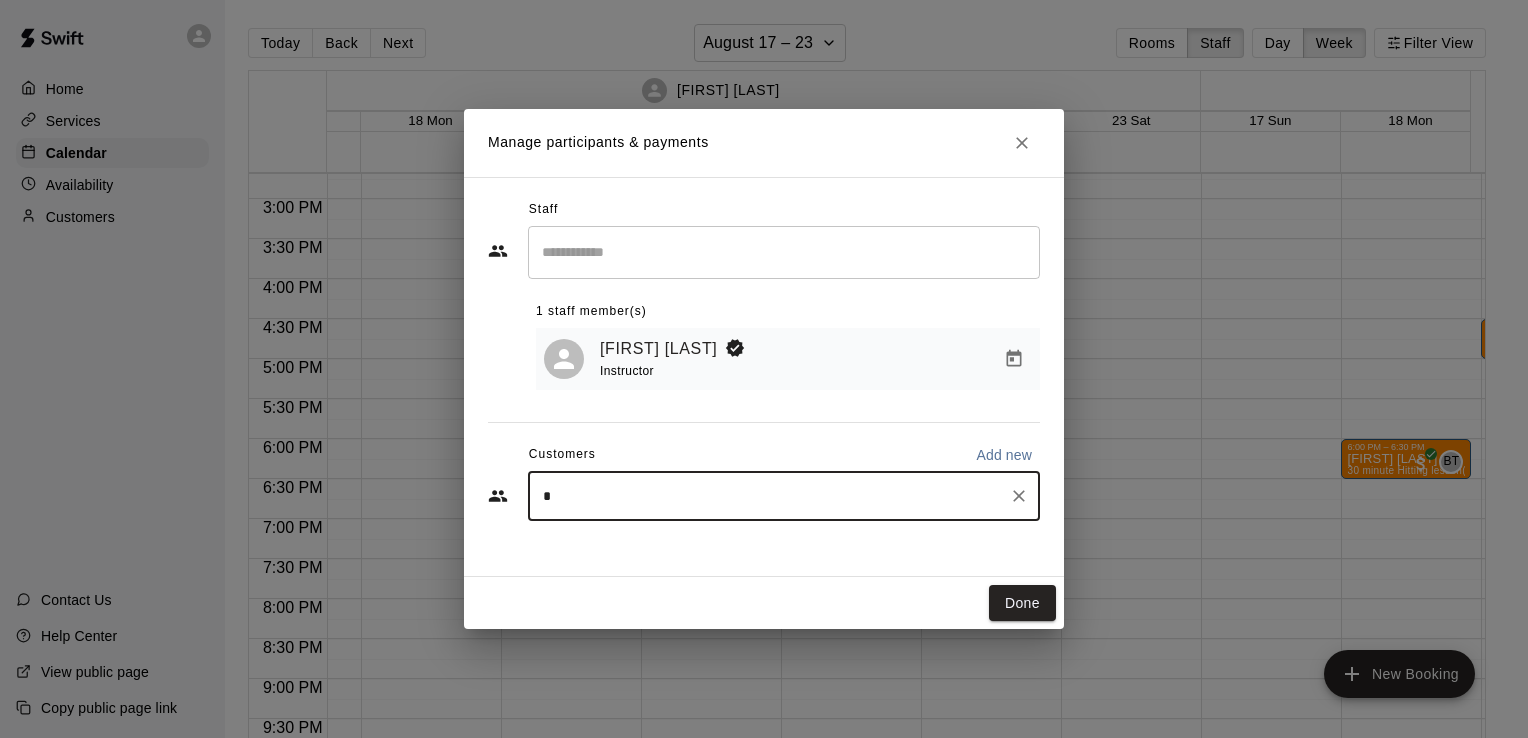 type on "**" 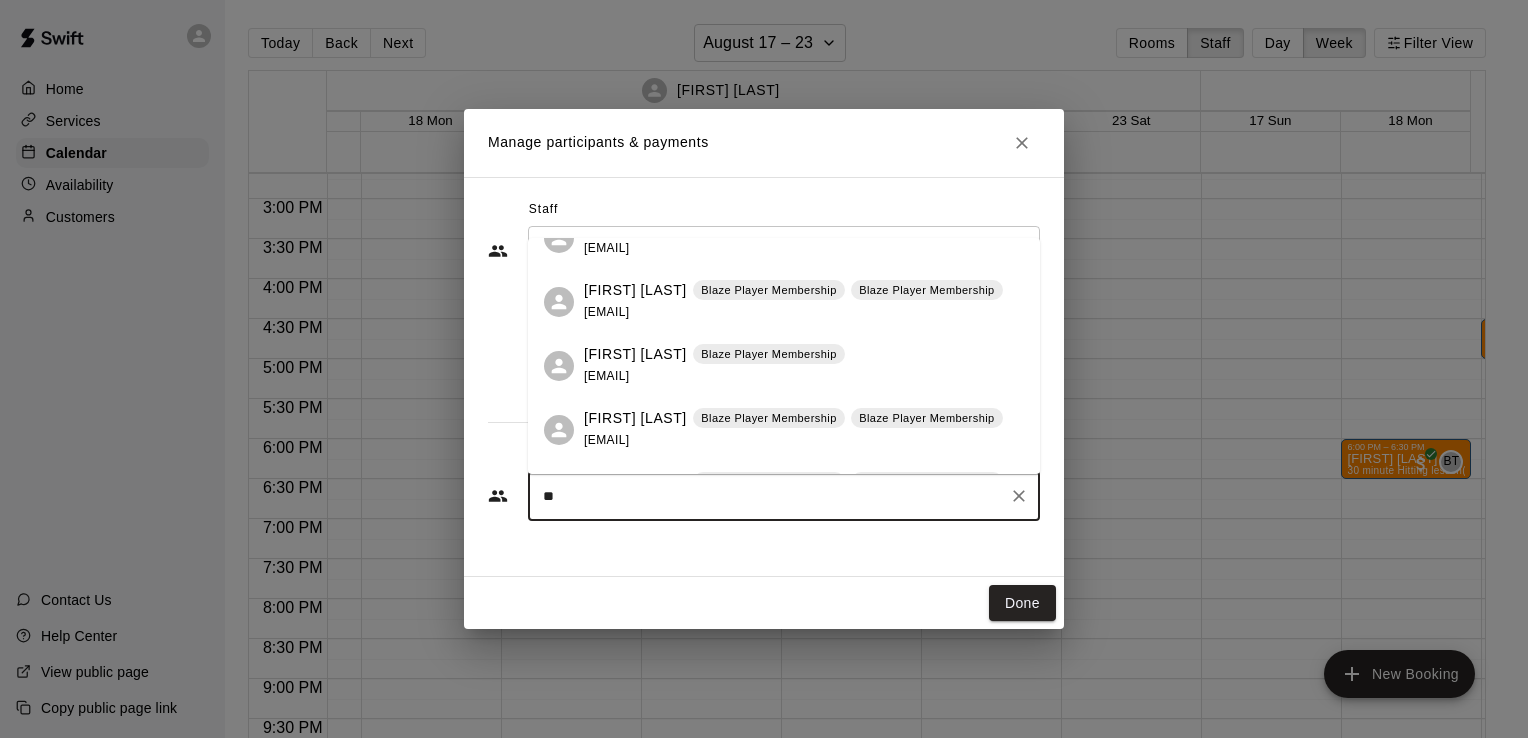 scroll, scrollTop: 30, scrollLeft: 0, axis: vertical 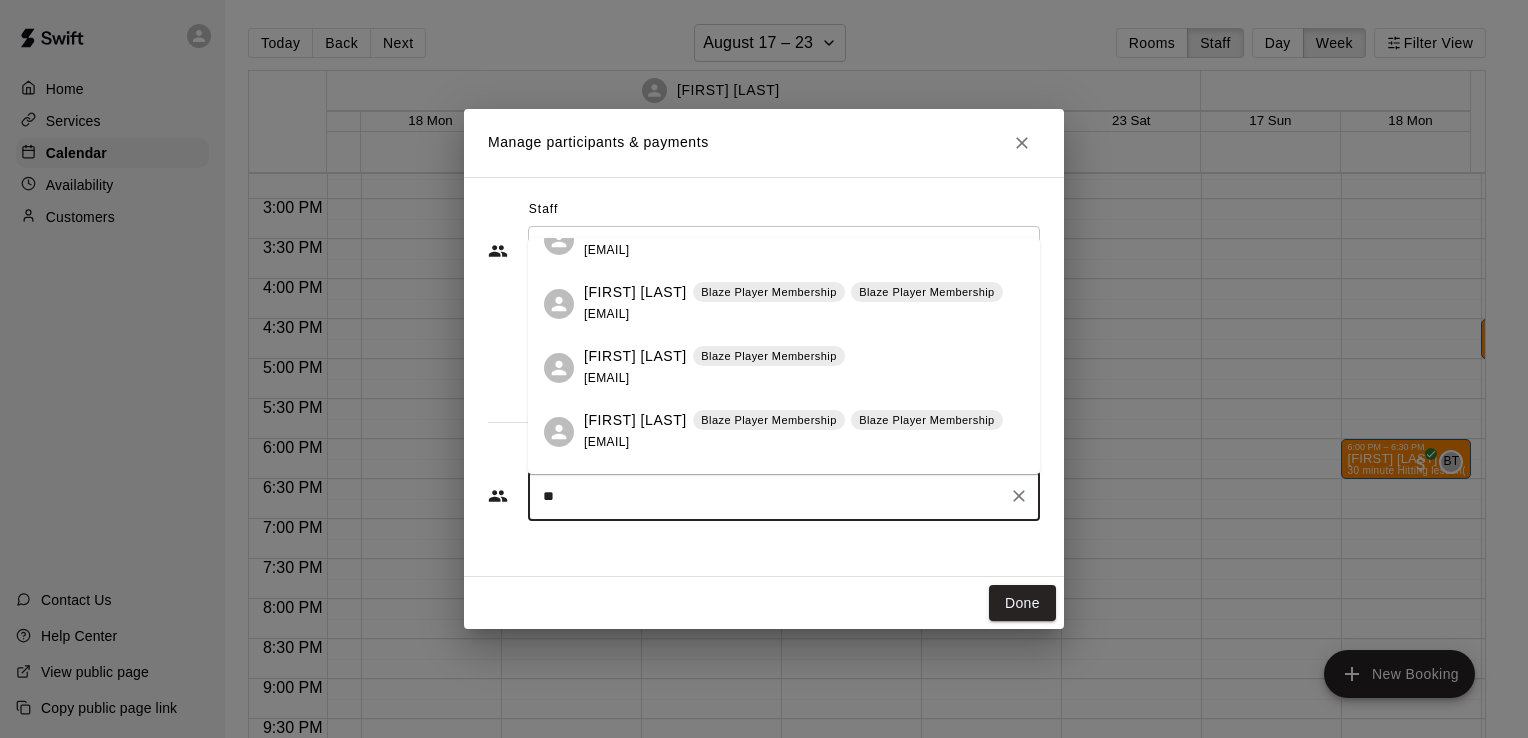 click on "[FIRST] [LAST]" at bounding box center (635, 420) 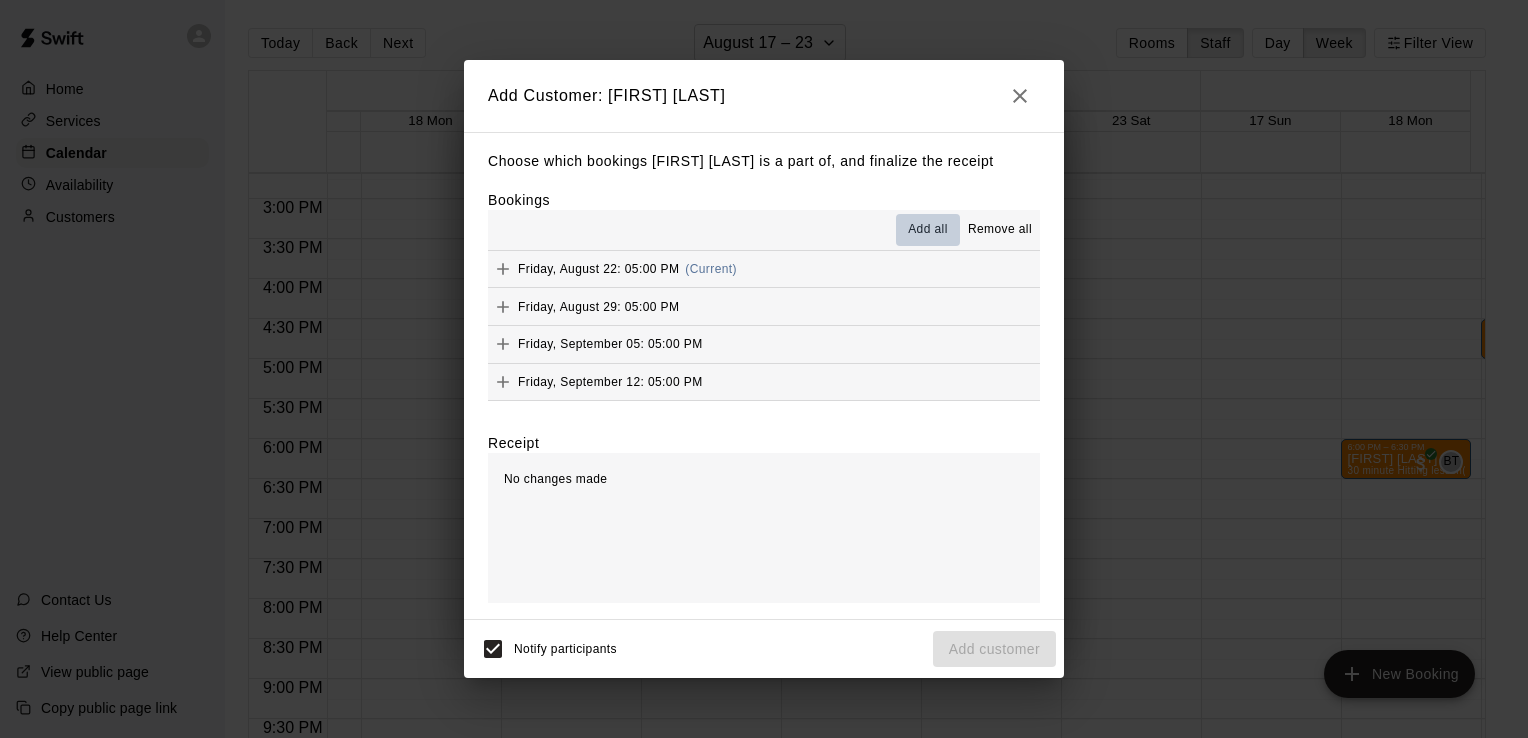 click on "Add all" at bounding box center [928, 230] 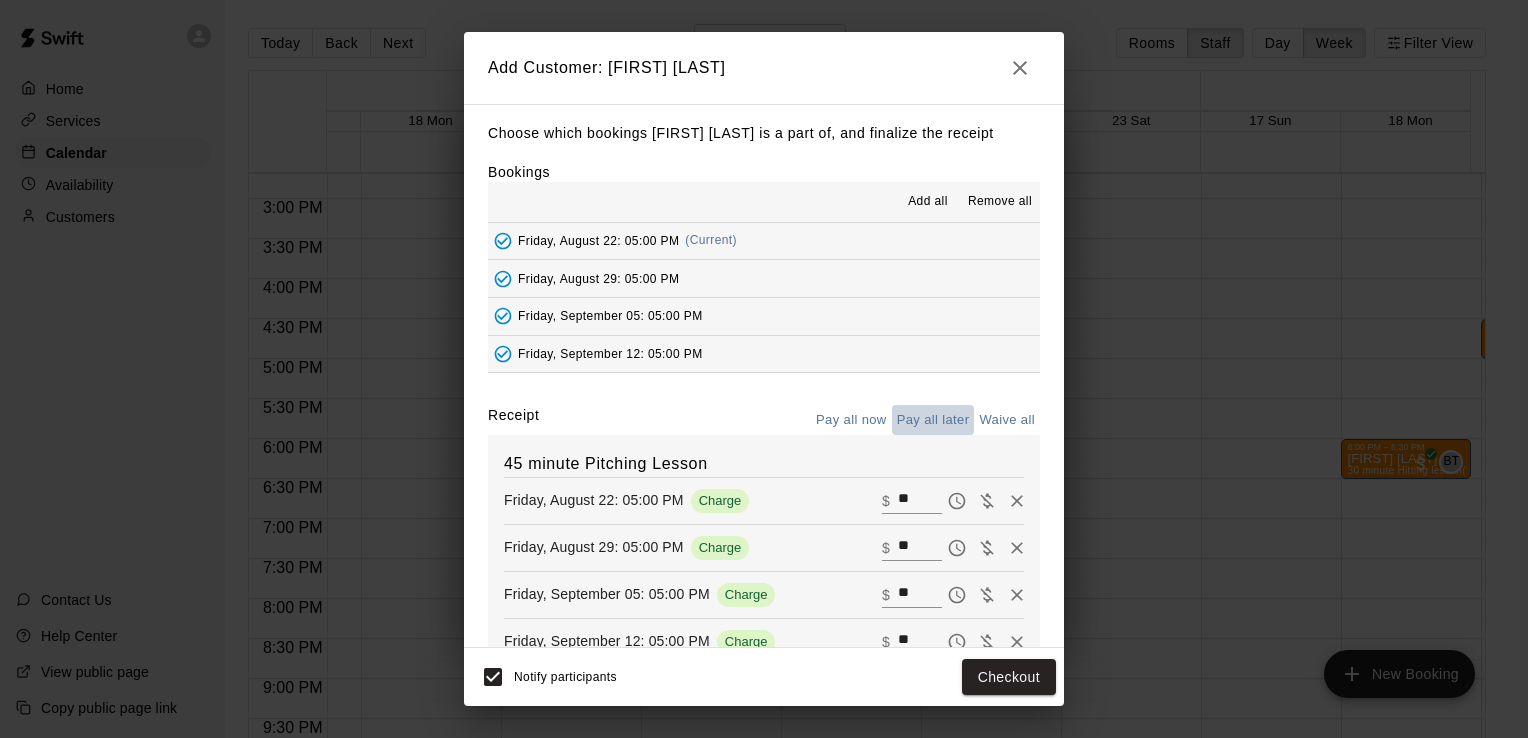 click on "Pay all later" at bounding box center (933, 420) 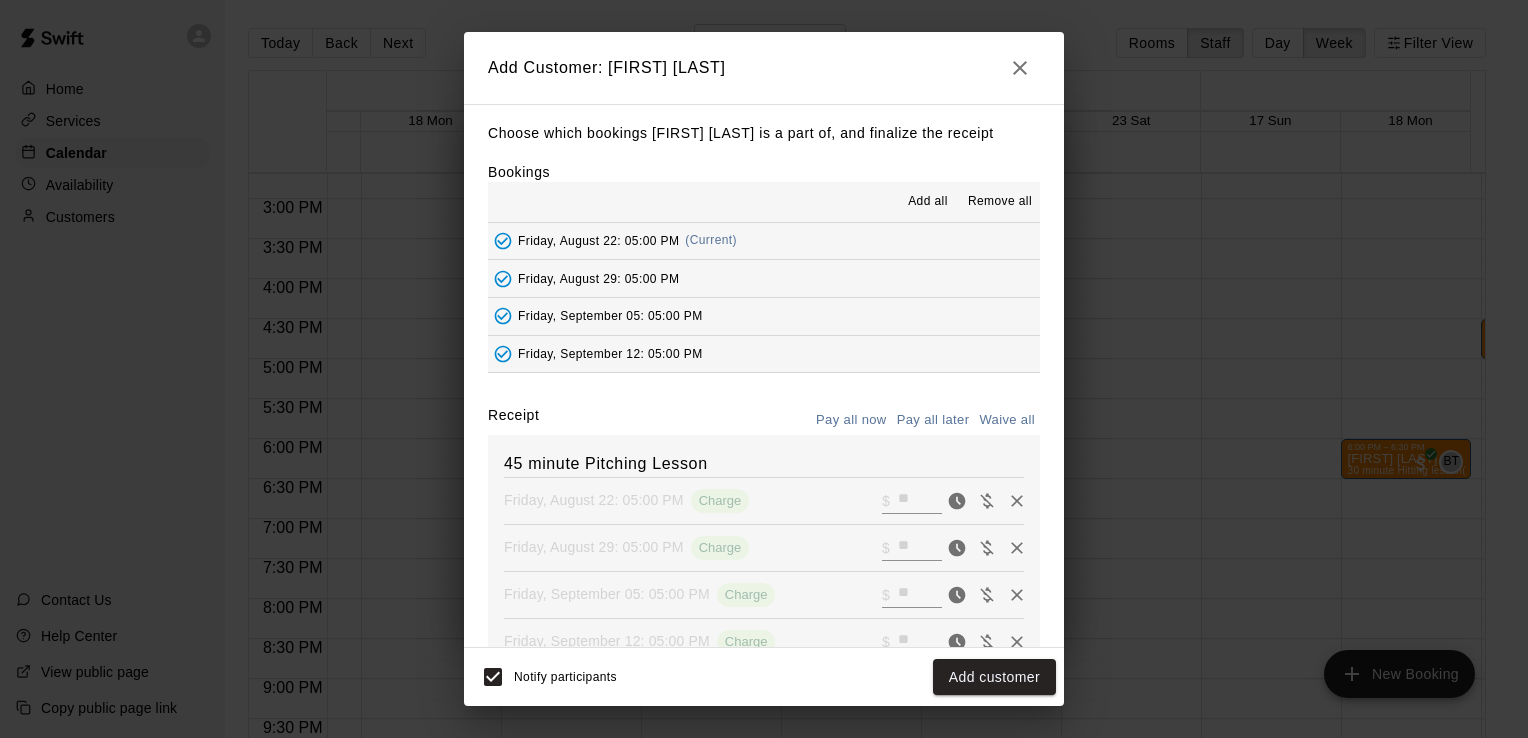 scroll, scrollTop: 109, scrollLeft: 0, axis: vertical 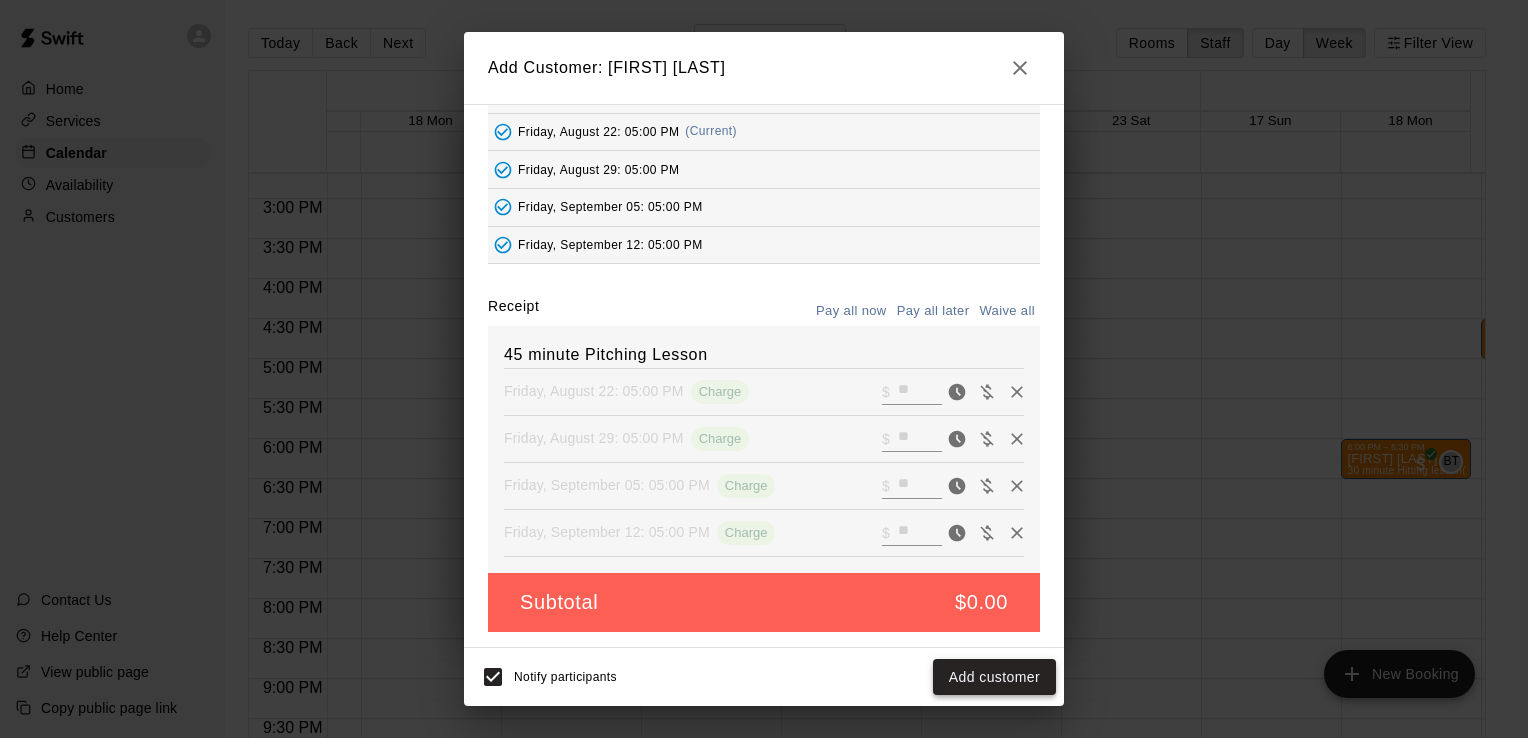 click on "Add customer" at bounding box center (994, 677) 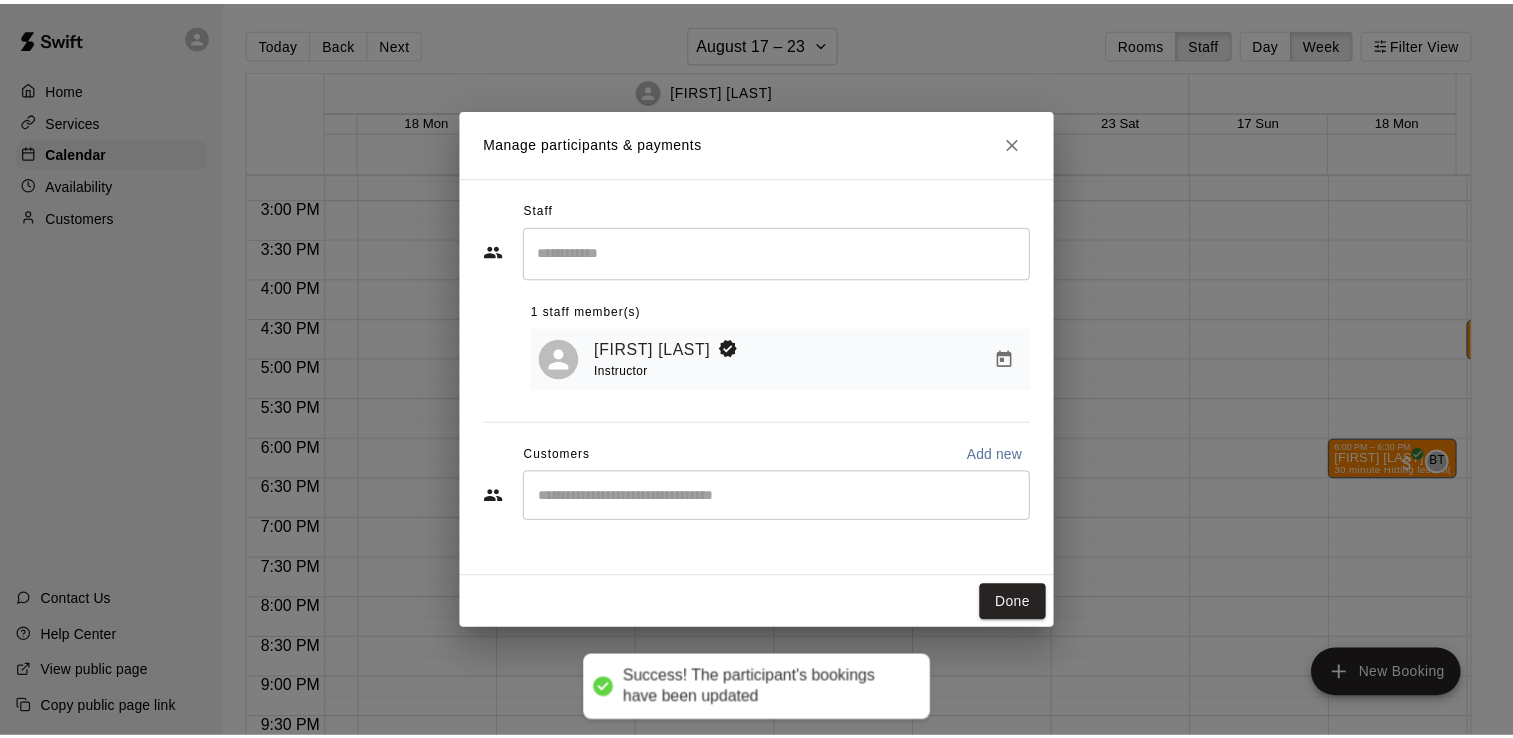 scroll, scrollTop: 40, scrollLeft: 0, axis: vertical 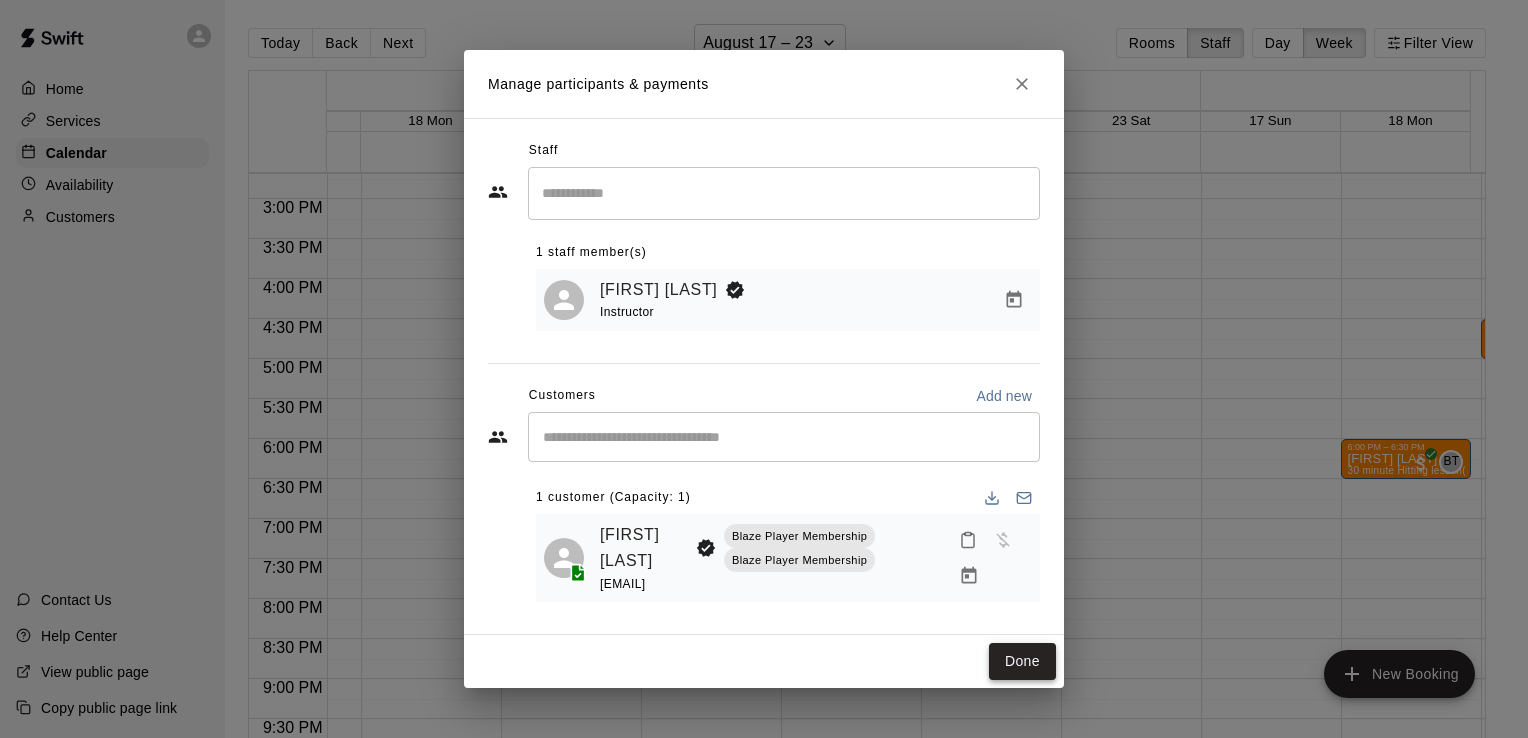 click on "Done" at bounding box center (1022, 661) 